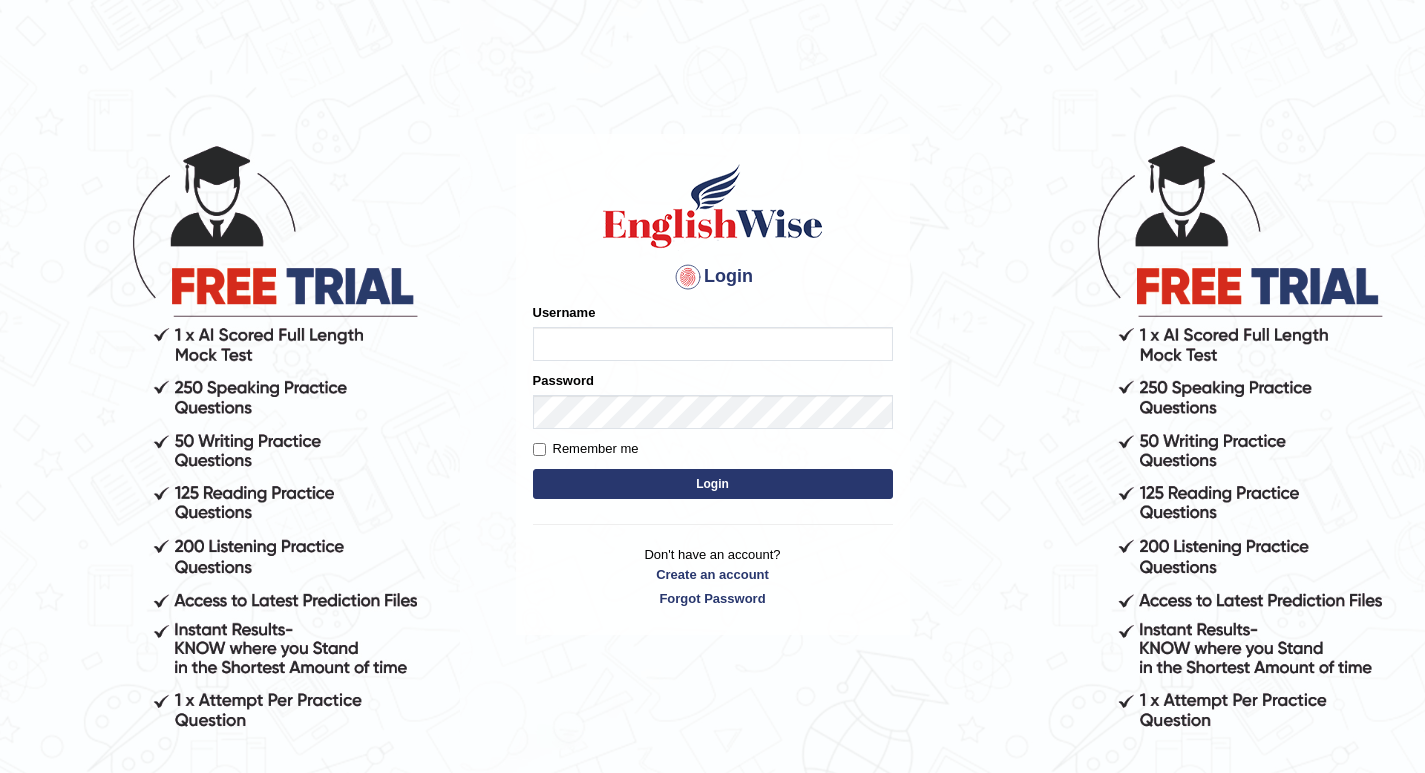 scroll, scrollTop: 0, scrollLeft: 0, axis: both 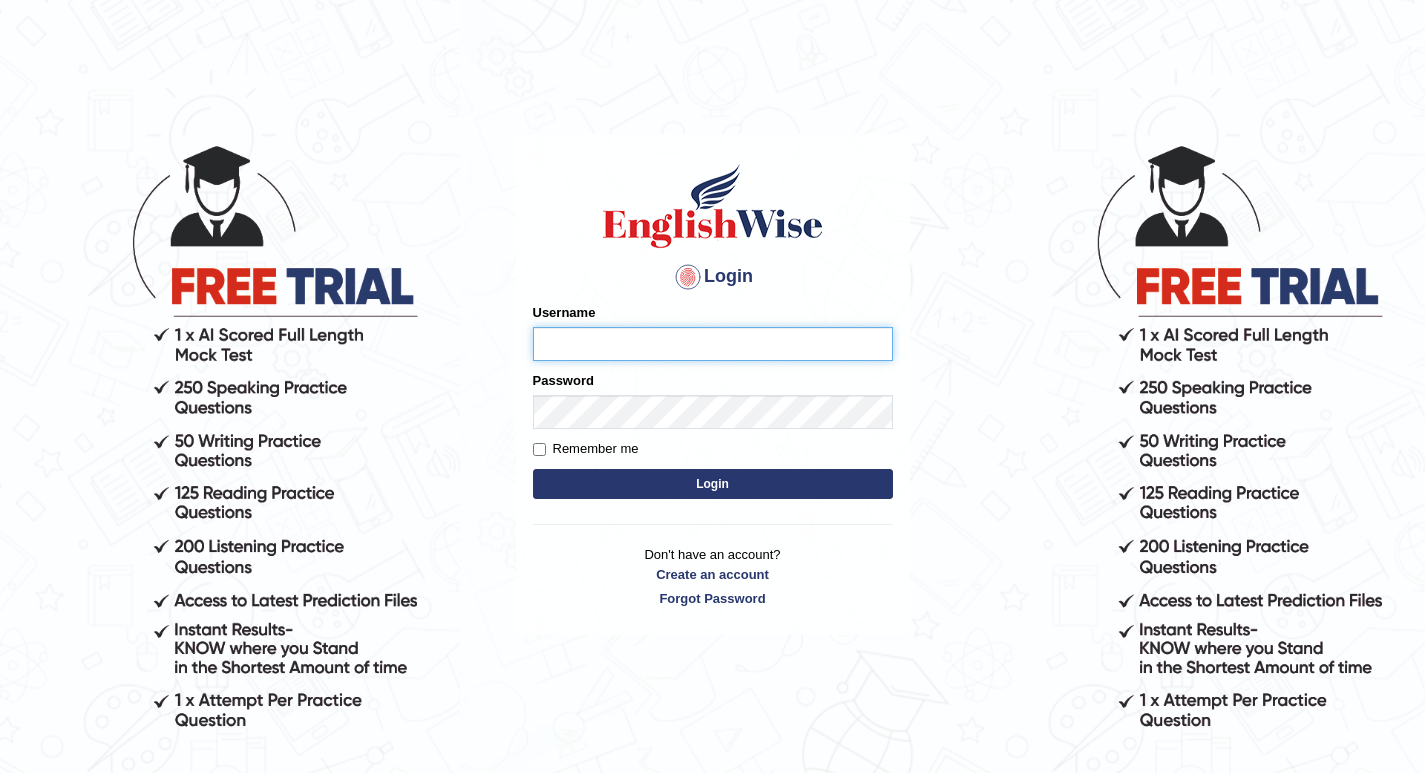 type on "misato79" 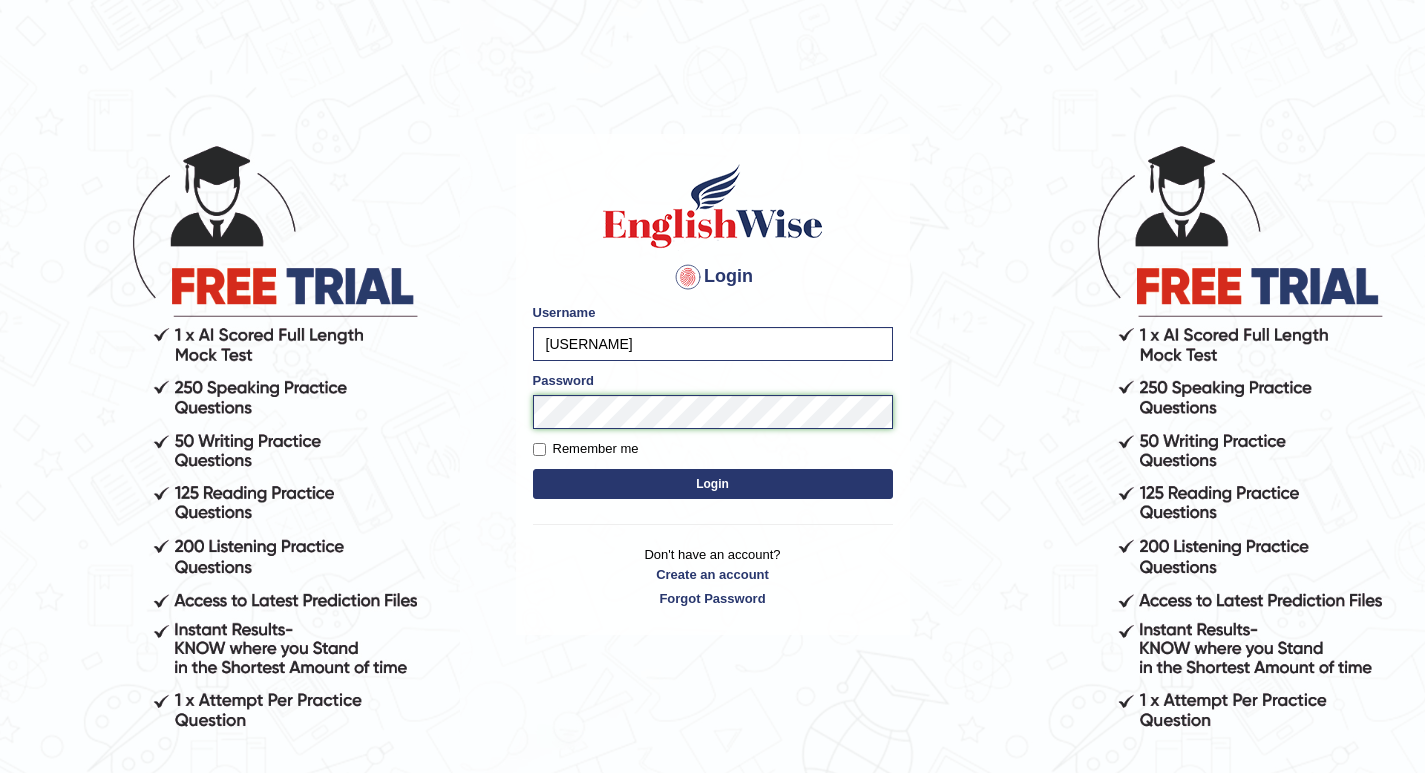 click on "Login
Please fix the following errors:
Username
misato79
Password
Remember me
Login
Don't have an account?
Create an account
Forgot Password
2025 ©  English Wise.  All Rights Reserved  Back to English Wise" at bounding box center [712, 457] 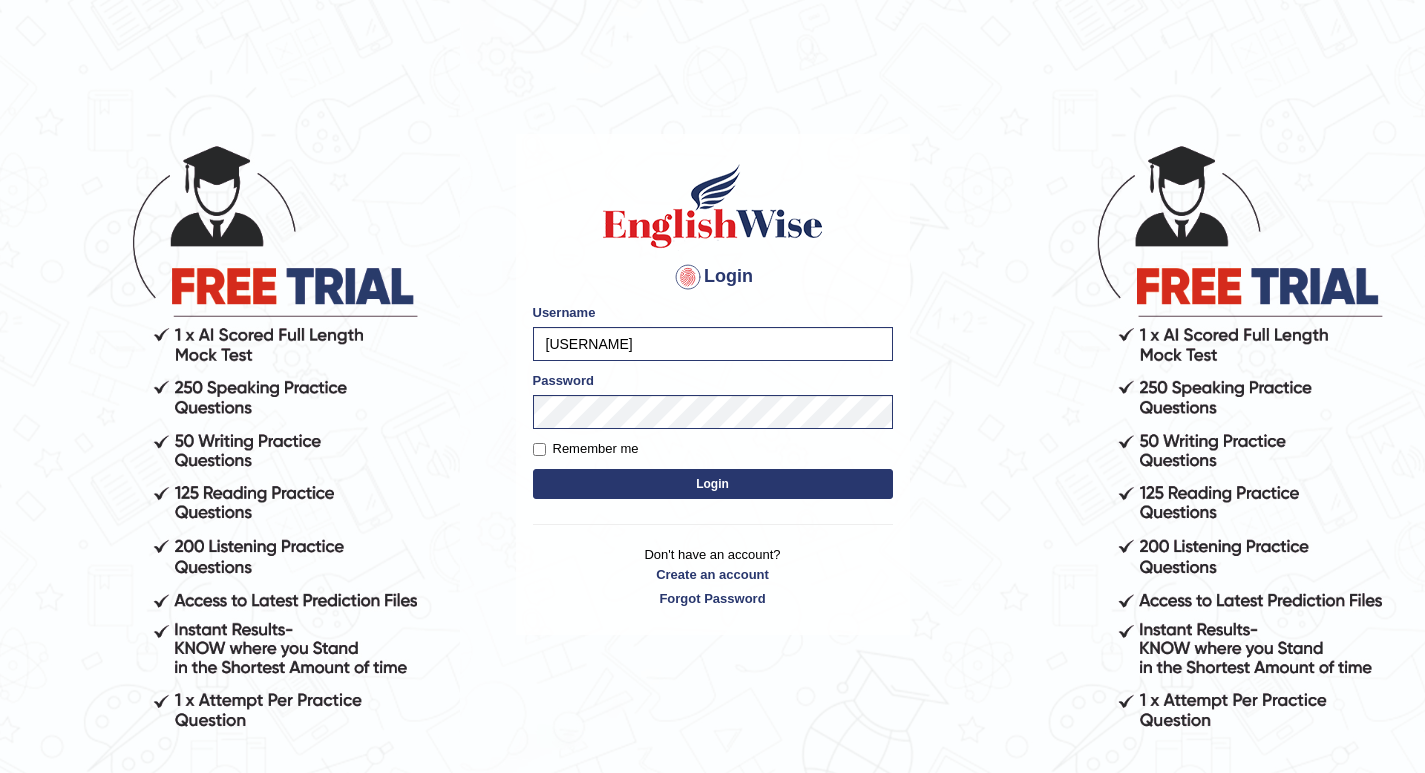 click on "Login
Please fix the following errors:
Username
misato79
Password
Remember me
Login
Don't have an account?
Create an account
Forgot Password
2025 ©  English Wise.  All Rights Reserved  Back to English Wise" at bounding box center (712, 386) 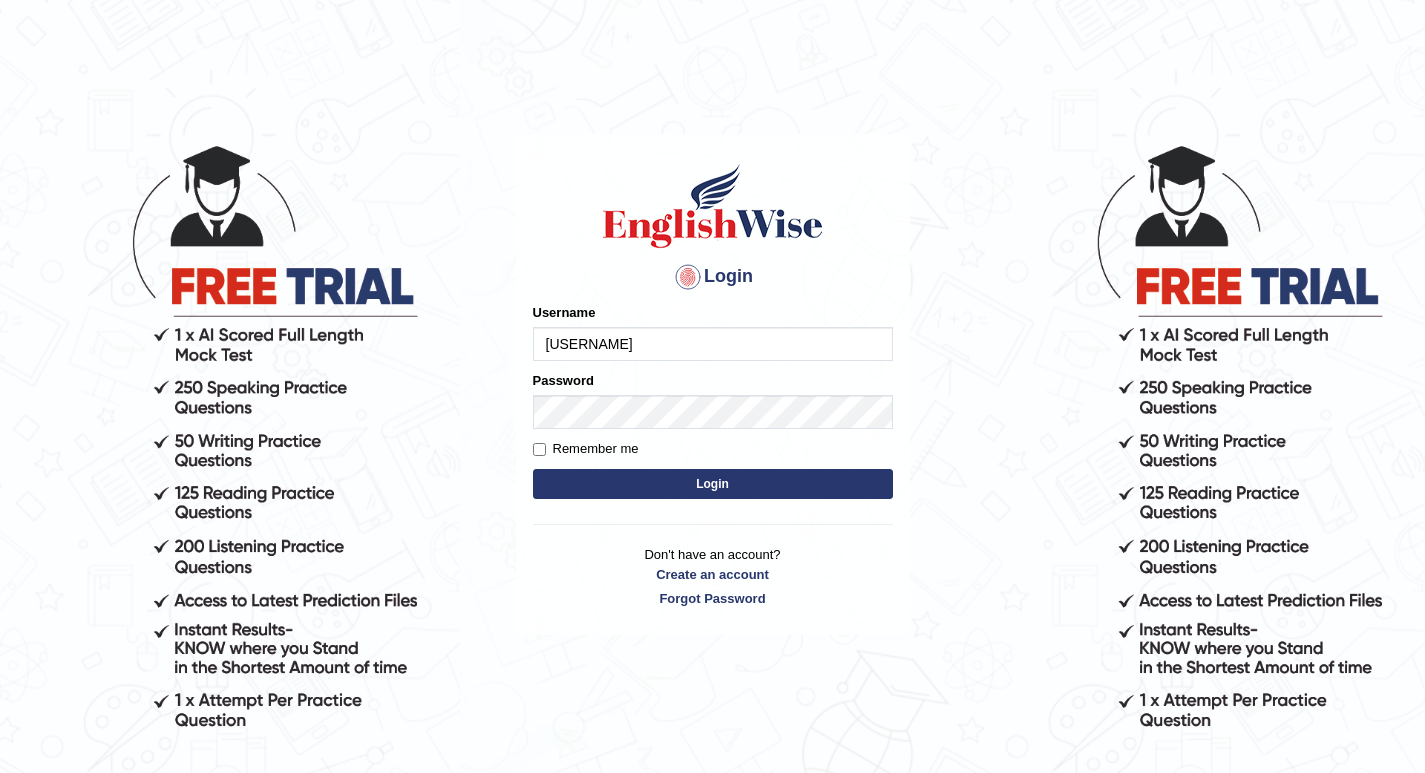 scroll, scrollTop: 0, scrollLeft: 0, axis: both 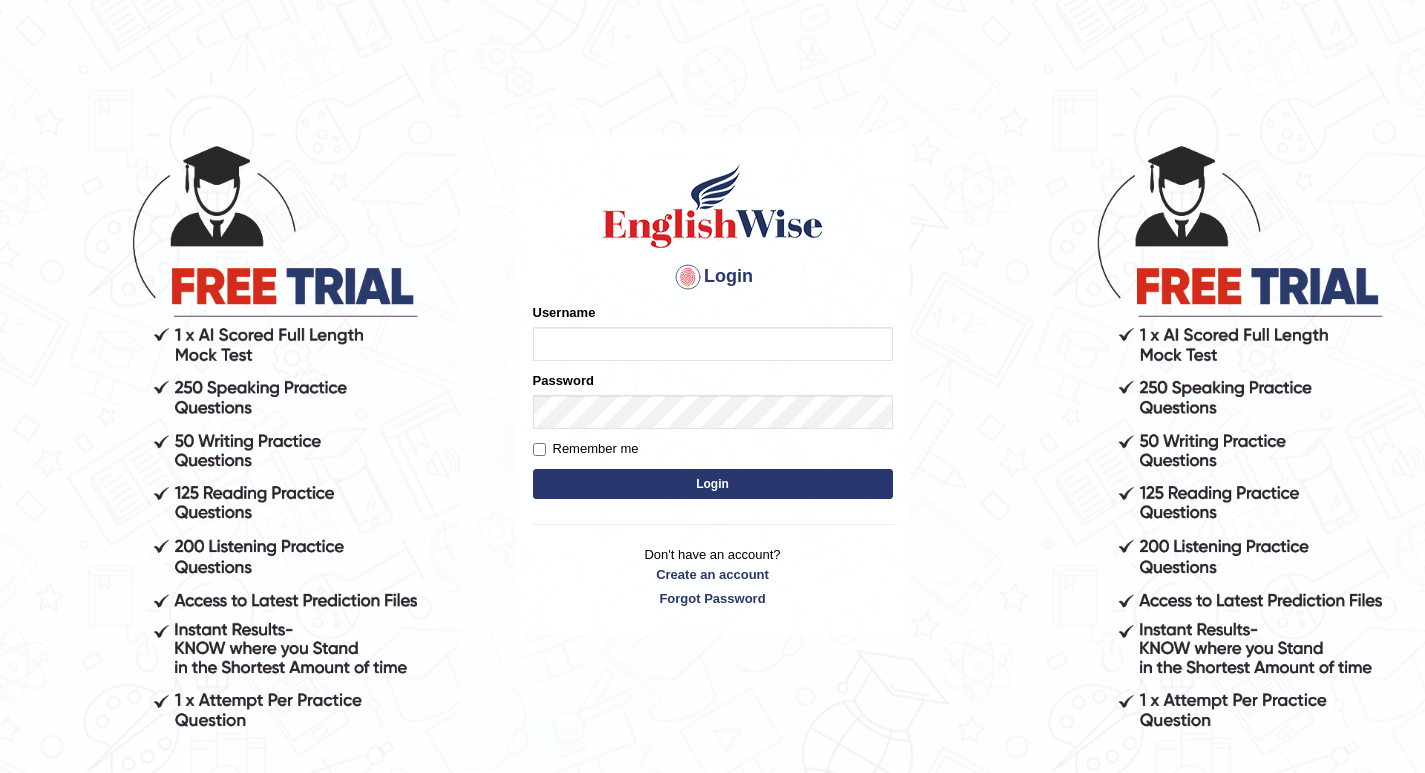 type on "Login
Please fix the following errors:
Username
[USERNAME]
Password
Remember me
Login
Don't have an account?
Create an account
Forgot Password
2025 ©  English Wise.  All Rights Reserved  Back to English Wise" 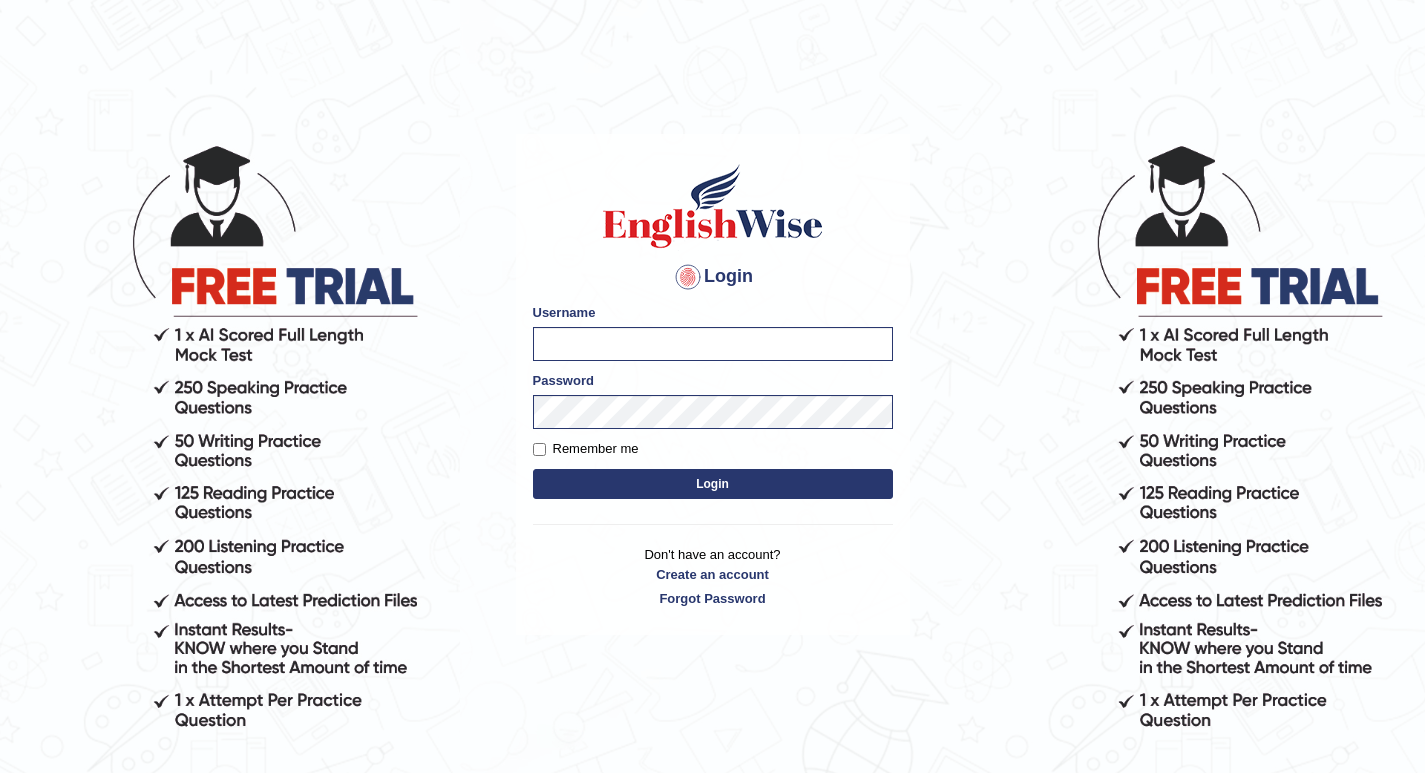 drag, startPoint x: 715, startPoint y: 342, endPoint x: 467, endPoint y: 371, distance: 249.6898 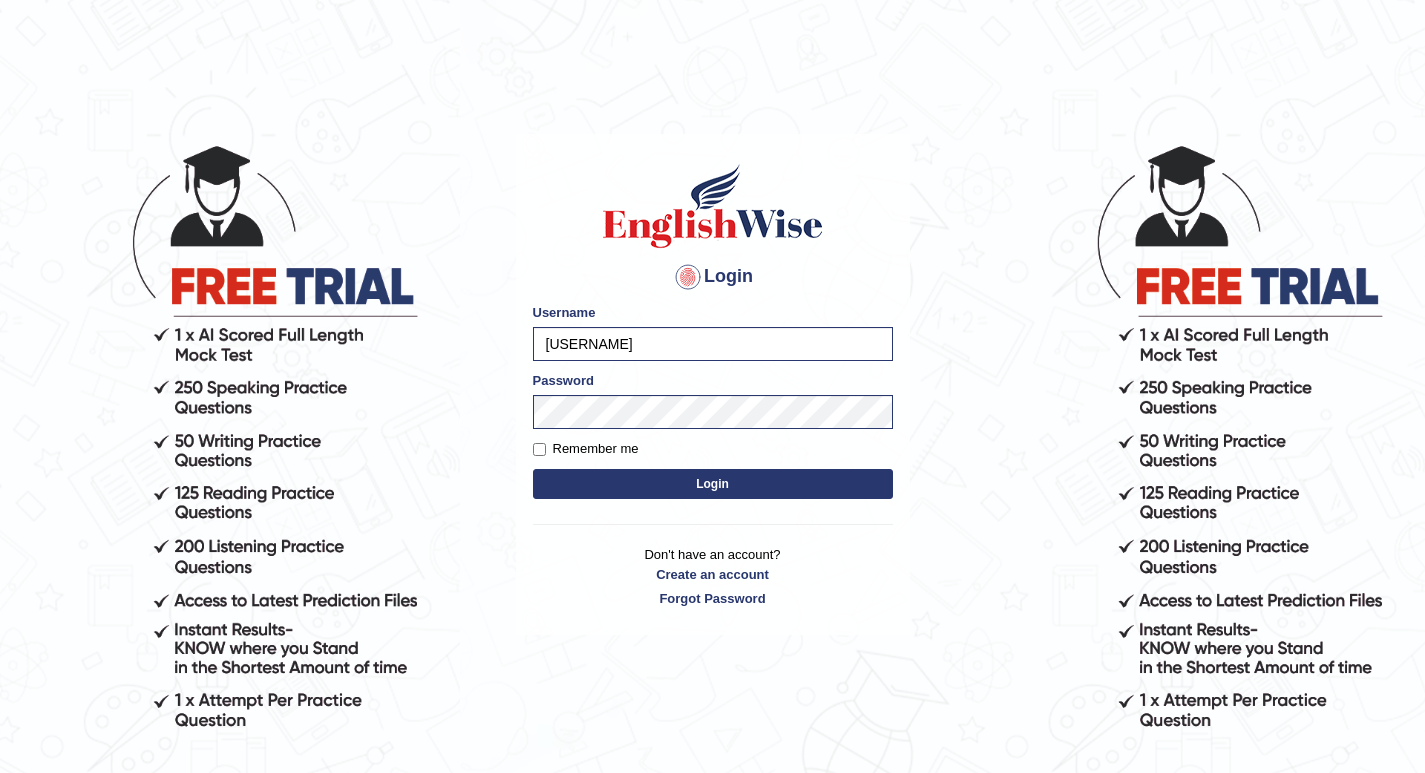 type on "hirokaM" 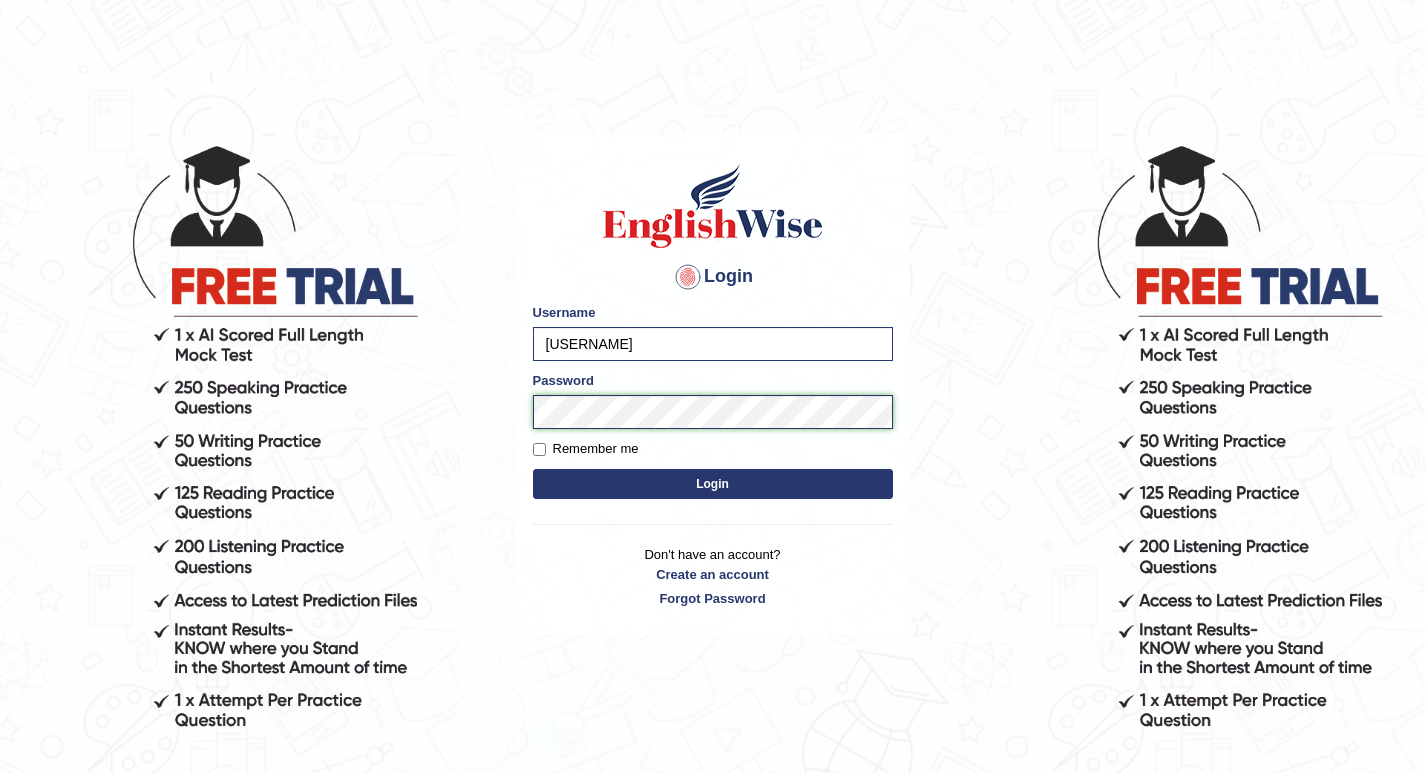 click on "Login
Please fix the following errors:
Username
hirokaM
Password
Remember me
Login
Don't have an account?
Create an account
Forgot Password
2025 ©  English Wise.  All Rights Reserved  Back to English Wise" at bounding box center (712, 457) 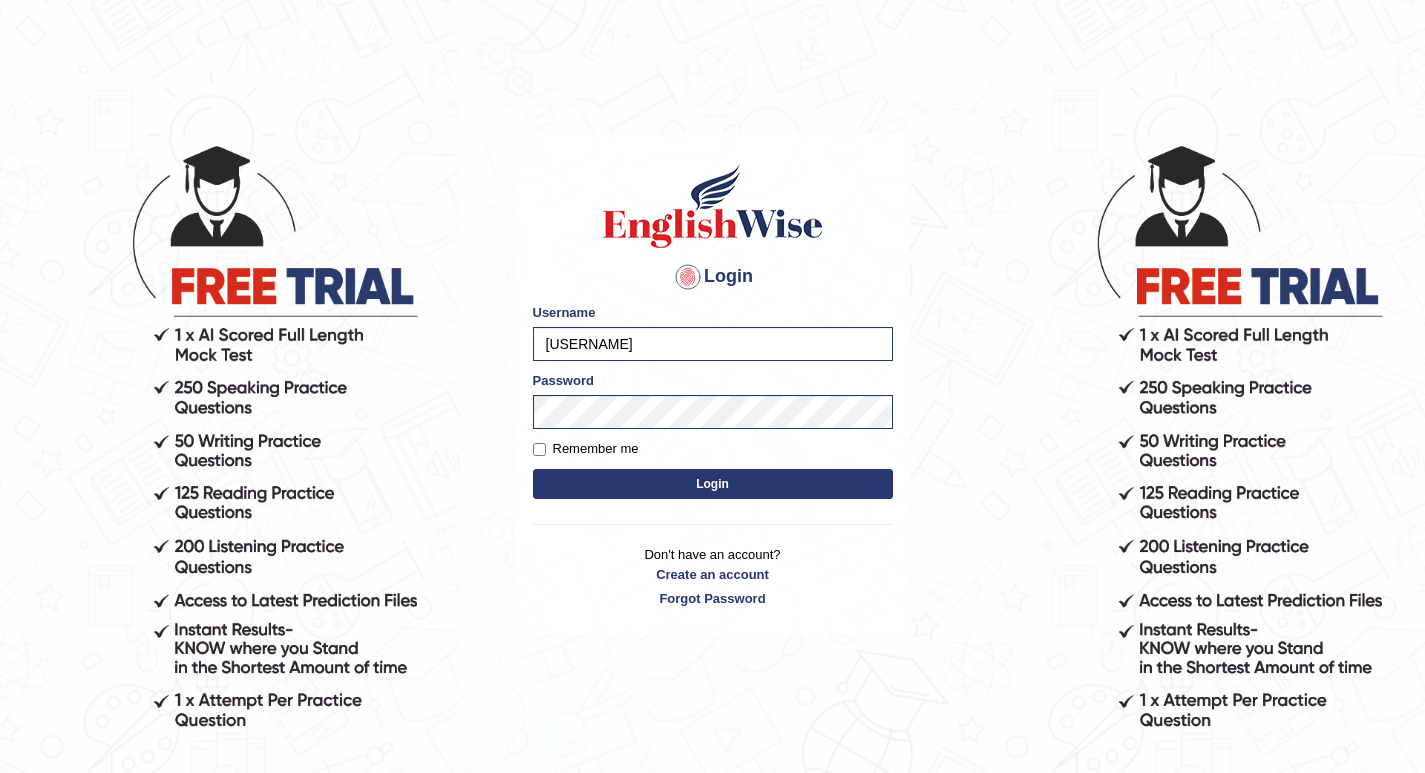 click on "Login" at bounding box center (713, 484) 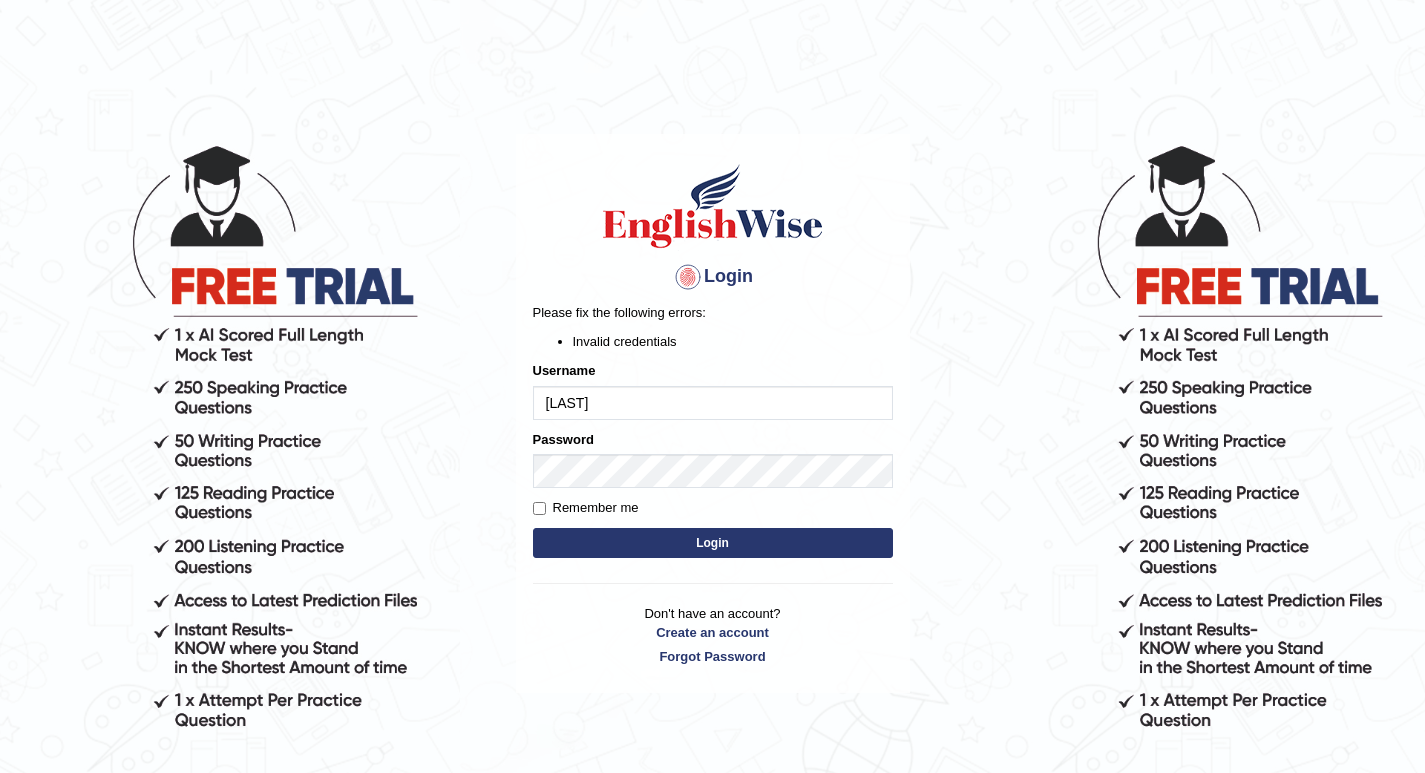 scroll, scrollTop: 0, scrollLeft: 0, axis: both 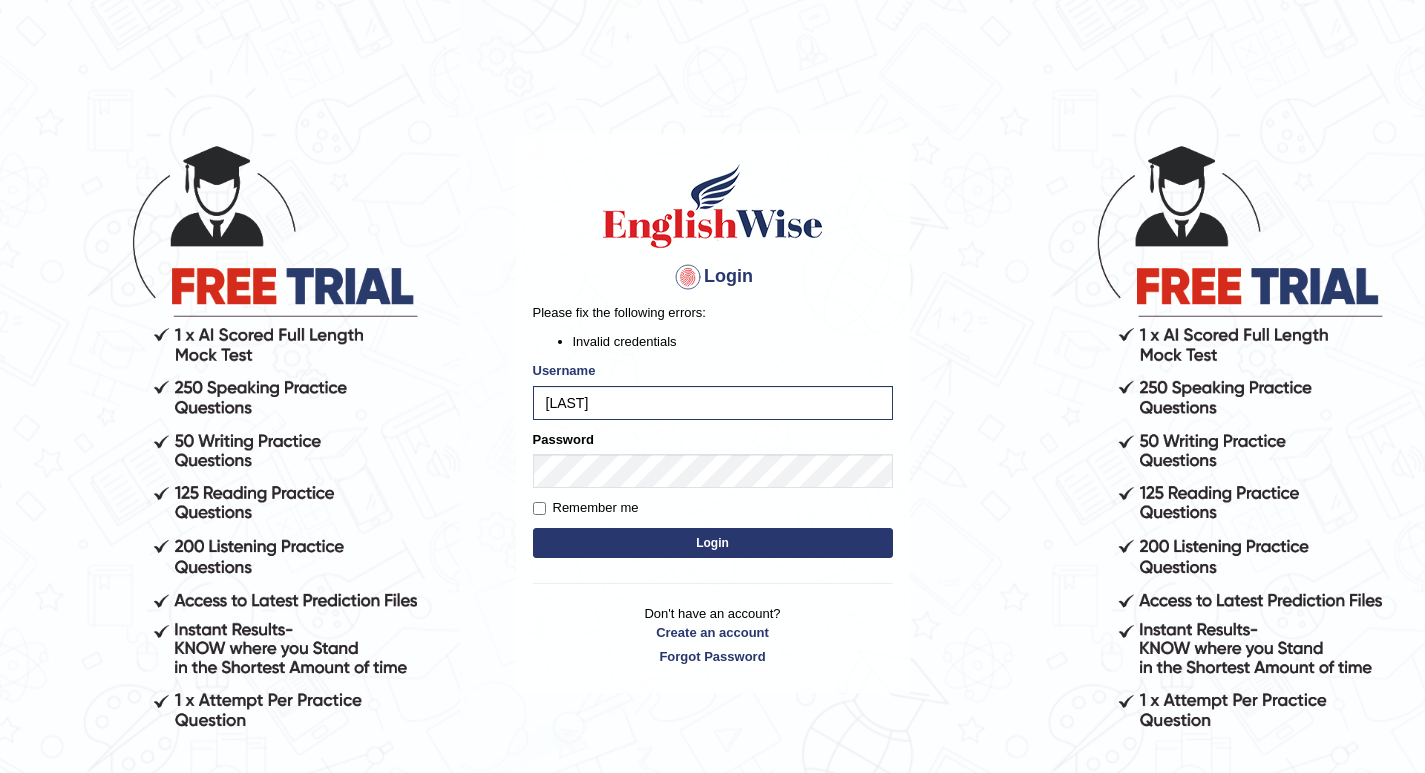 click on "Login" at bounding box center (713, 543) 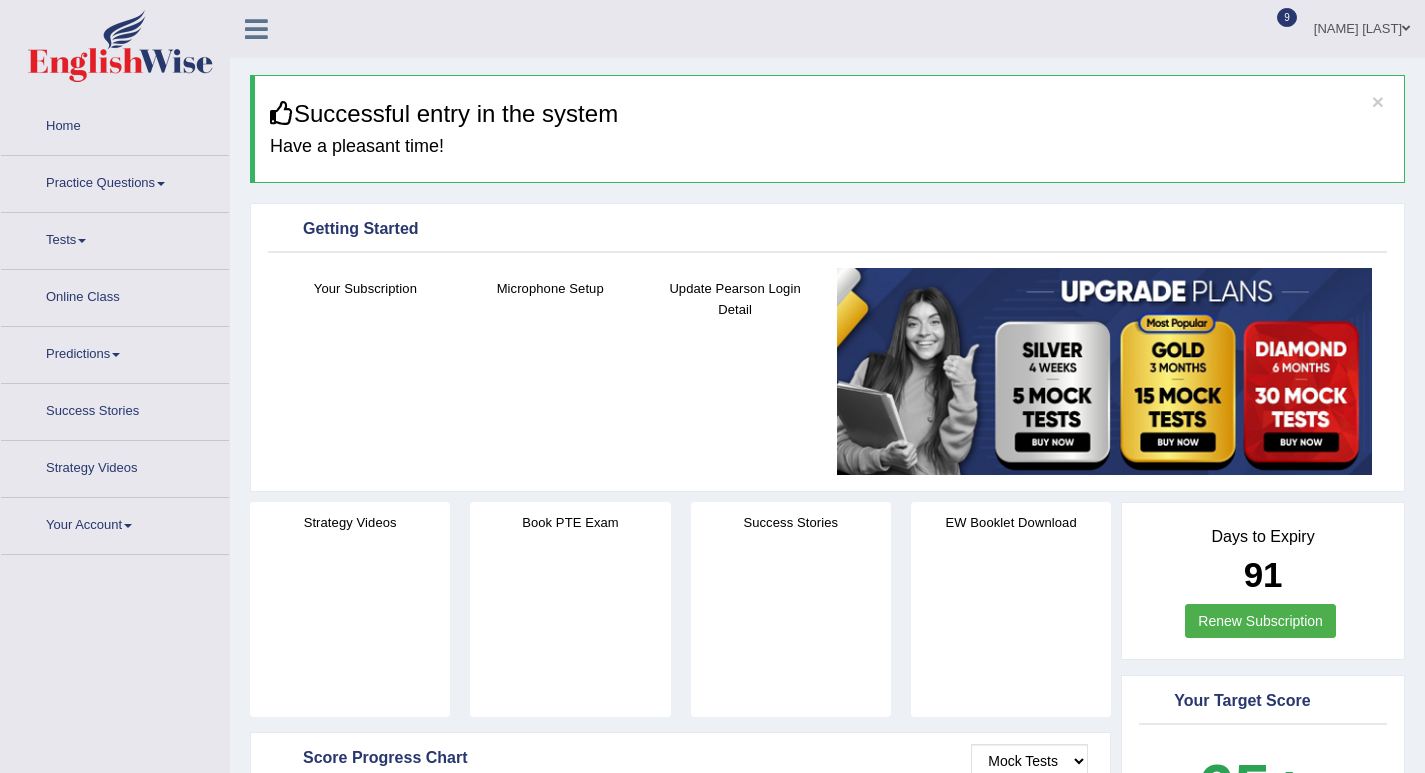 scroll, scrollTop: 0, scrollLeft: 0, axis: both 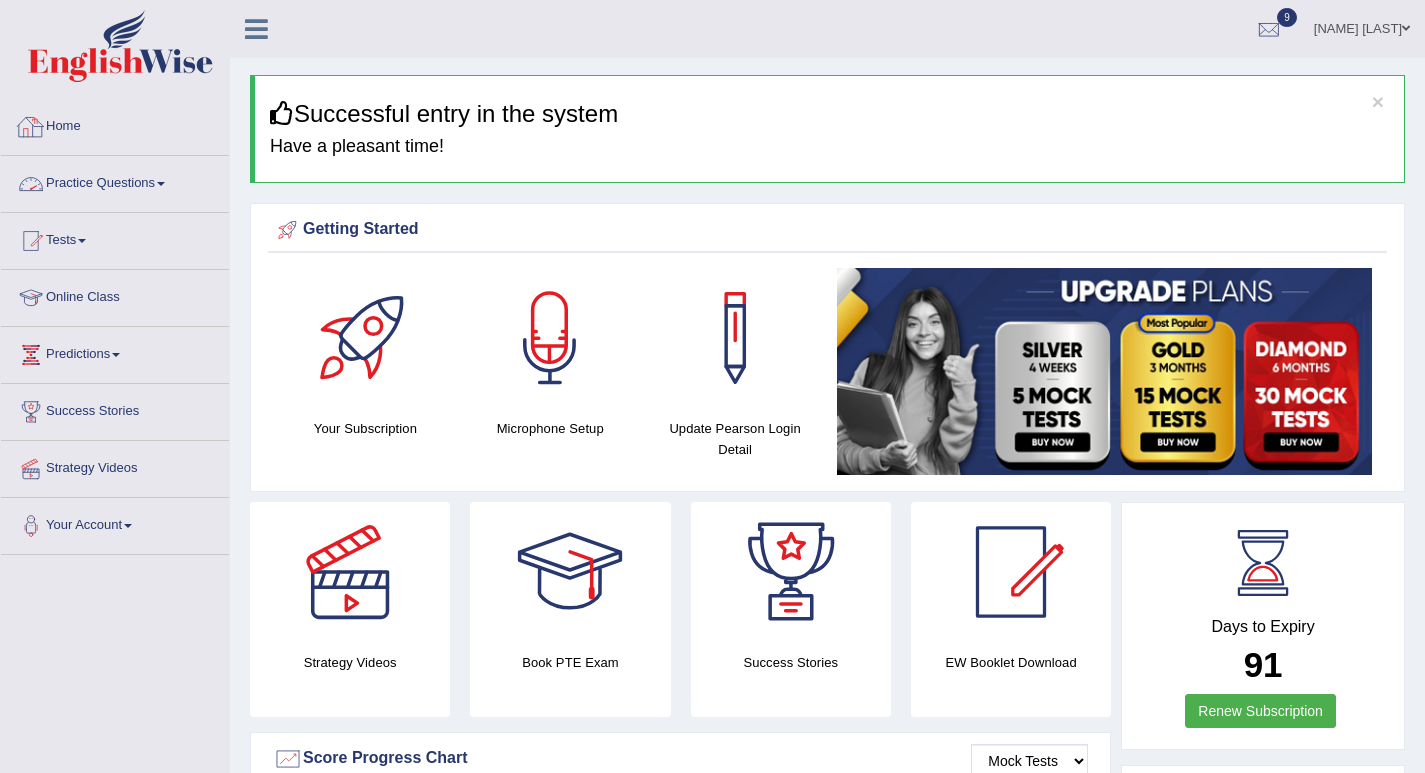 click on "Practice Questions" at bounding box center [115, 181] 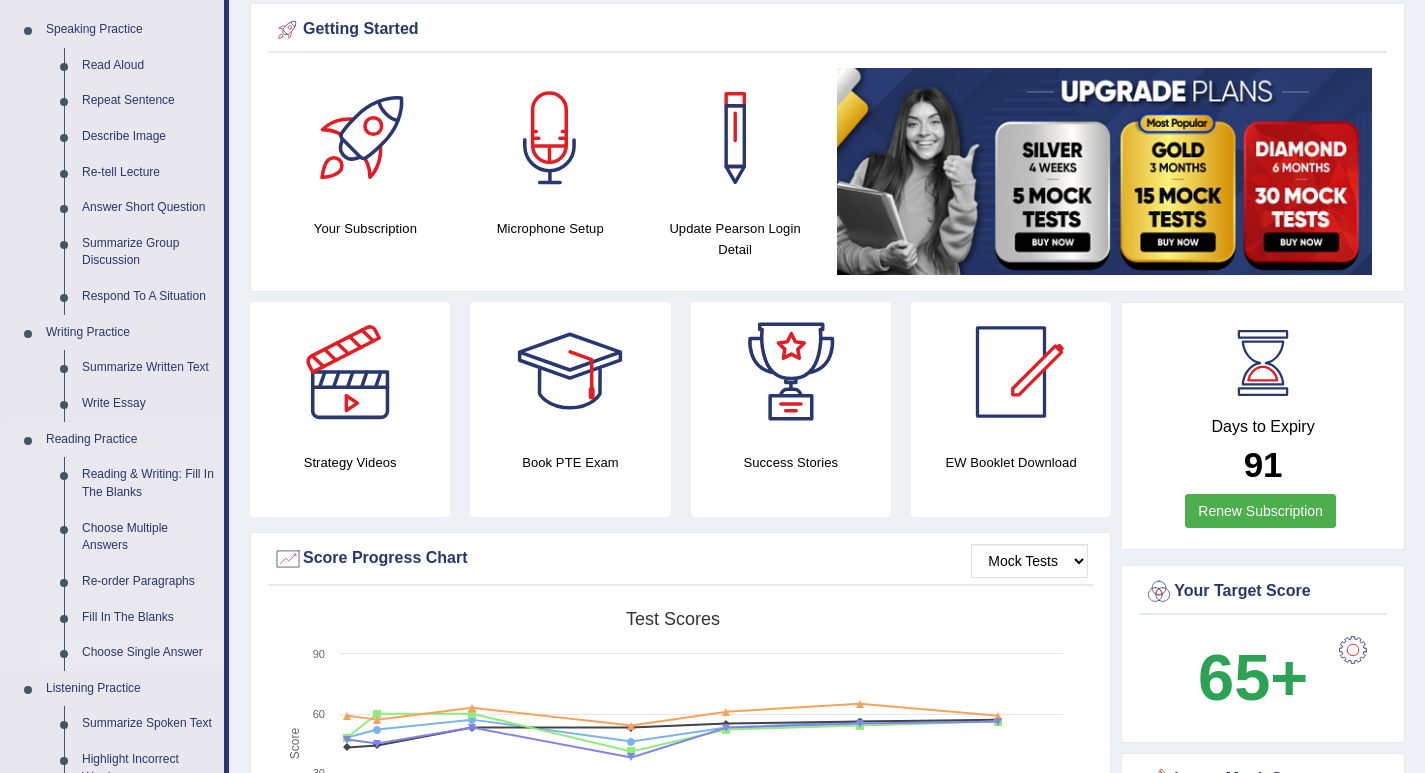 scroll, scrollTop: 0, scrollLeft: 0, axis: both 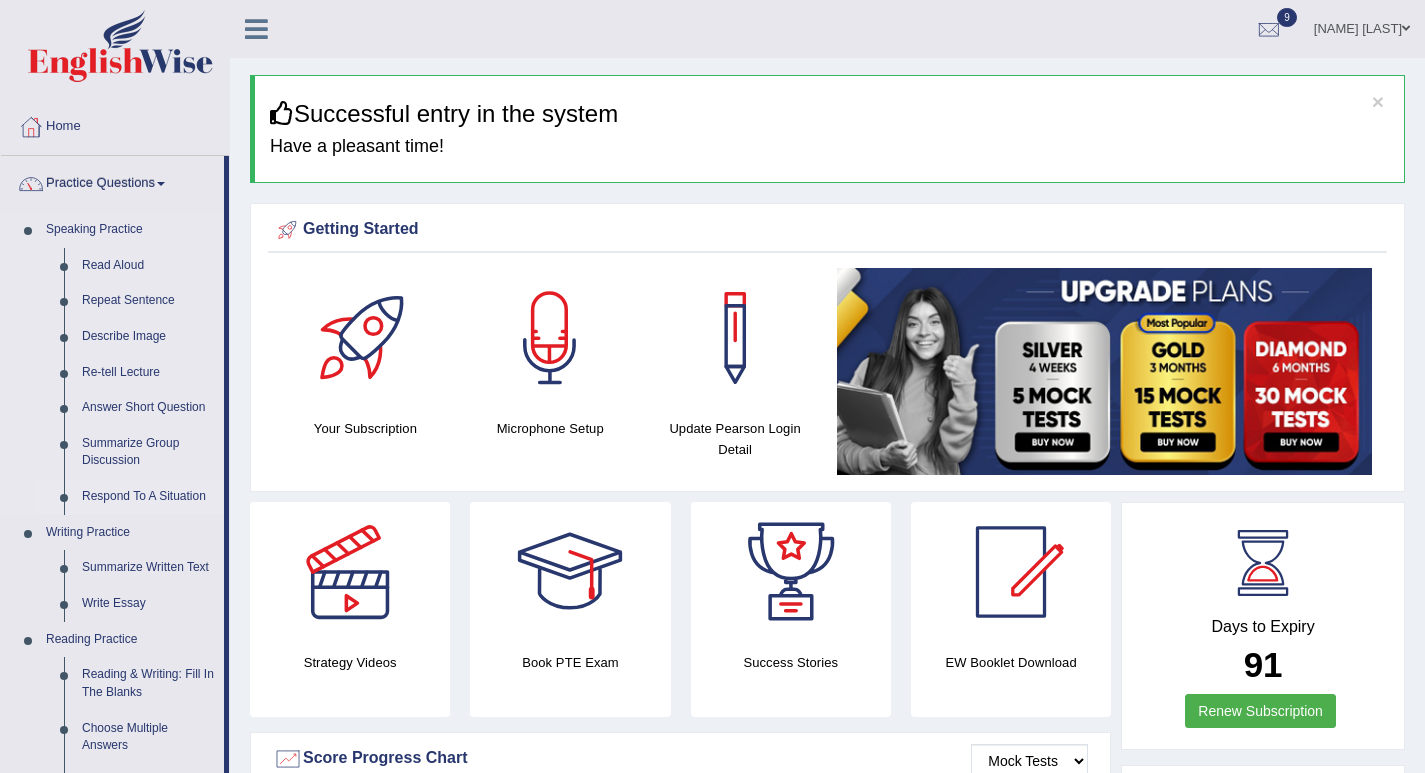 click on "Respond To A Situation" at bounding box center (148, 497) 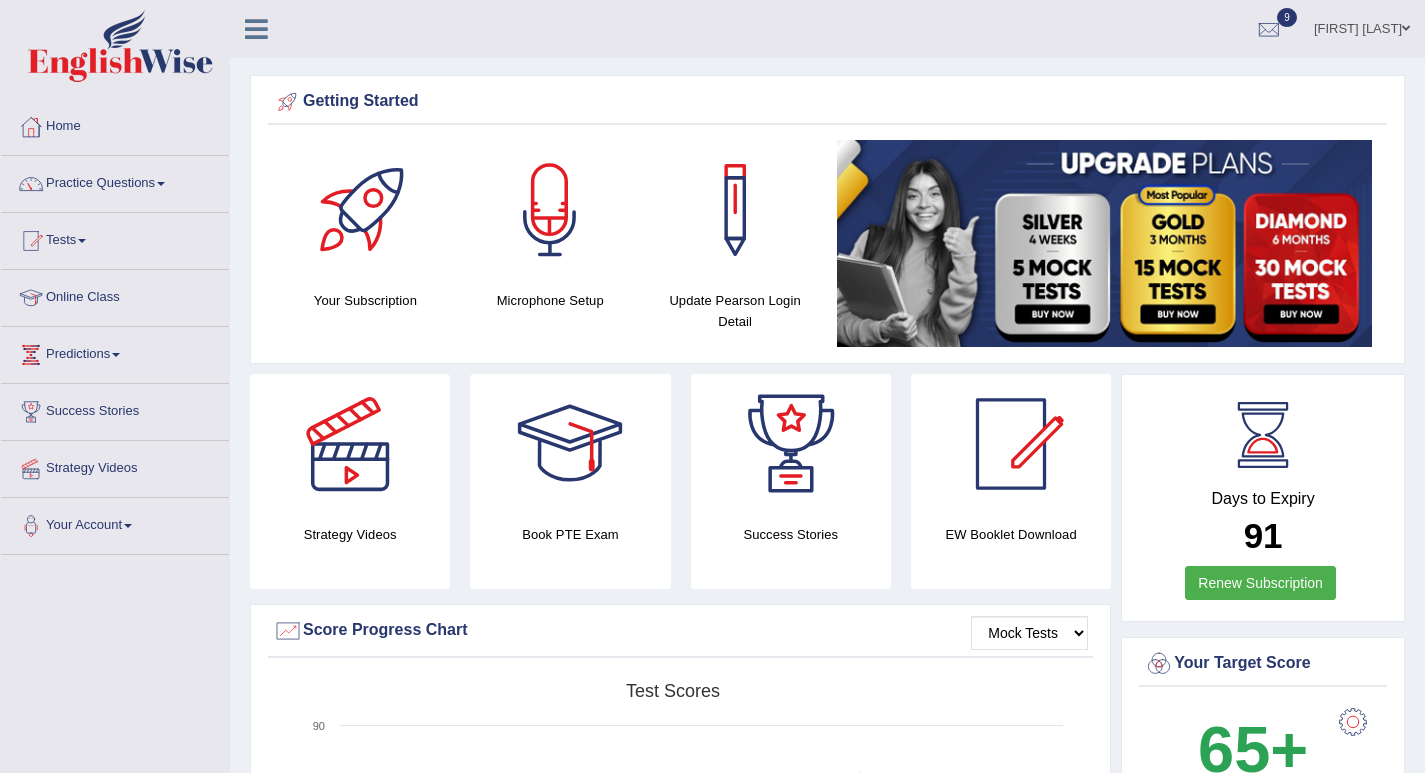 scroll, scrollTop: 0, scrollLeft: 0, axis: both 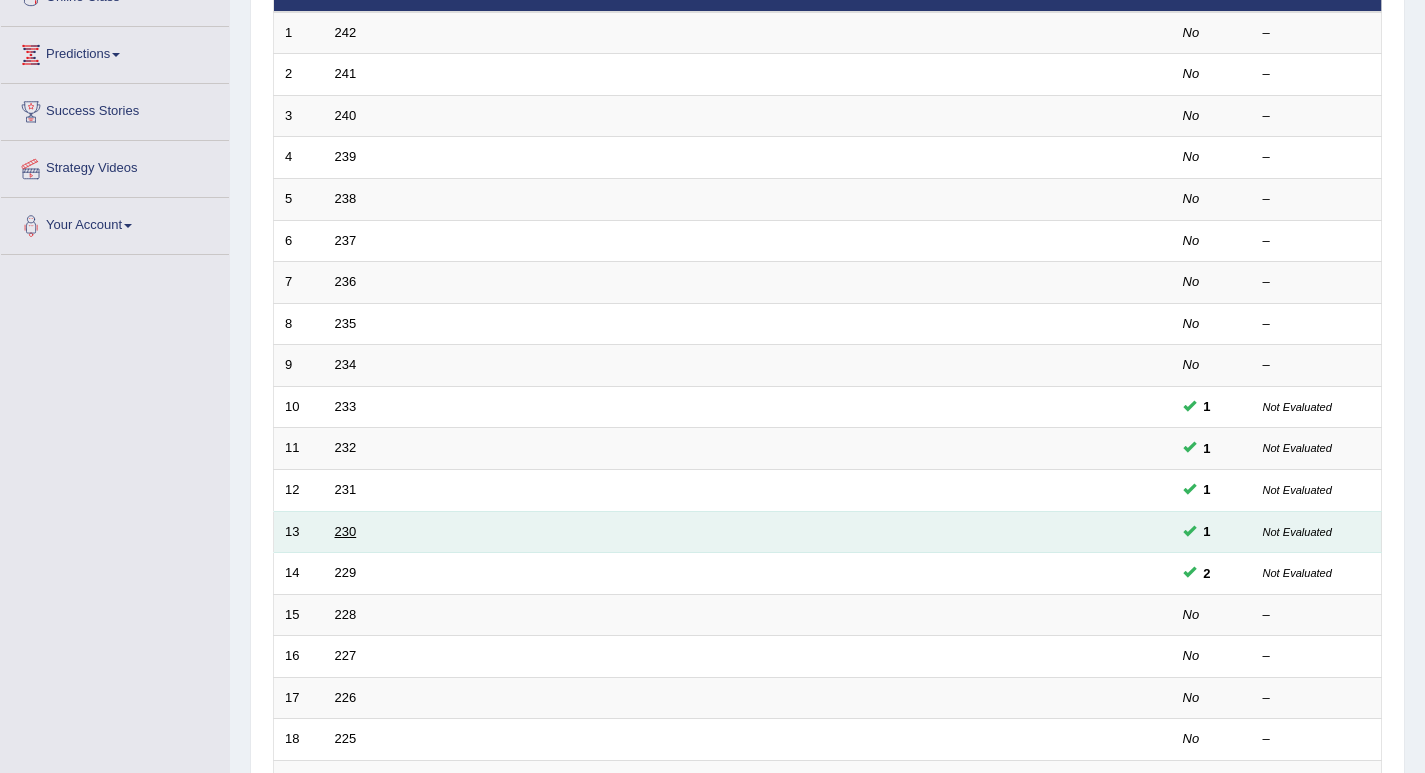 click on "230" at bounding box center (346, 531) 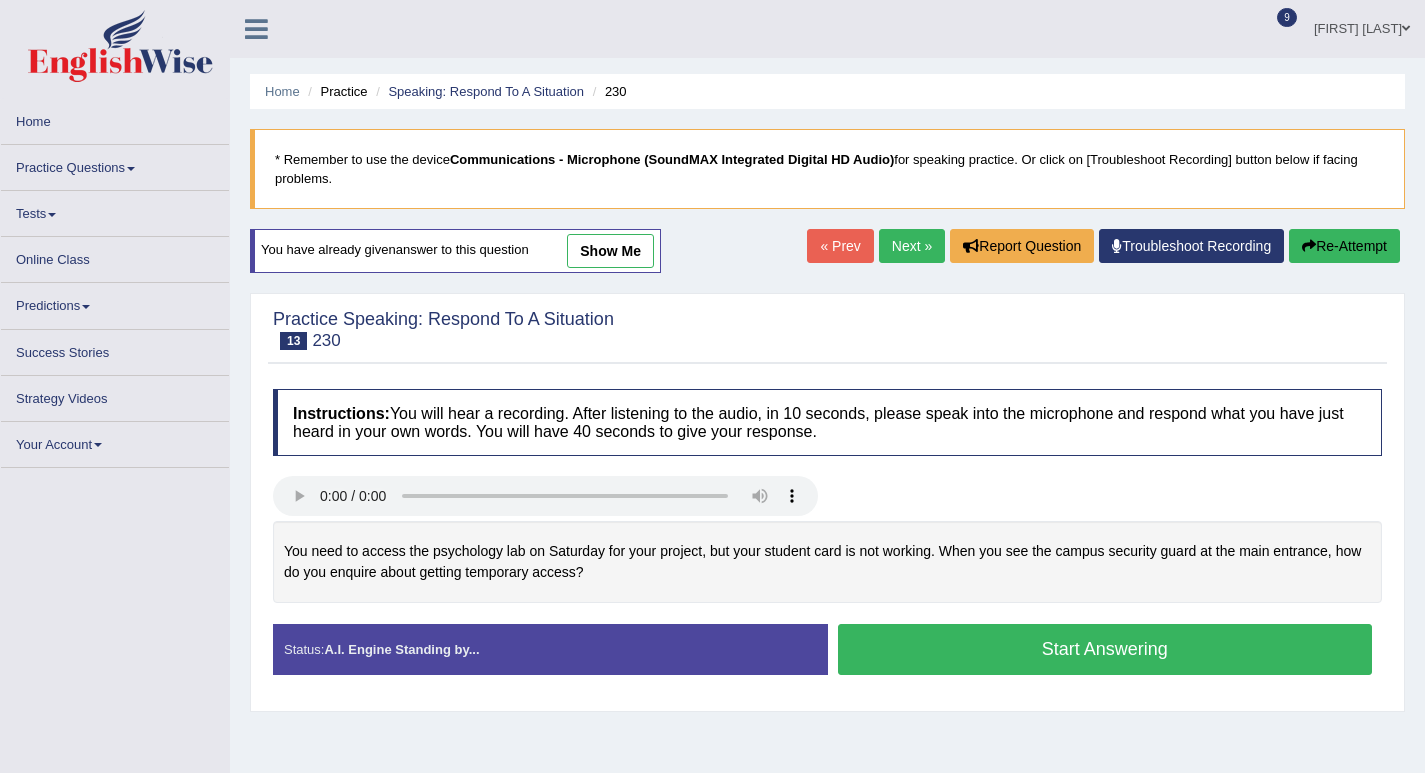 scroll, scrollTop: 0, scrollLeft: 0, axis: both 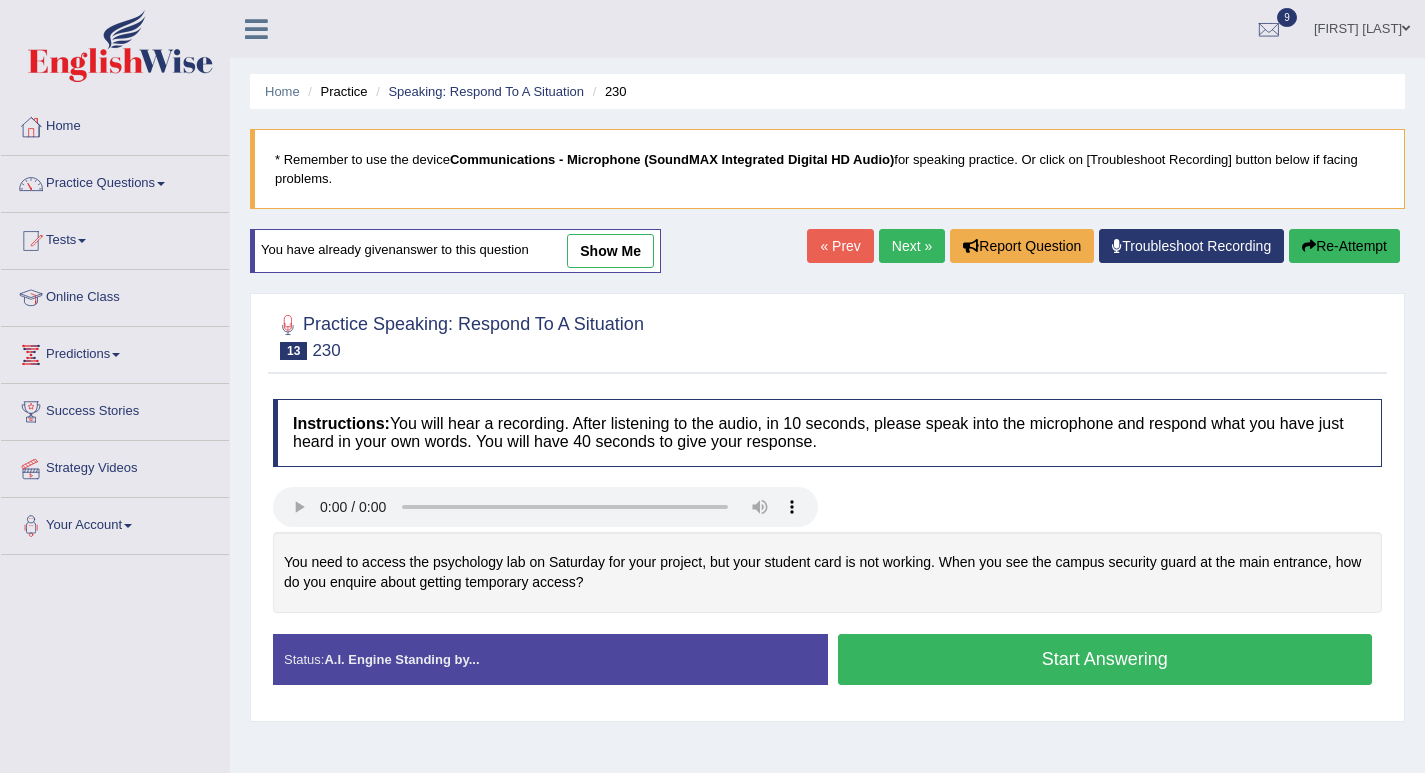 click on "« Prev" at bounding box center (840, 246) 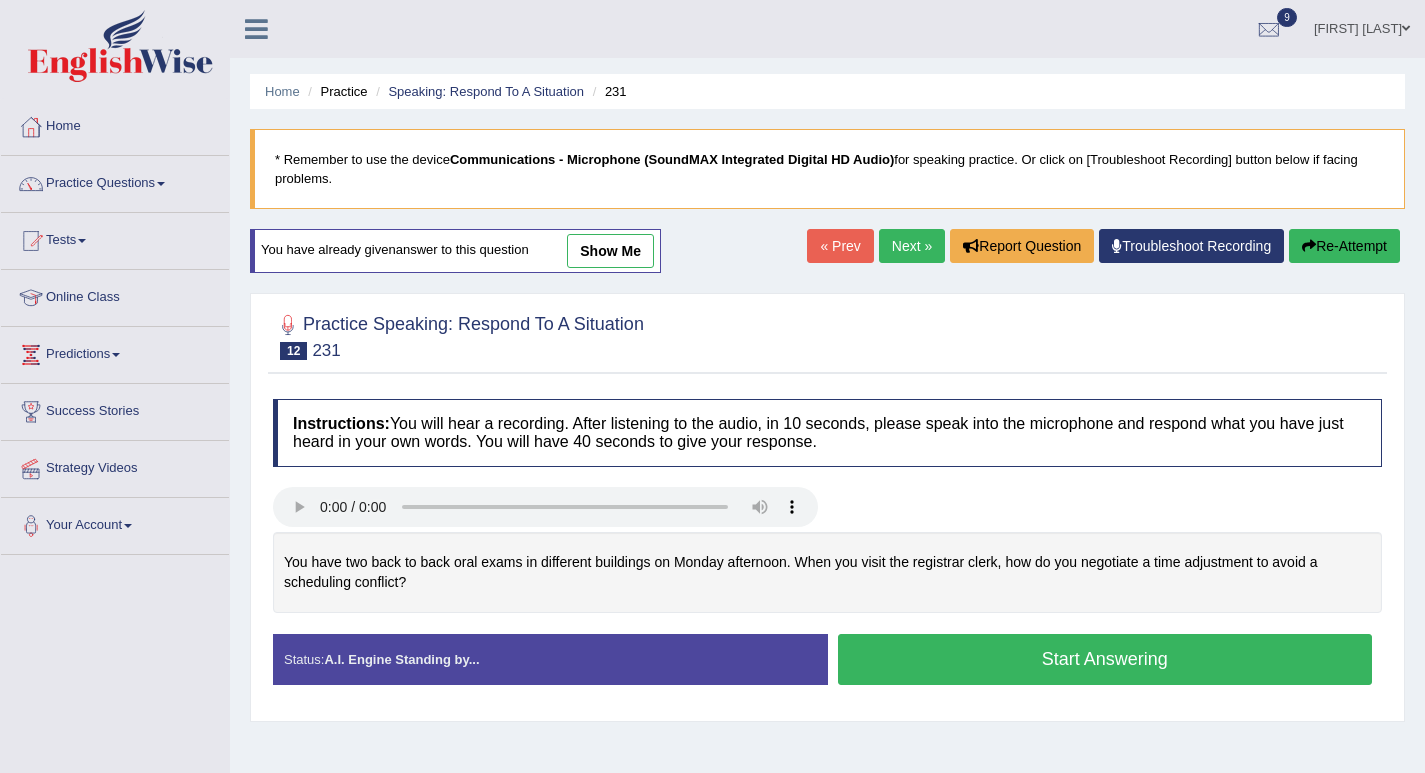 scroll, scrollTop: 0, scrollLeft: 0, axis: both 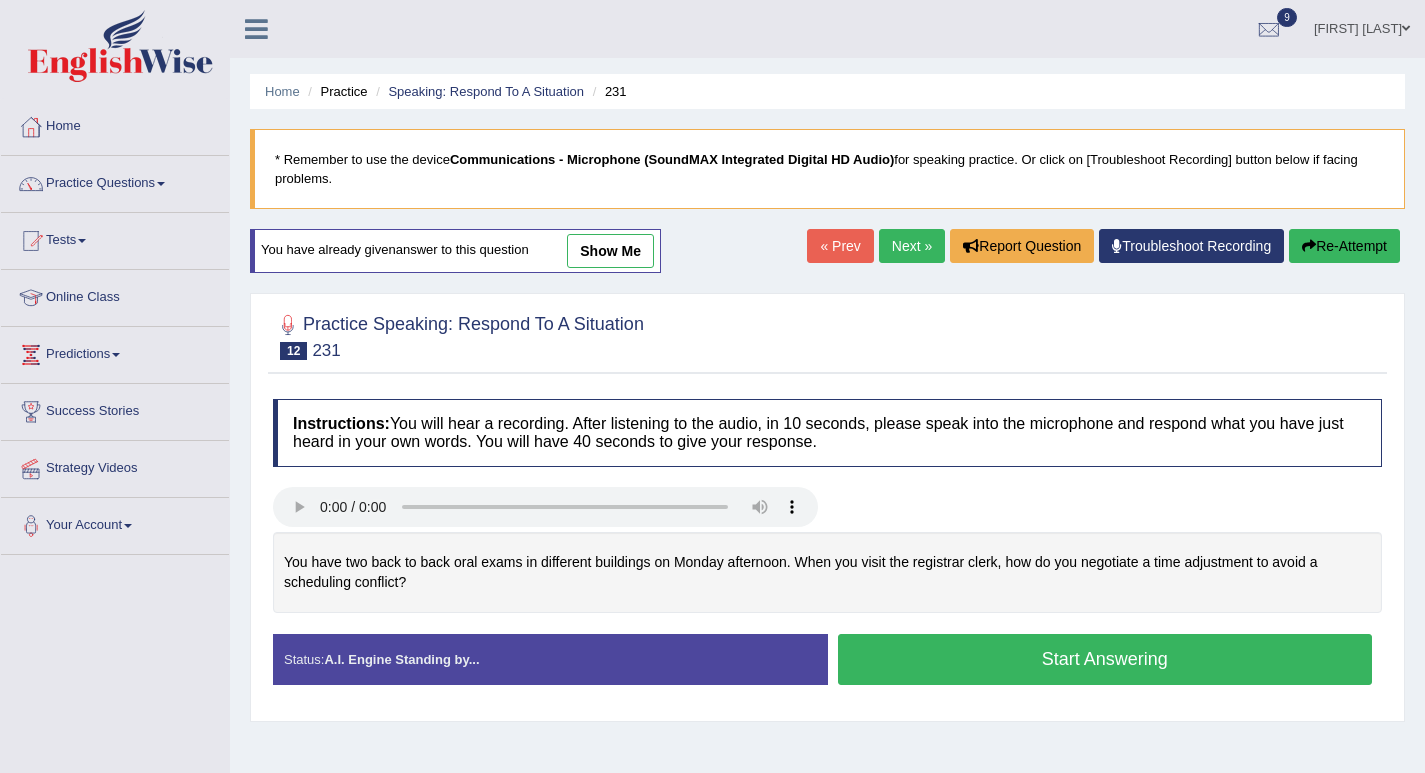 click on "Next »" at bounding box center (912, 246) 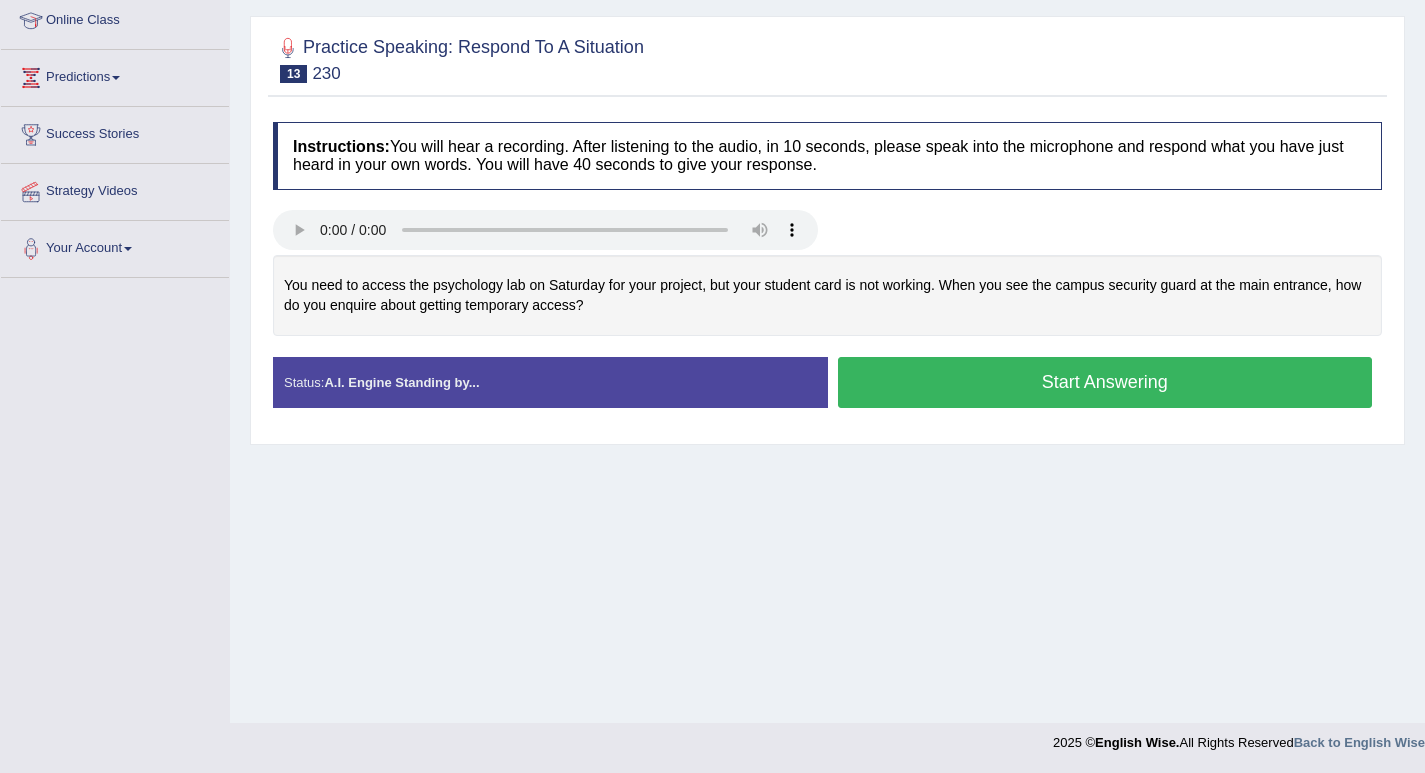 scroll, scrollTop: 277, scrollLeft: 0, axis: vertical 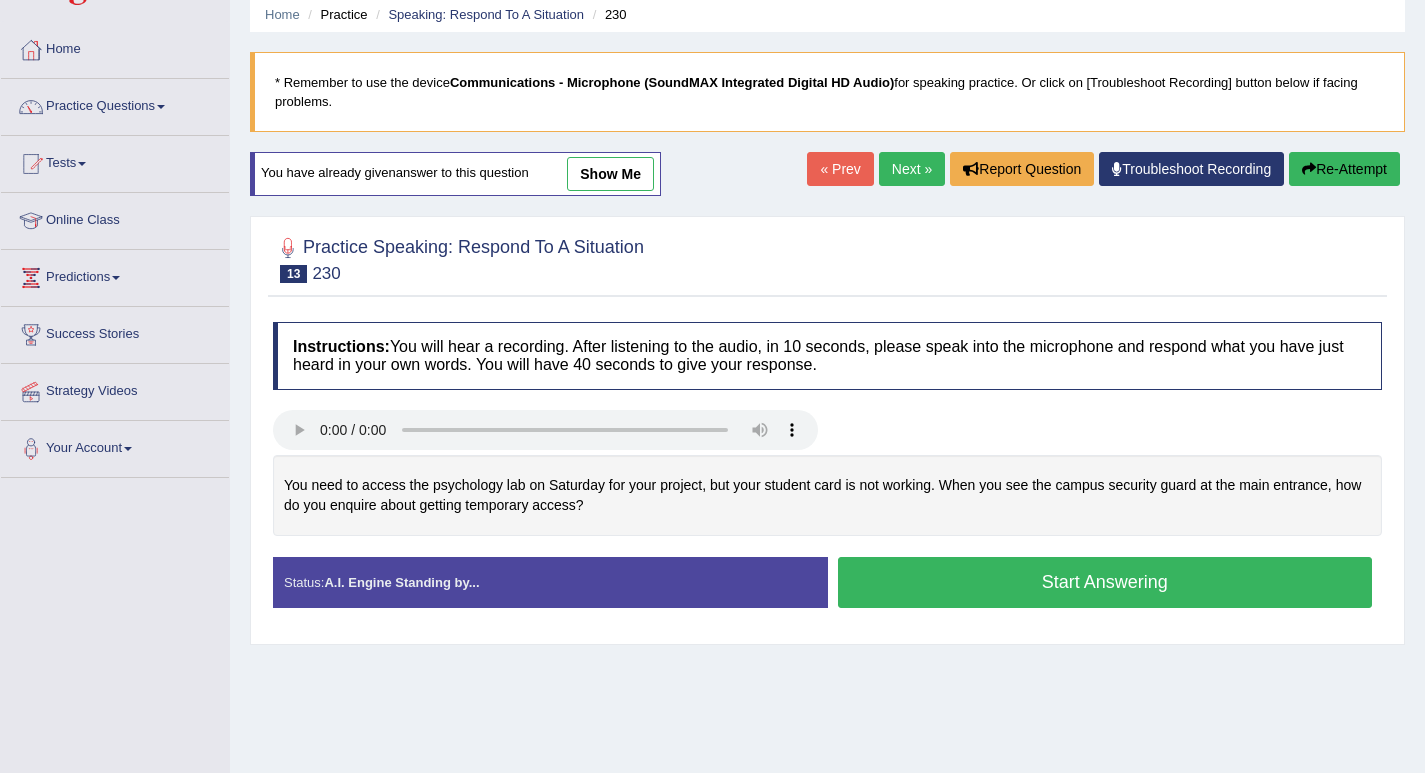 click on "« Prev" at bounding box center (840, 169) 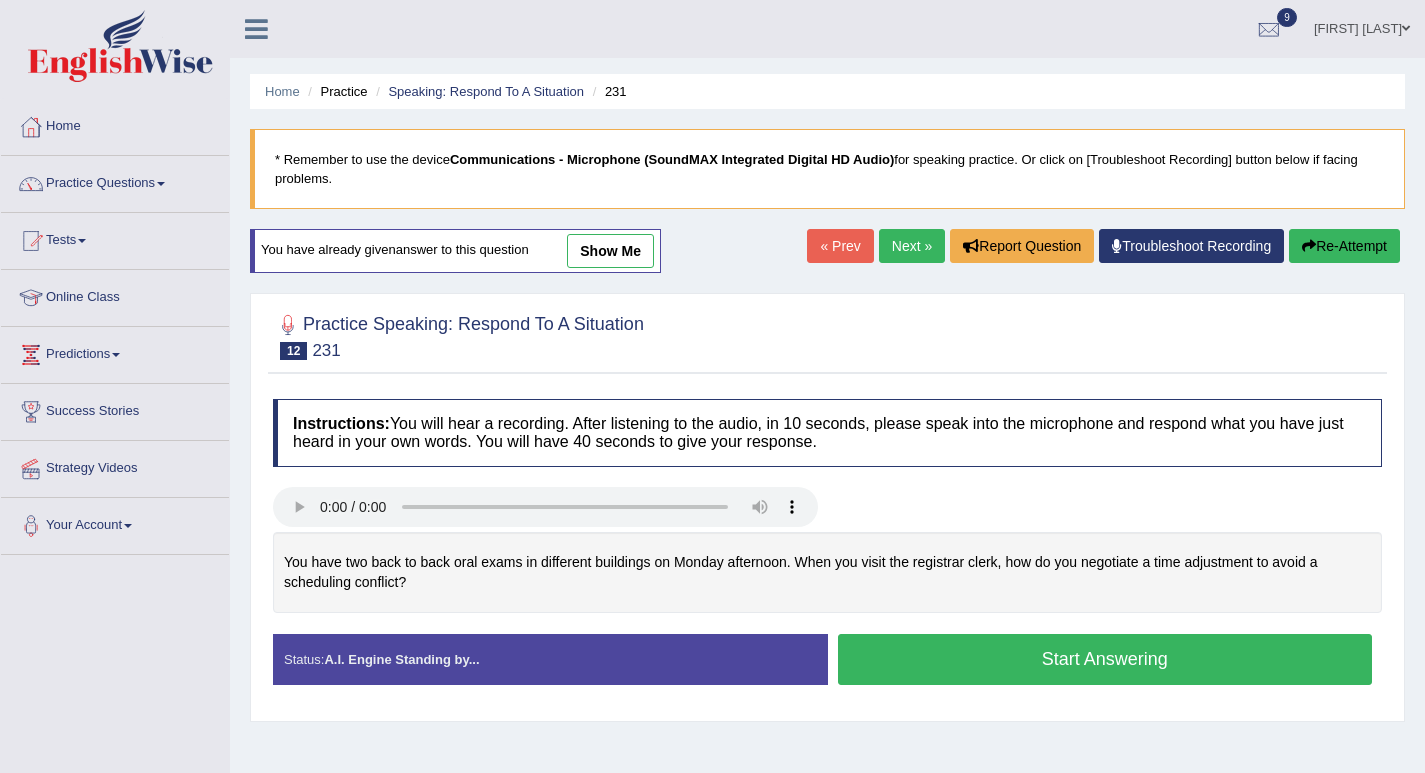 scroll, scrollTop: 0, scrollLeft: 0, axis: both 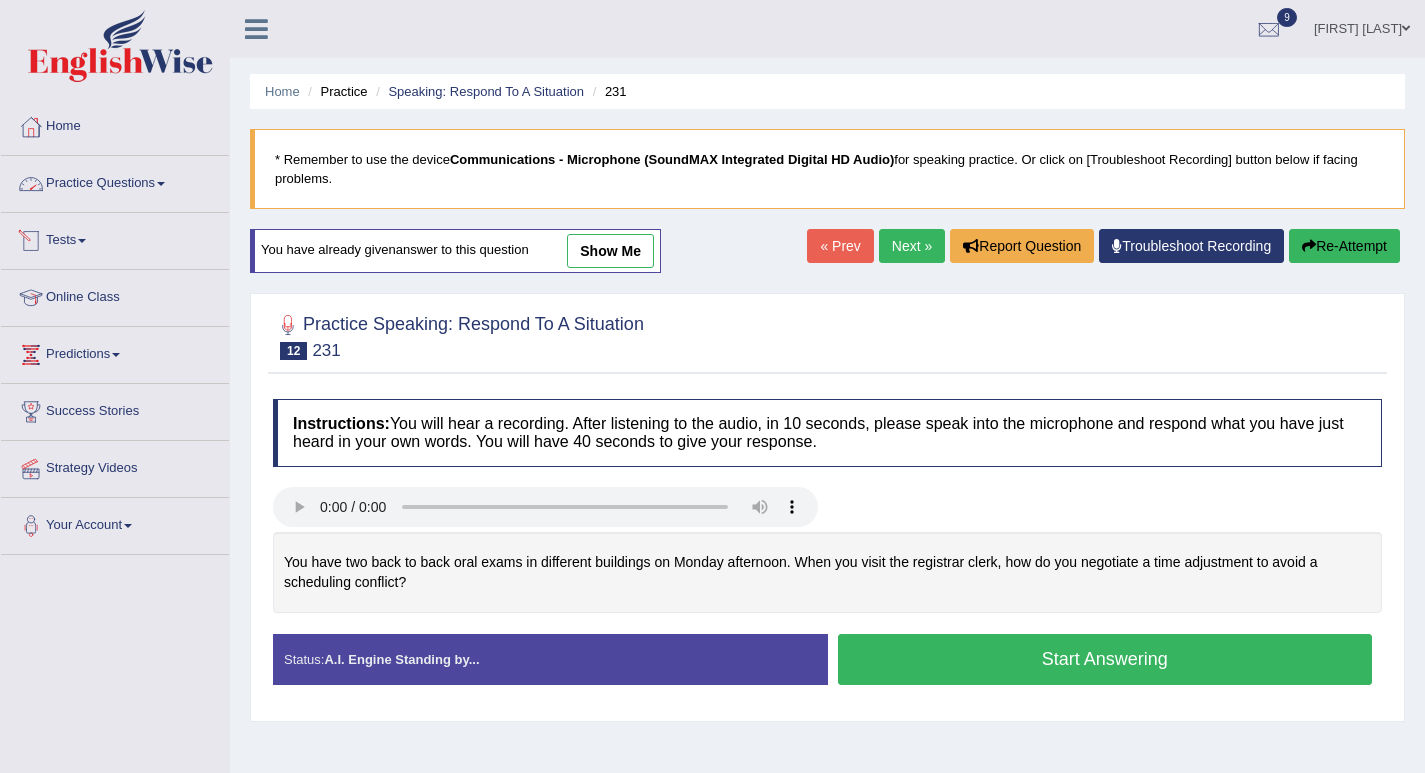 click on "Practice Questions" at bounding box center [115, 181] 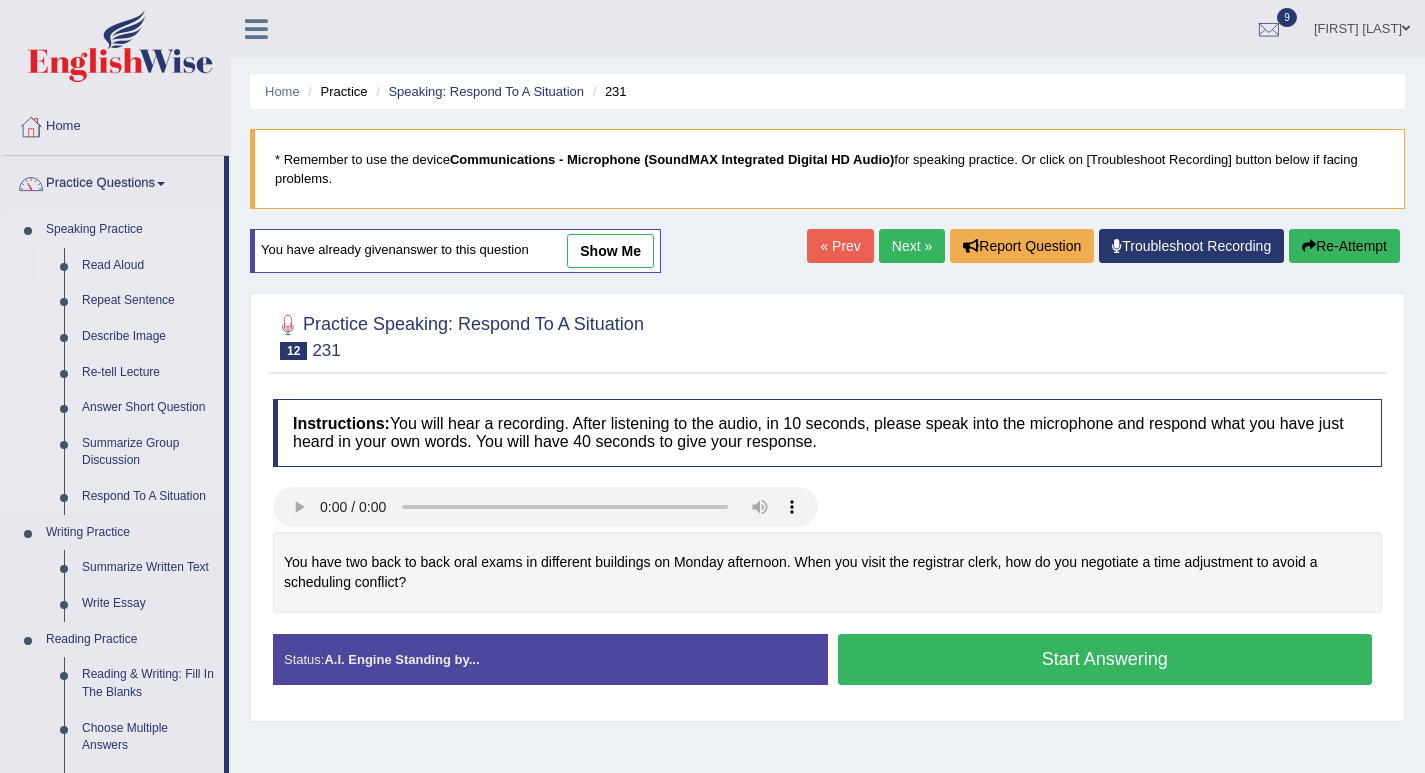 click on "Read Aloud" at bounding box center (148, 266) 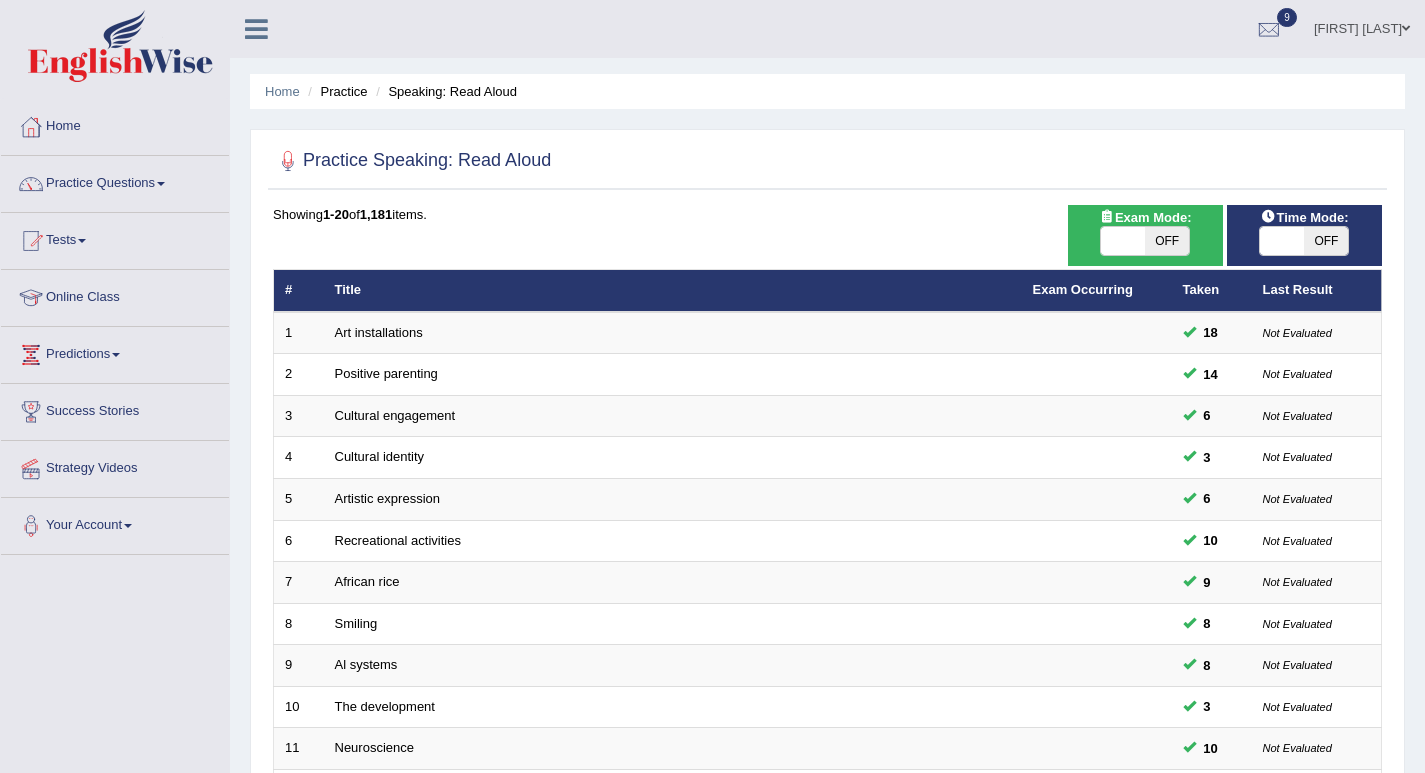 scroll, scrollTop: 0, scrollLeft: 0, axis: both 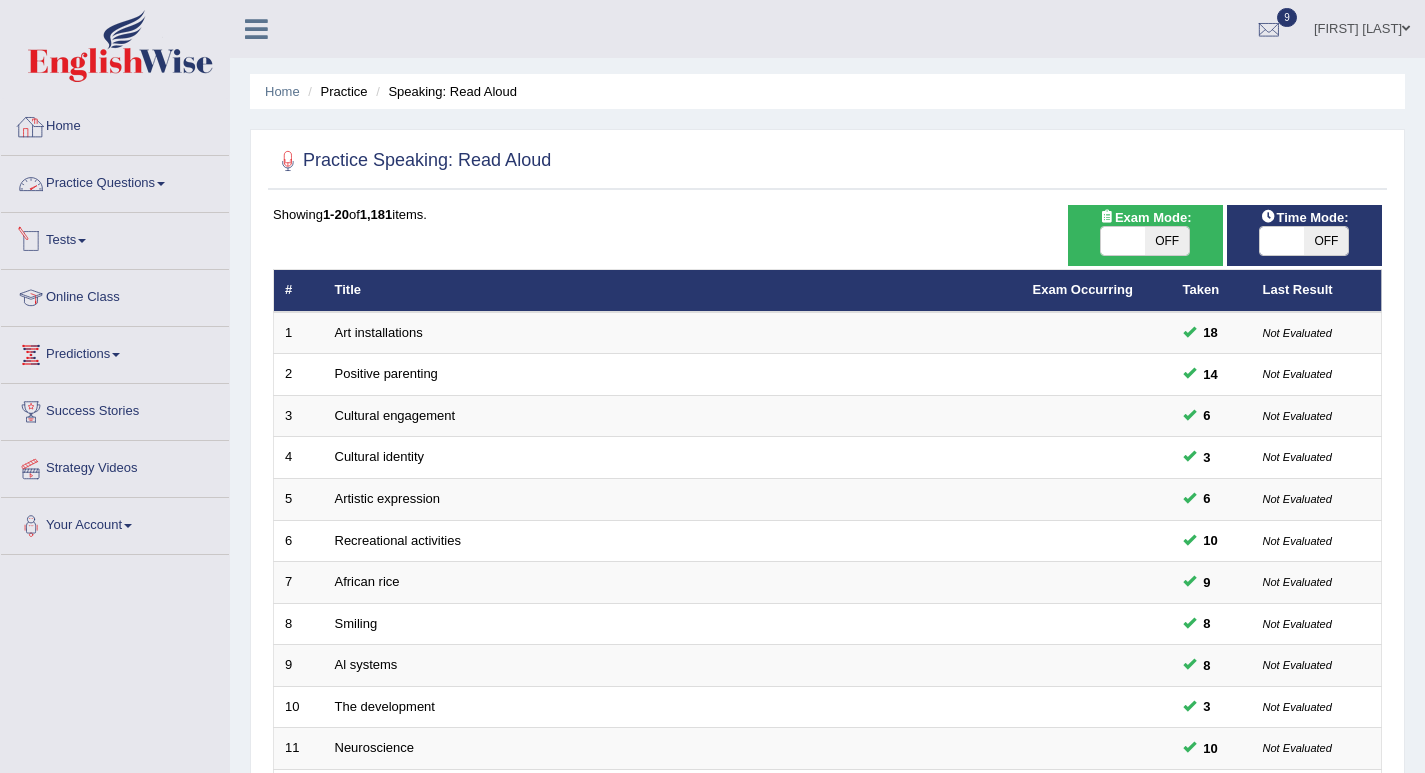 click on "Practice Questions" at bounding box center [115, 181] 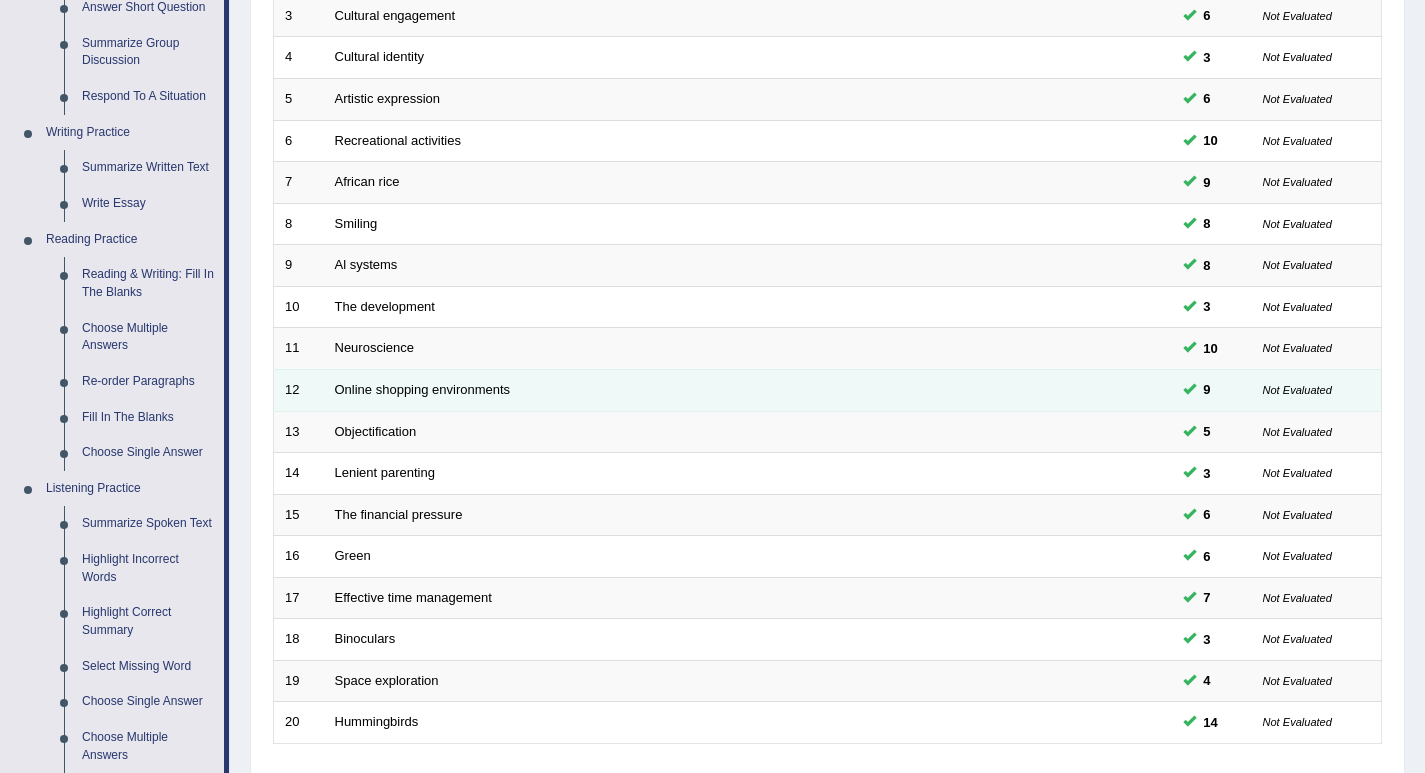 scroll, scrollTop: 851, scrollLeft: 0, axis: vertical 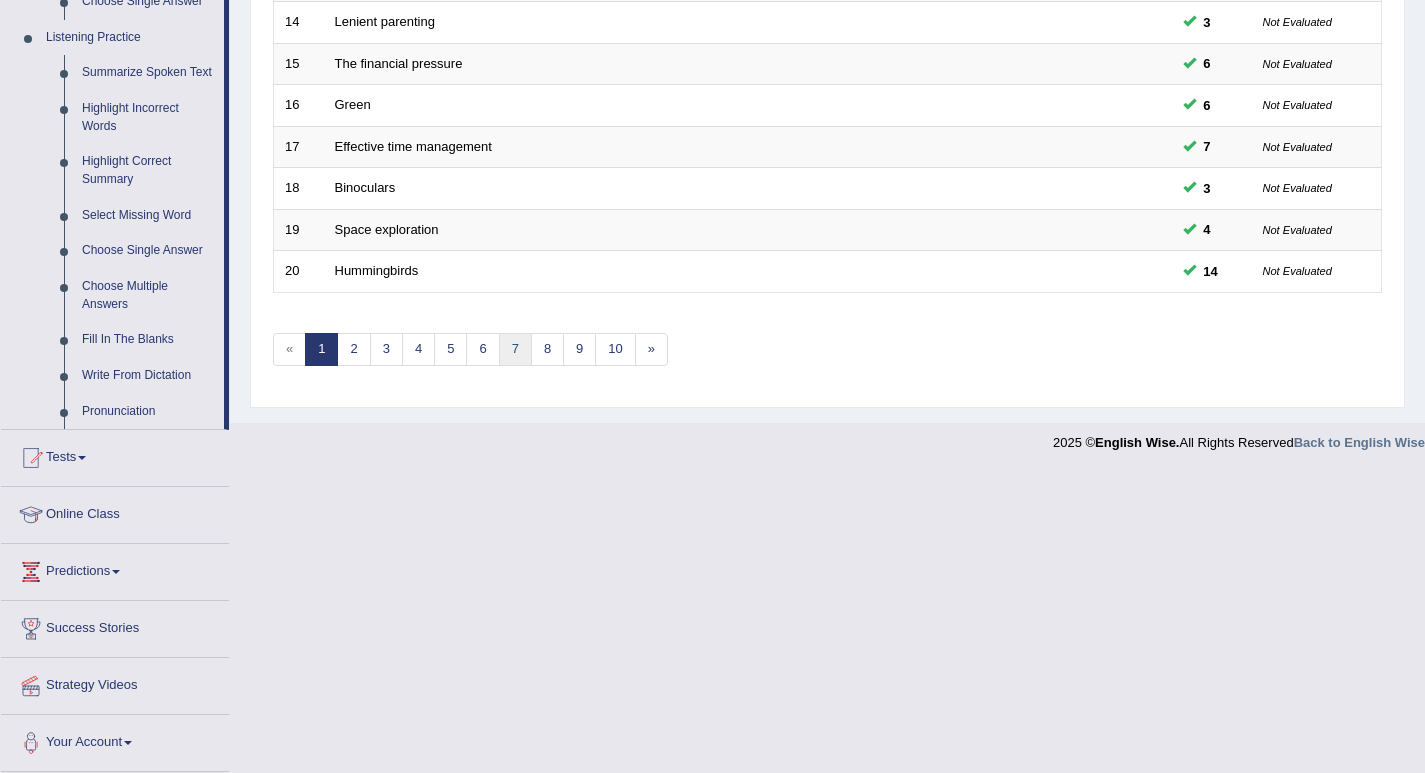 click on "7" at bounding box center (515, 349) 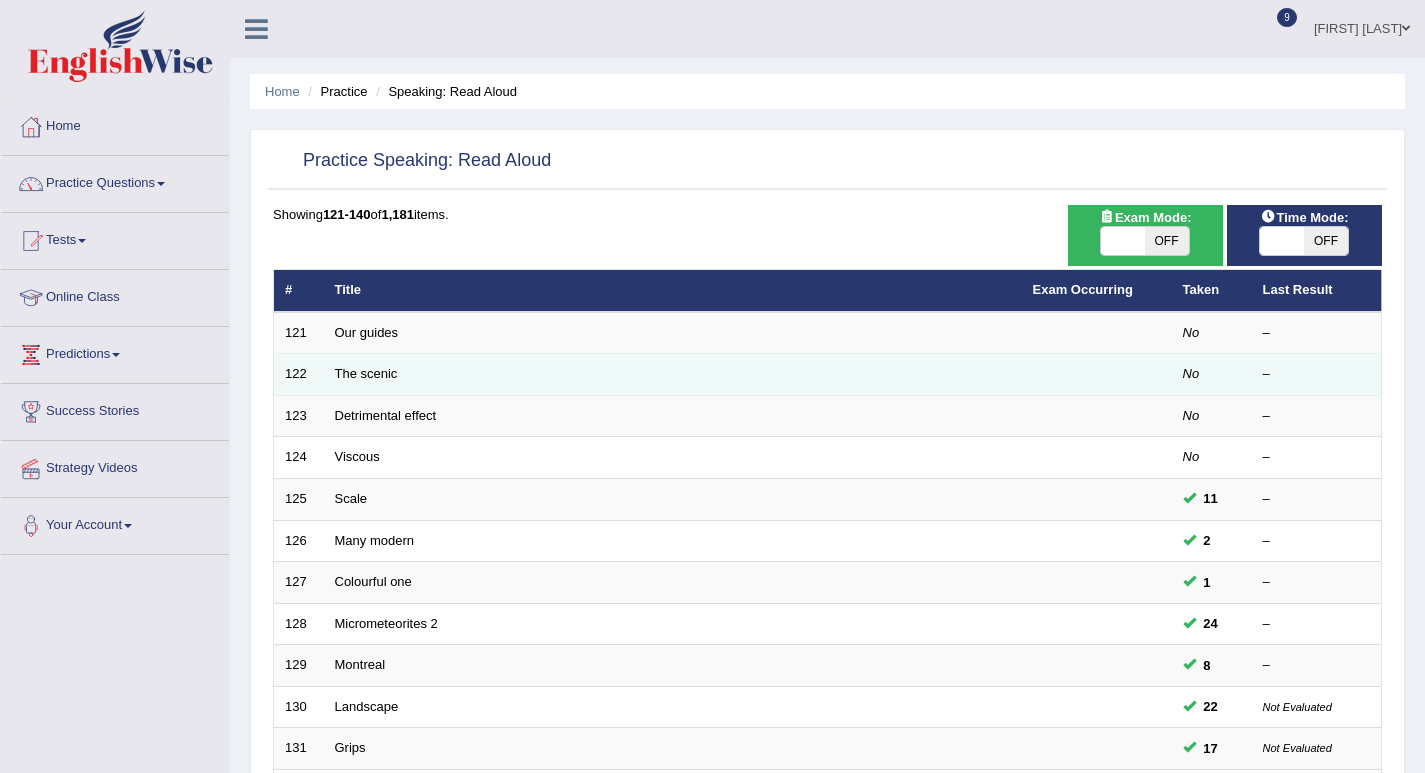 scroll, scrollTop: 0, scrollLeft: 0, axis: both 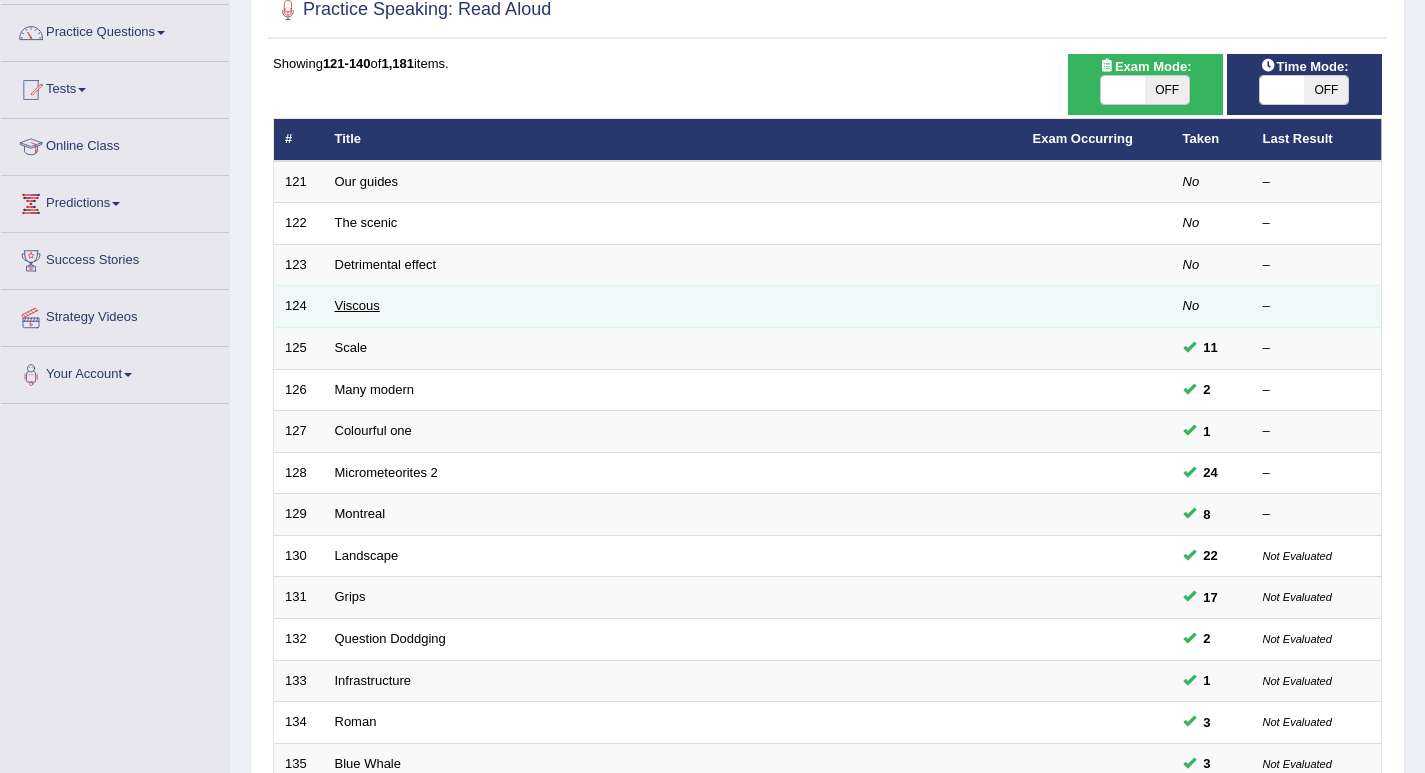 click on "Viscous" at bounding box center (357, 305) 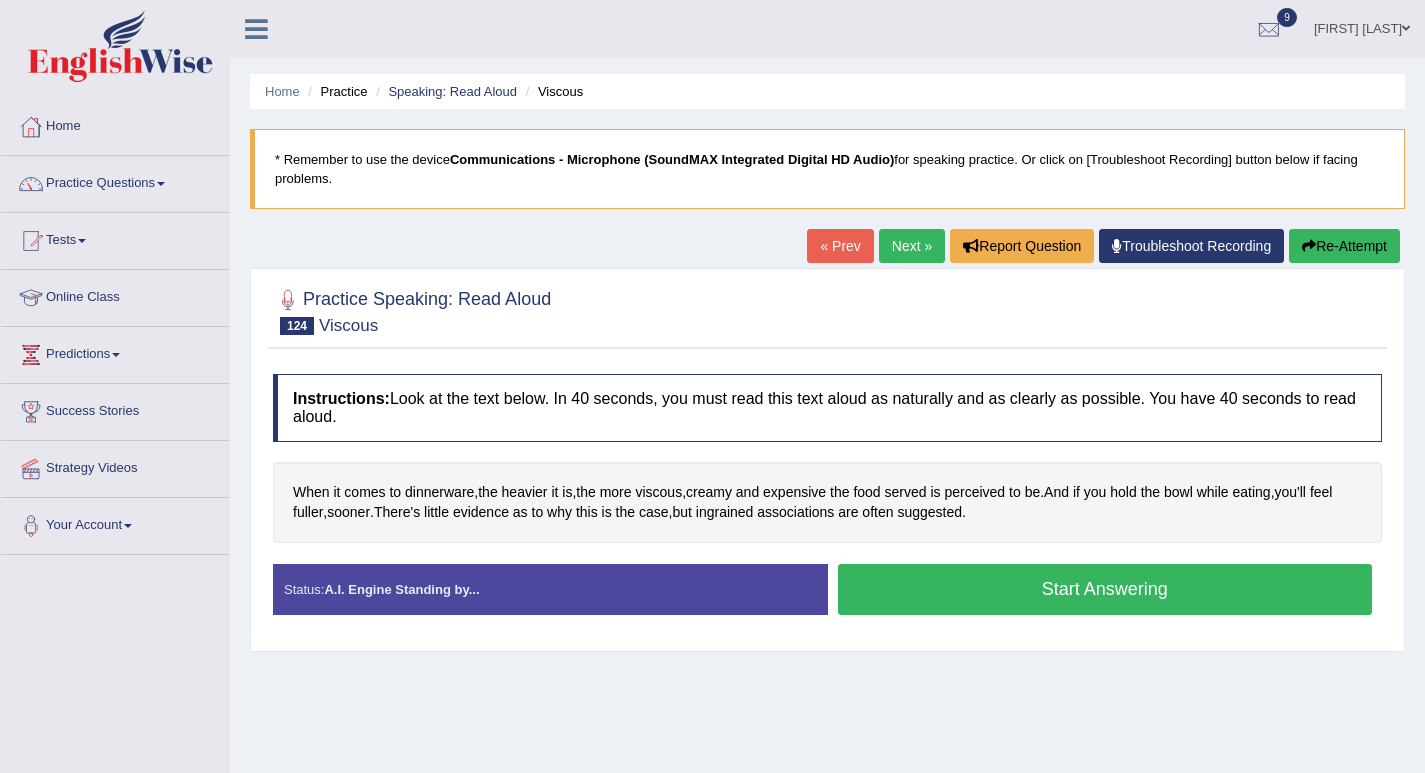 scroll, scrollTop: 0, scrollLeft: 0, axis: both 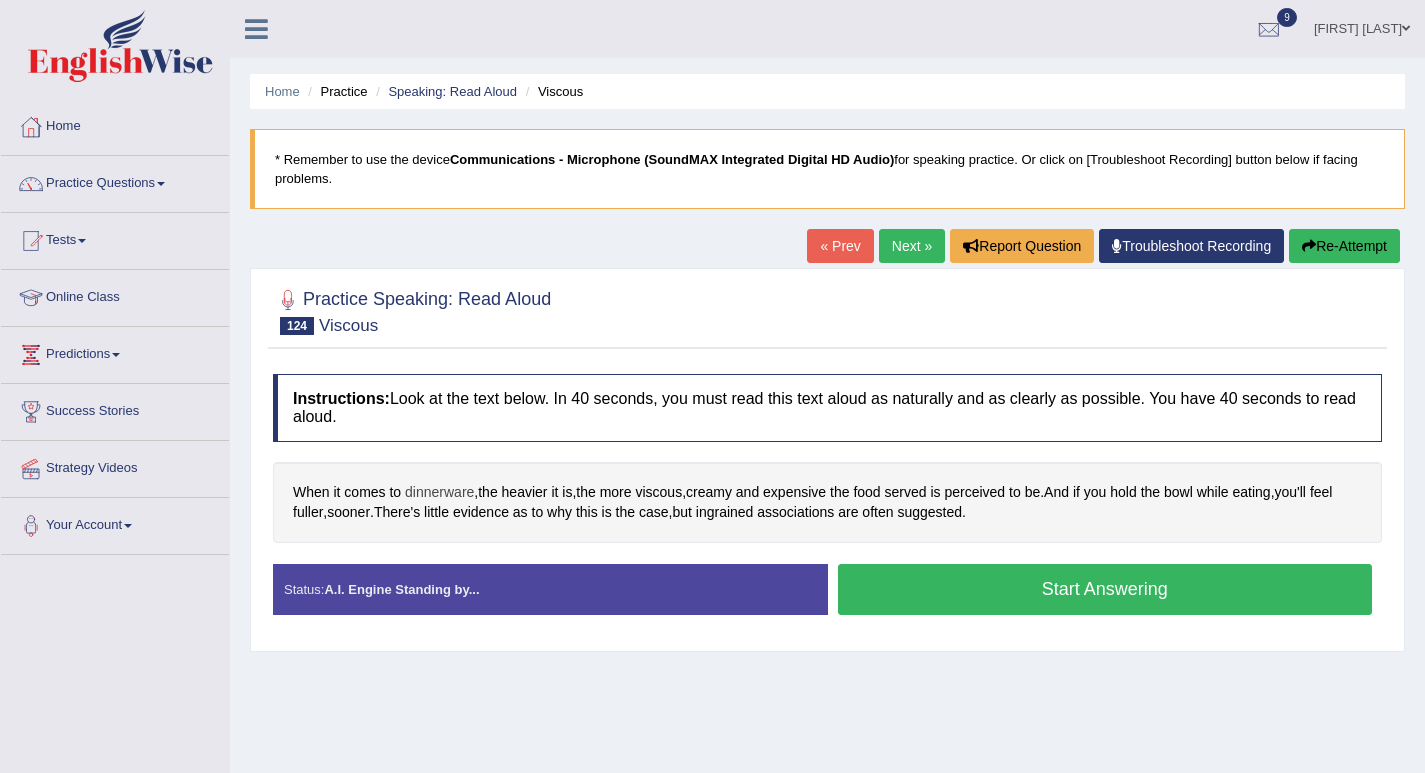 click on "dinnerware" at bounding box center (439, 492) 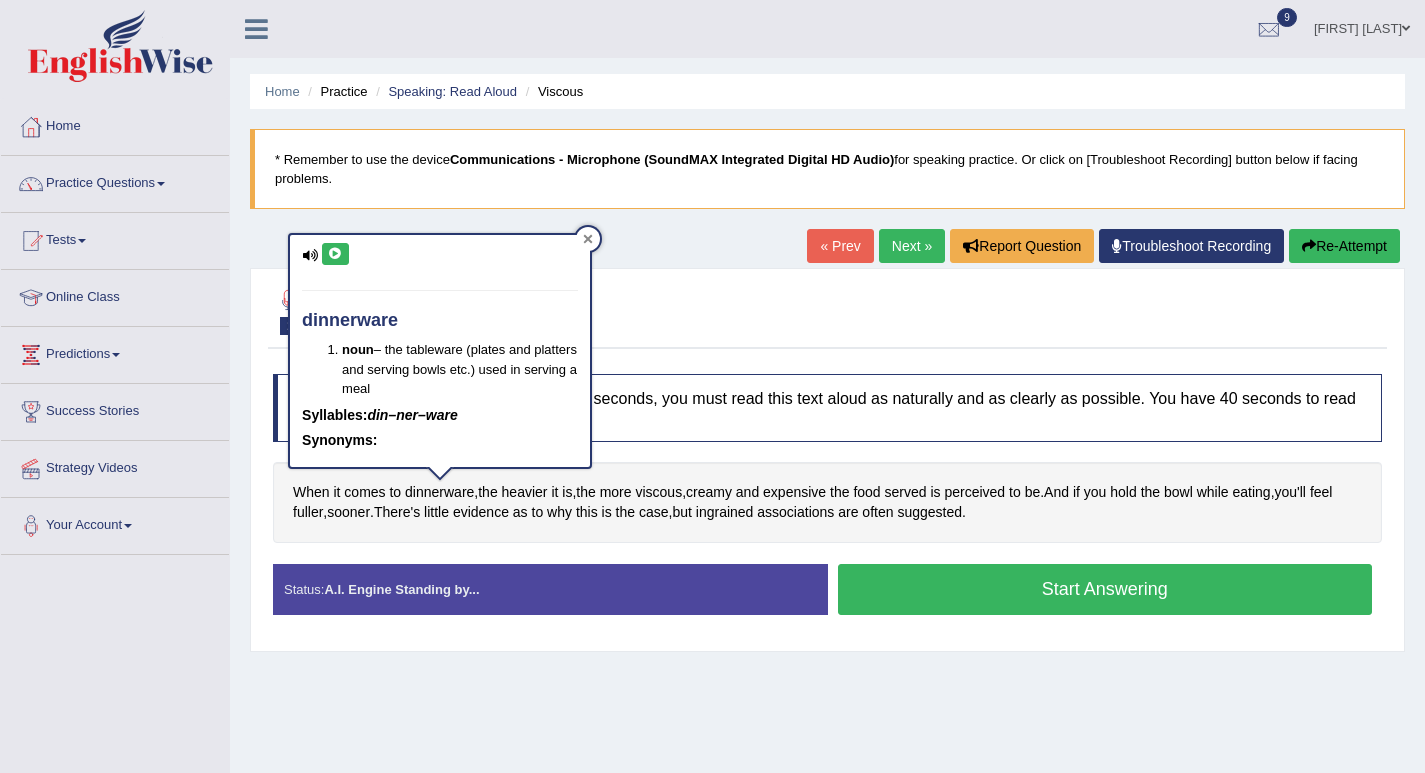 click at bounding box center (588, 239) 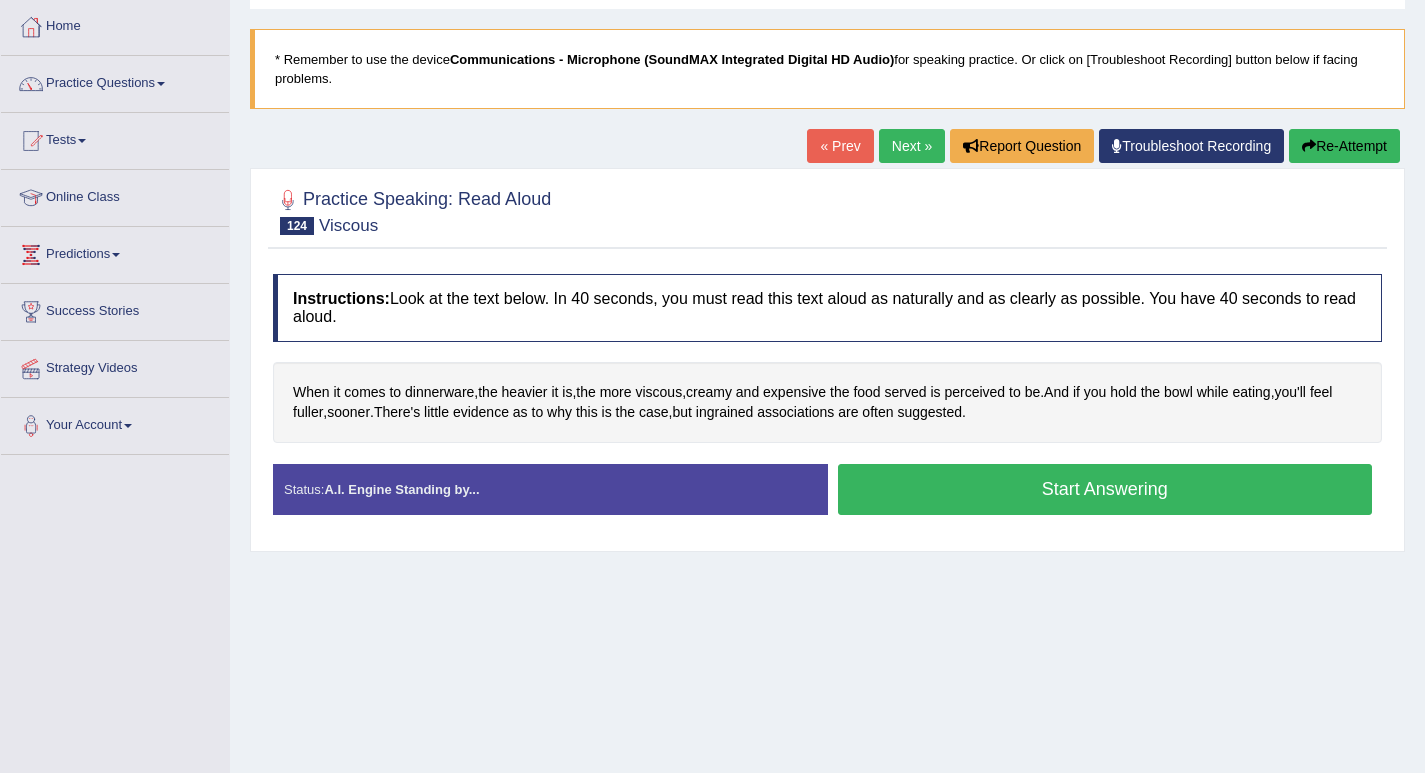 scroll, scrollTop: 200, scrollLeft: 0, axis: vertical 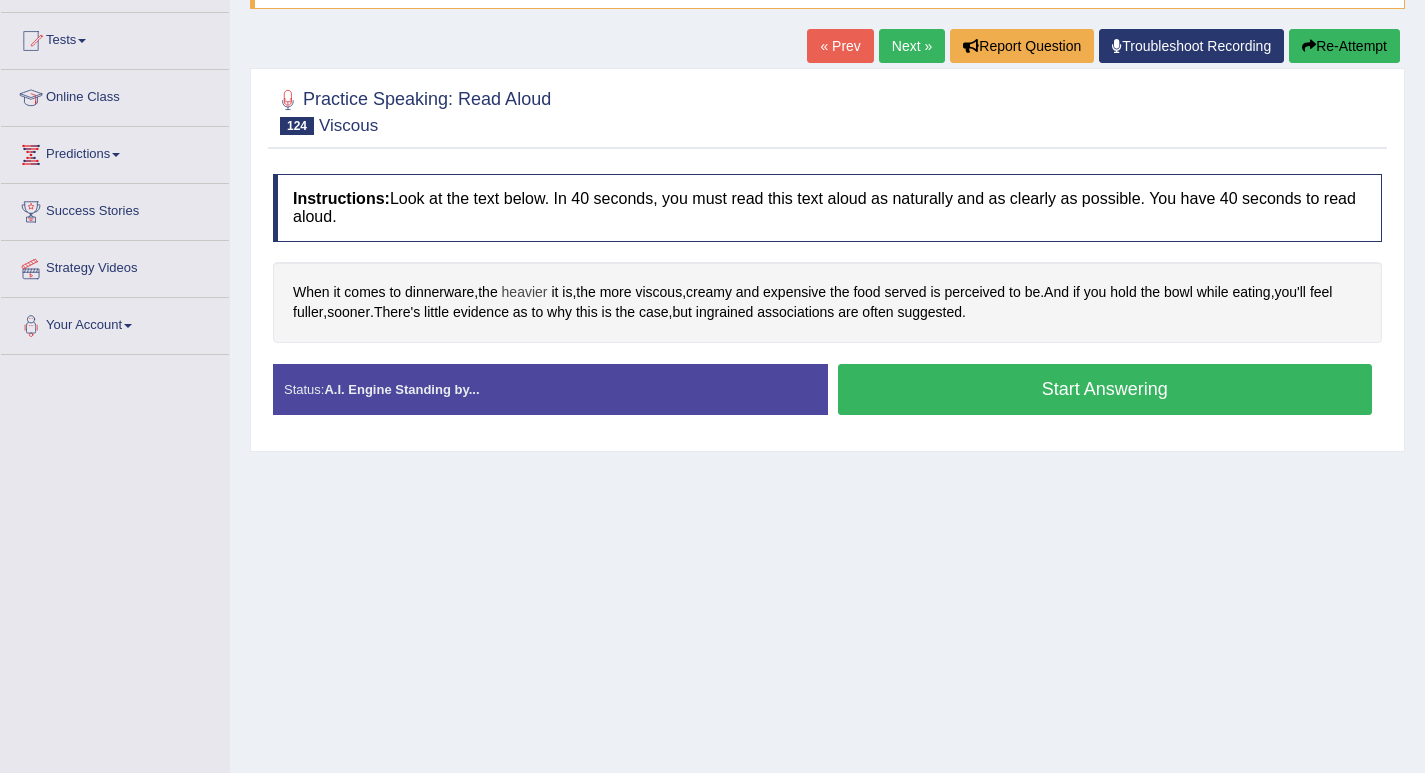 click on "heavier" at bounding box center (525, 292) 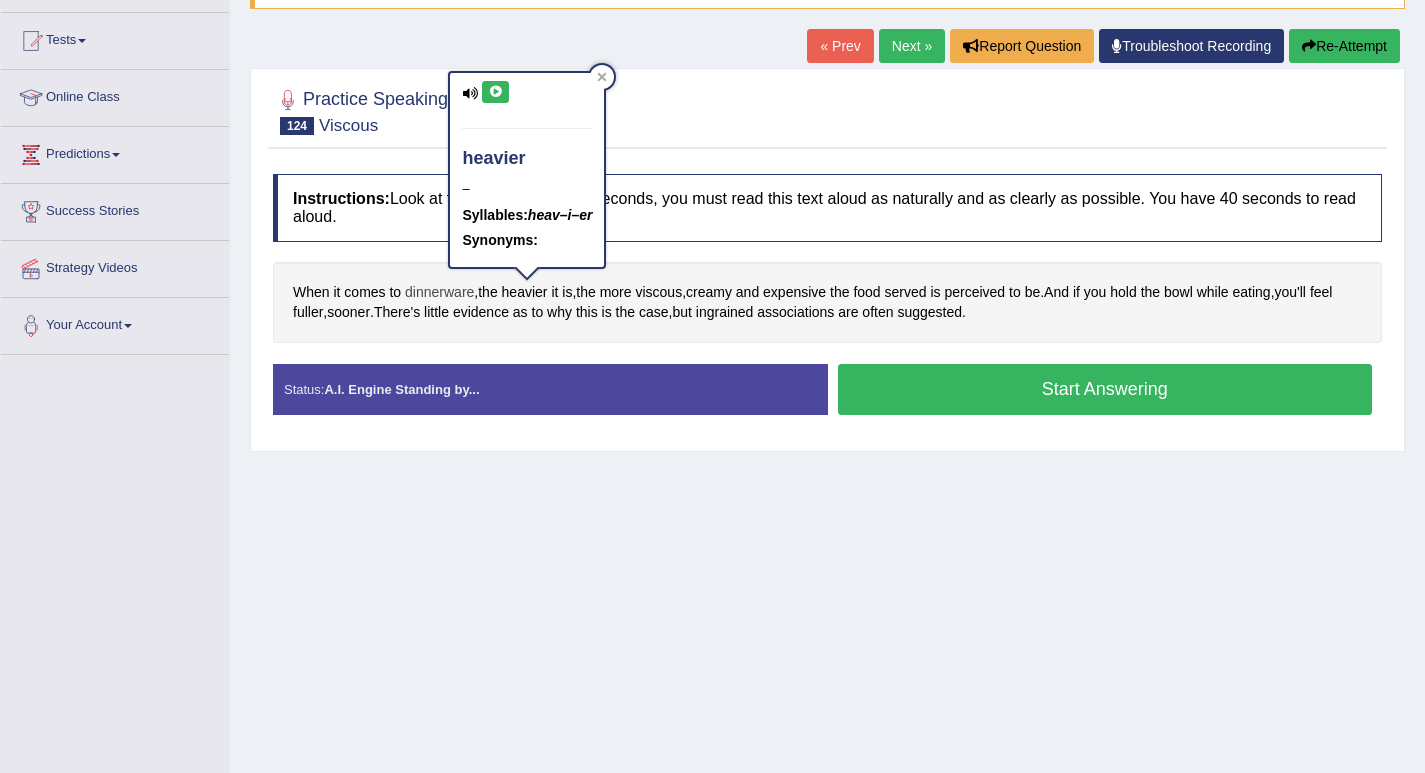 click on "dinnerware" at bounding box center [439, 292] 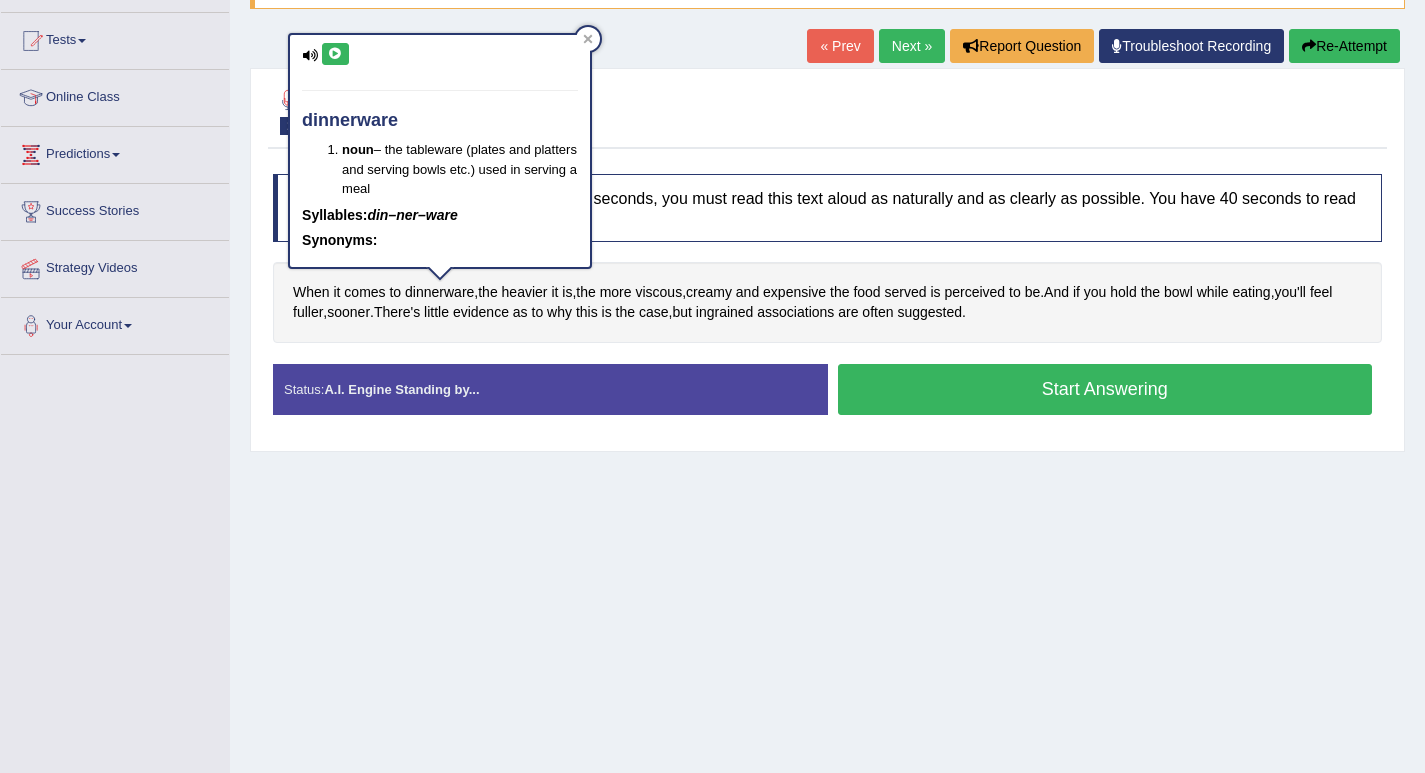click at bounding box center (335, 54) 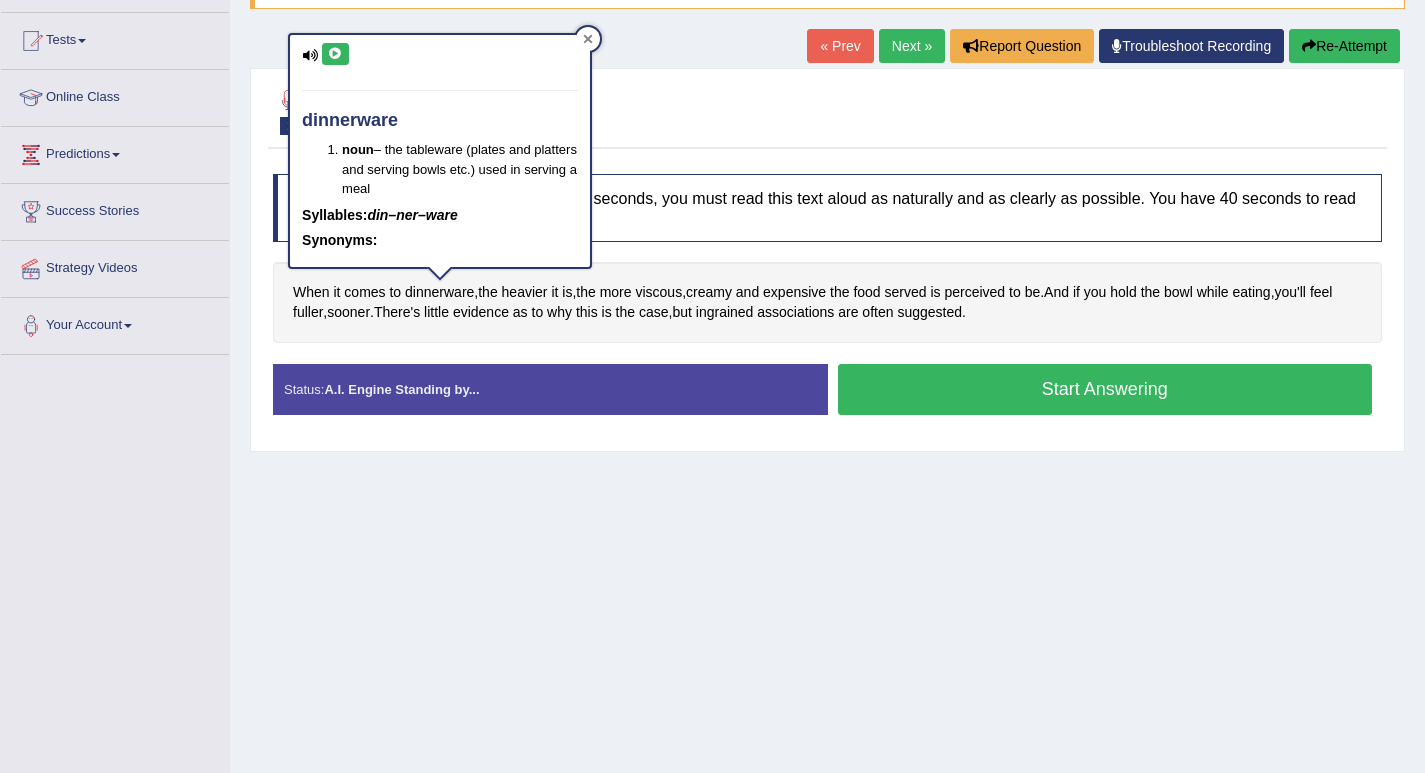 click at bounding box center [588, 39] 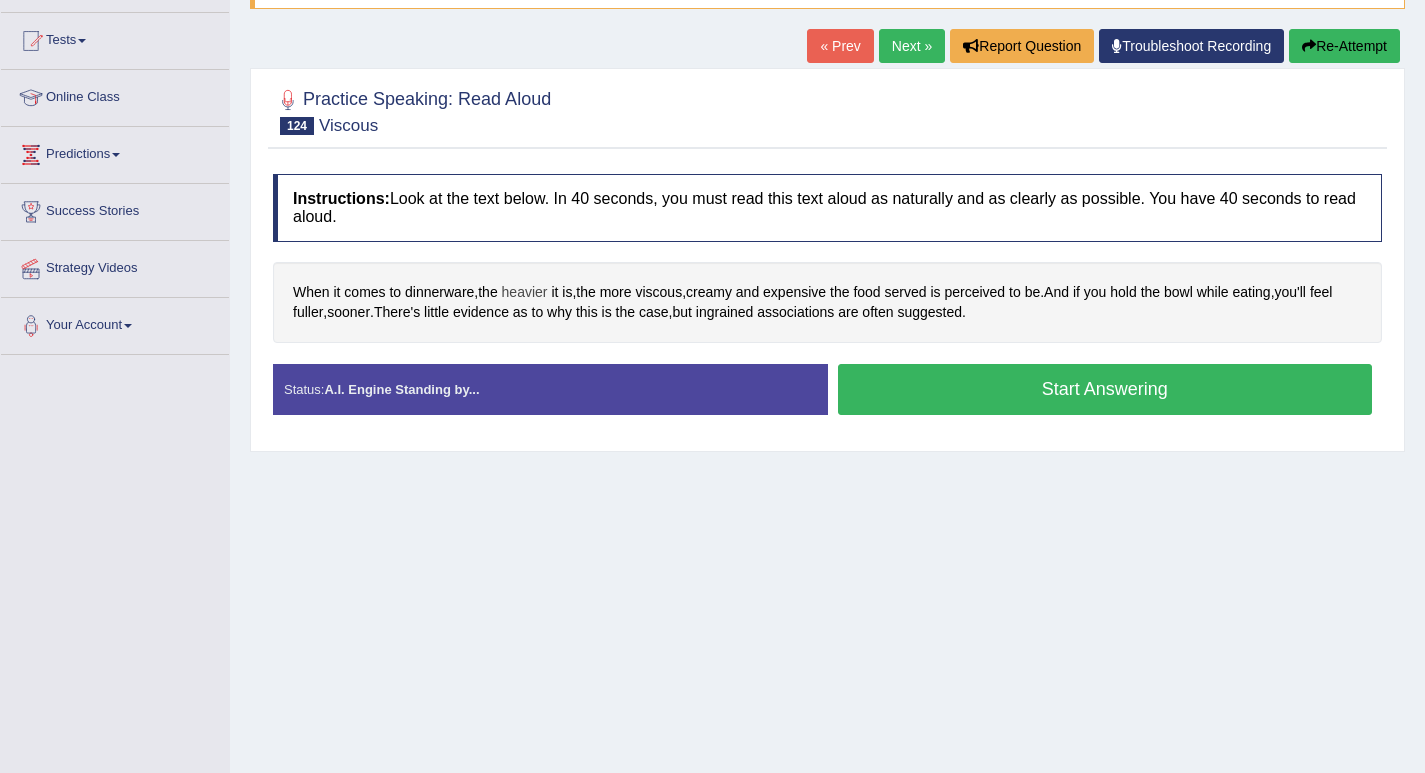 click on "heavier" at bounding box center [525, 292] 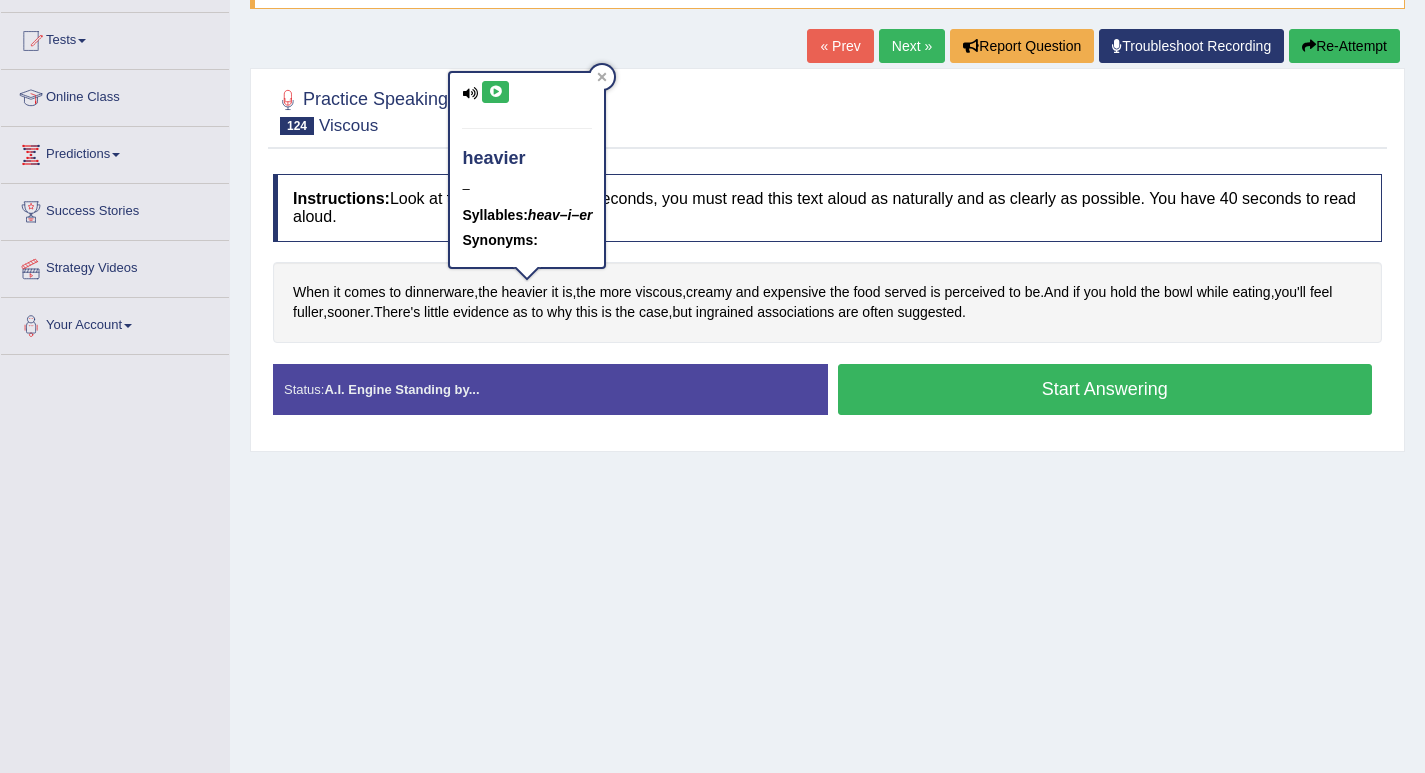 click at bounding box center (495, 92) 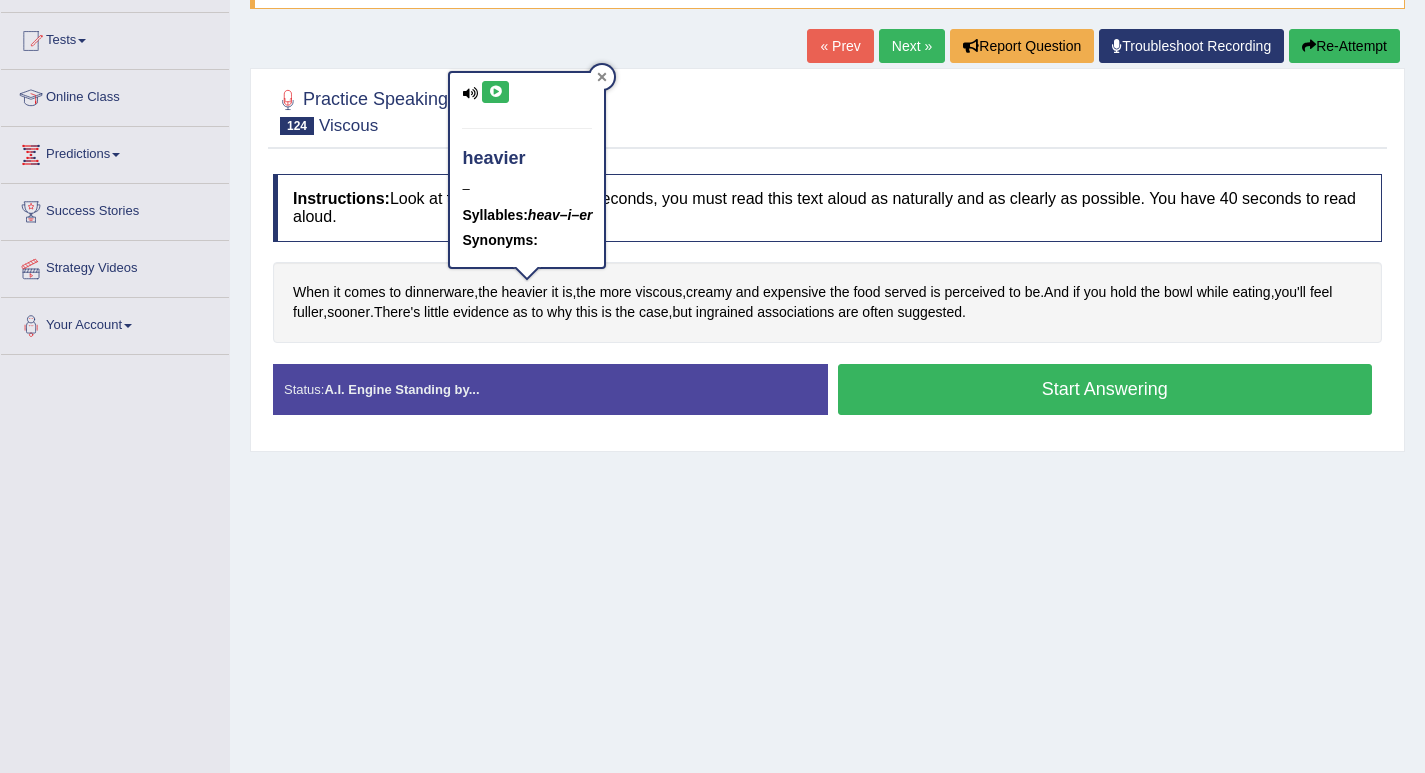 click at bounding box center [602, 77] 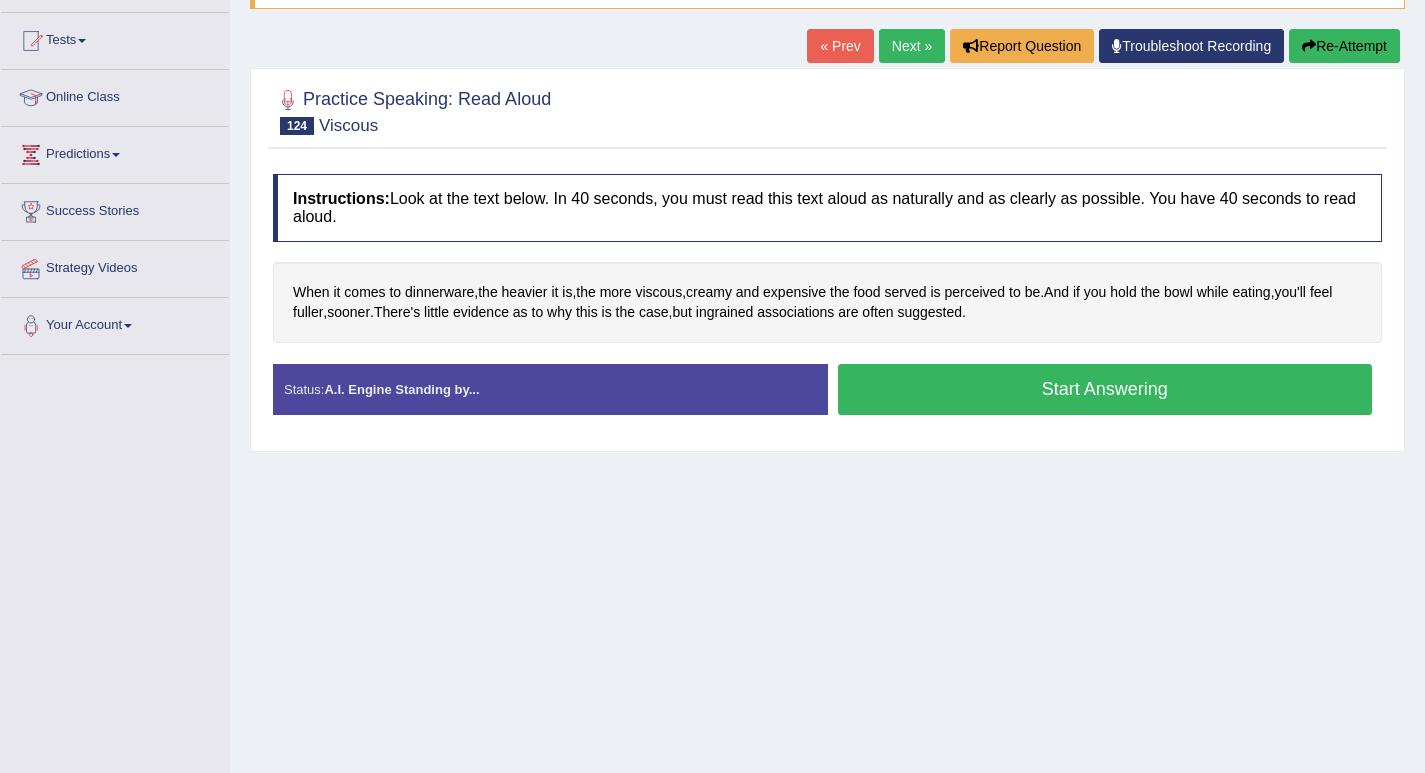 click on "Start Answering" at bounding box center [1105, 389] 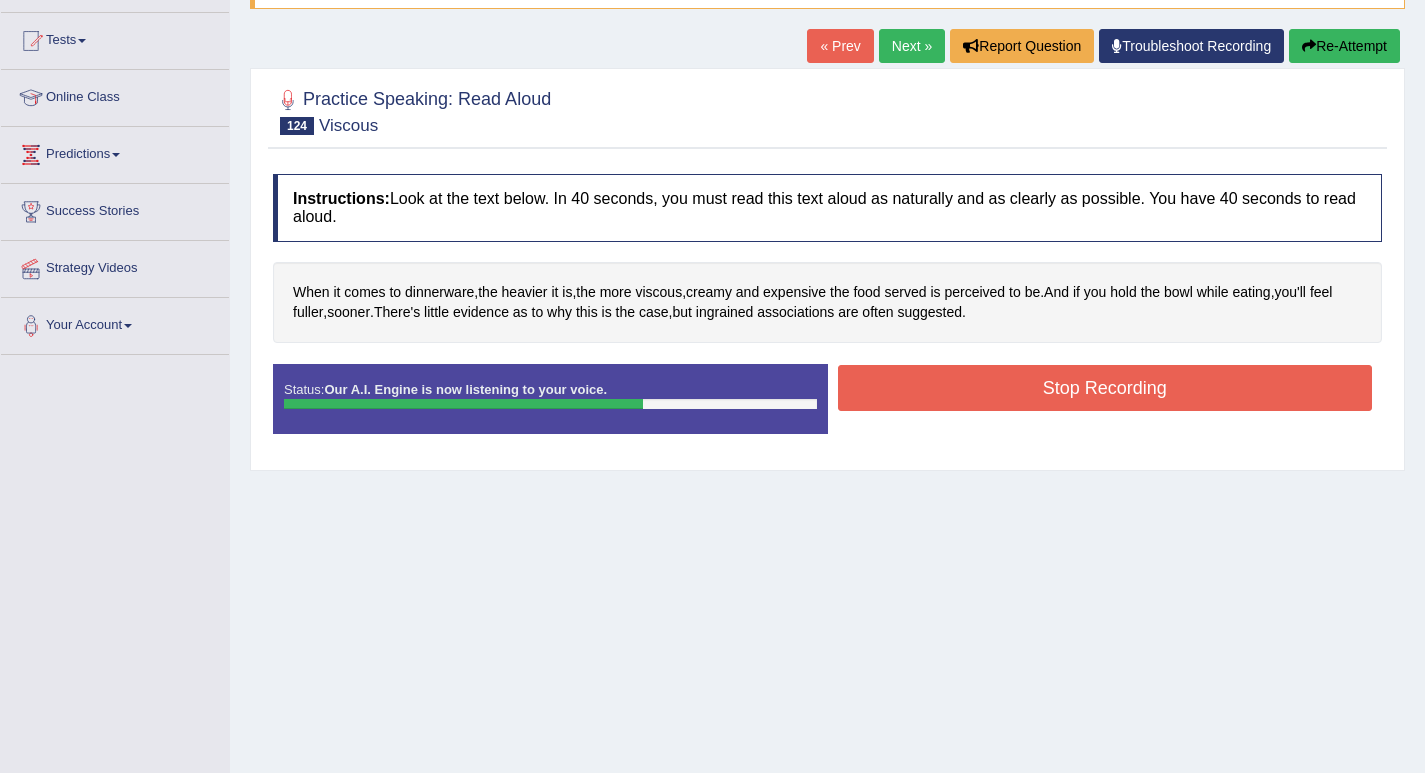 click on "Stop Recording" at bounding box center (1105, 388) 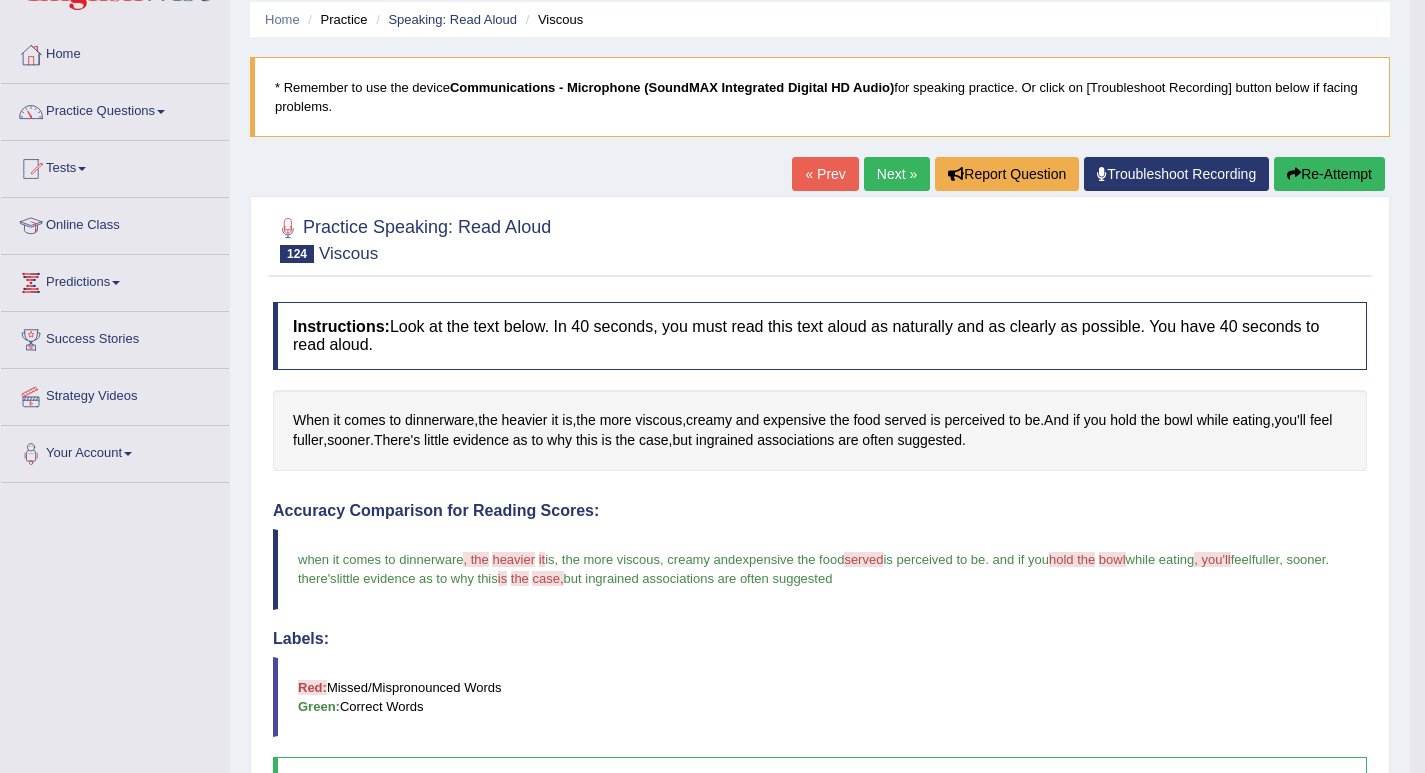 scroll, scrollTop: 0, scrollLeft: 0, axis: both 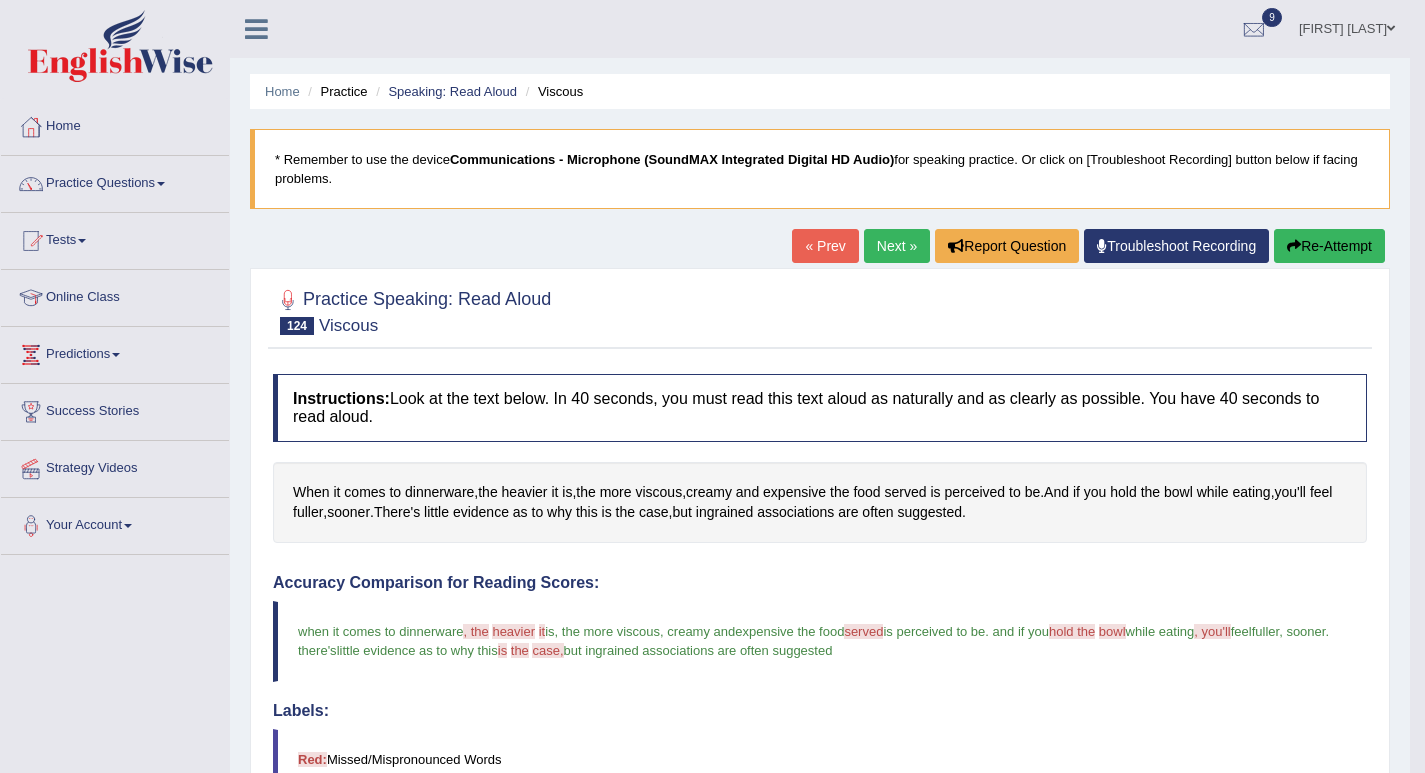 click on "Next »" at bounding box center (897, 246) 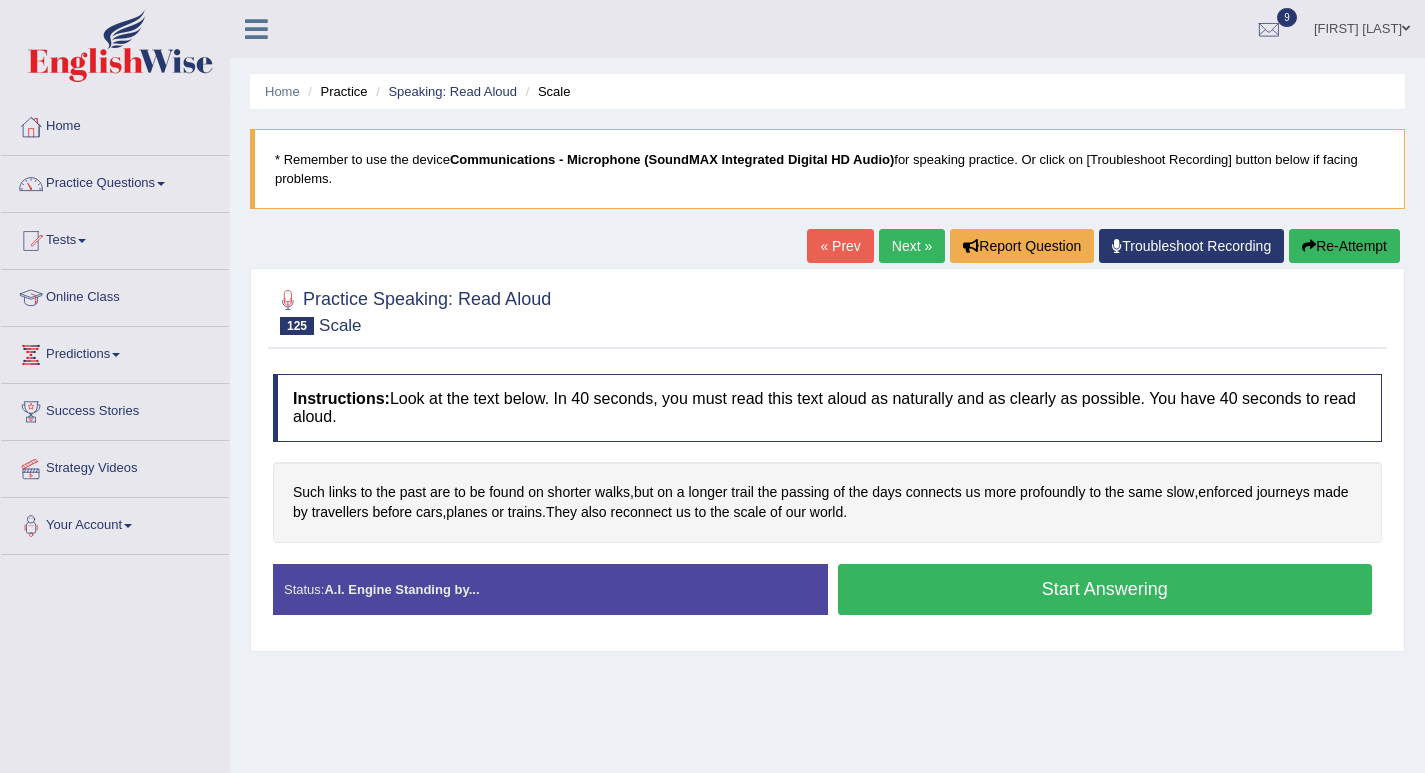 scroll, scrollTop: 0, scrollLeft: 0, axis: both 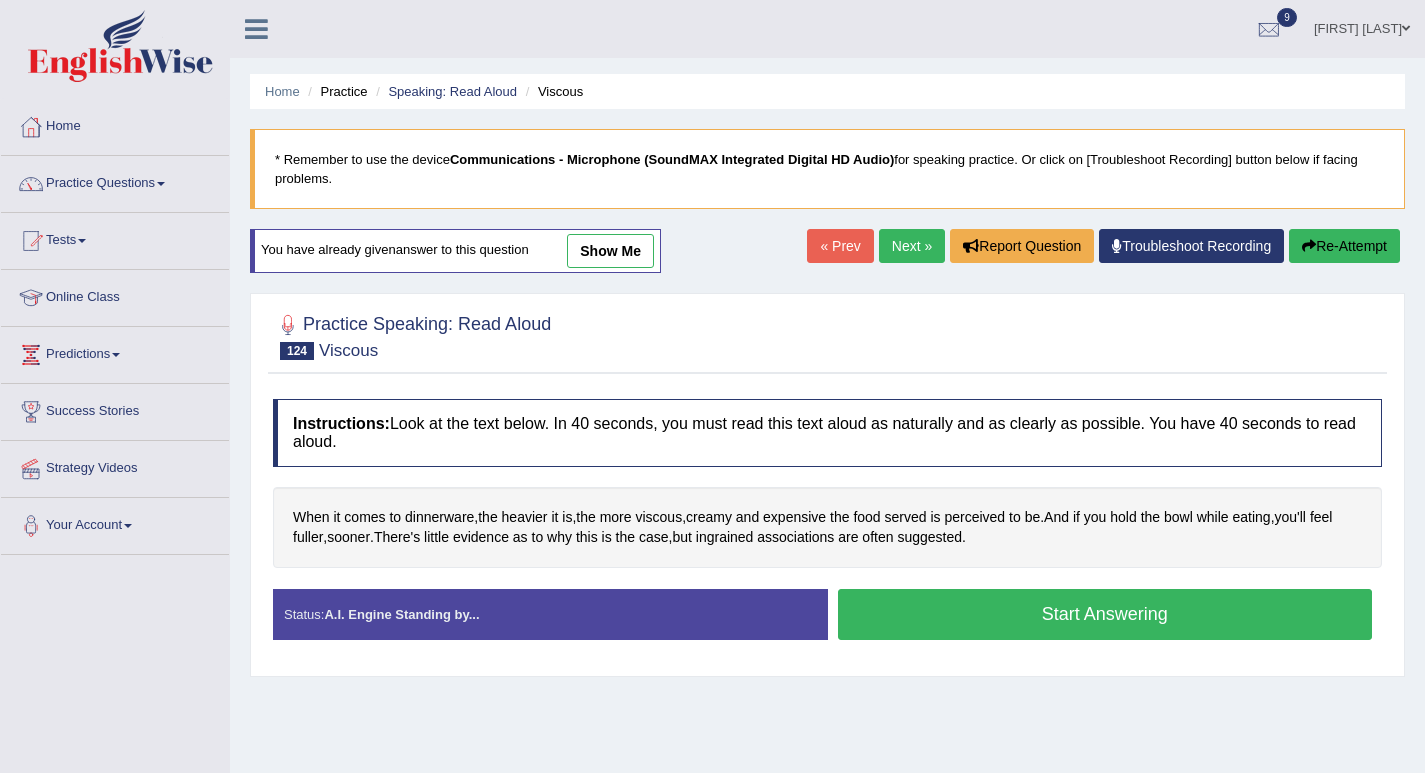 click on "show me" at bounding box center (610, 251) 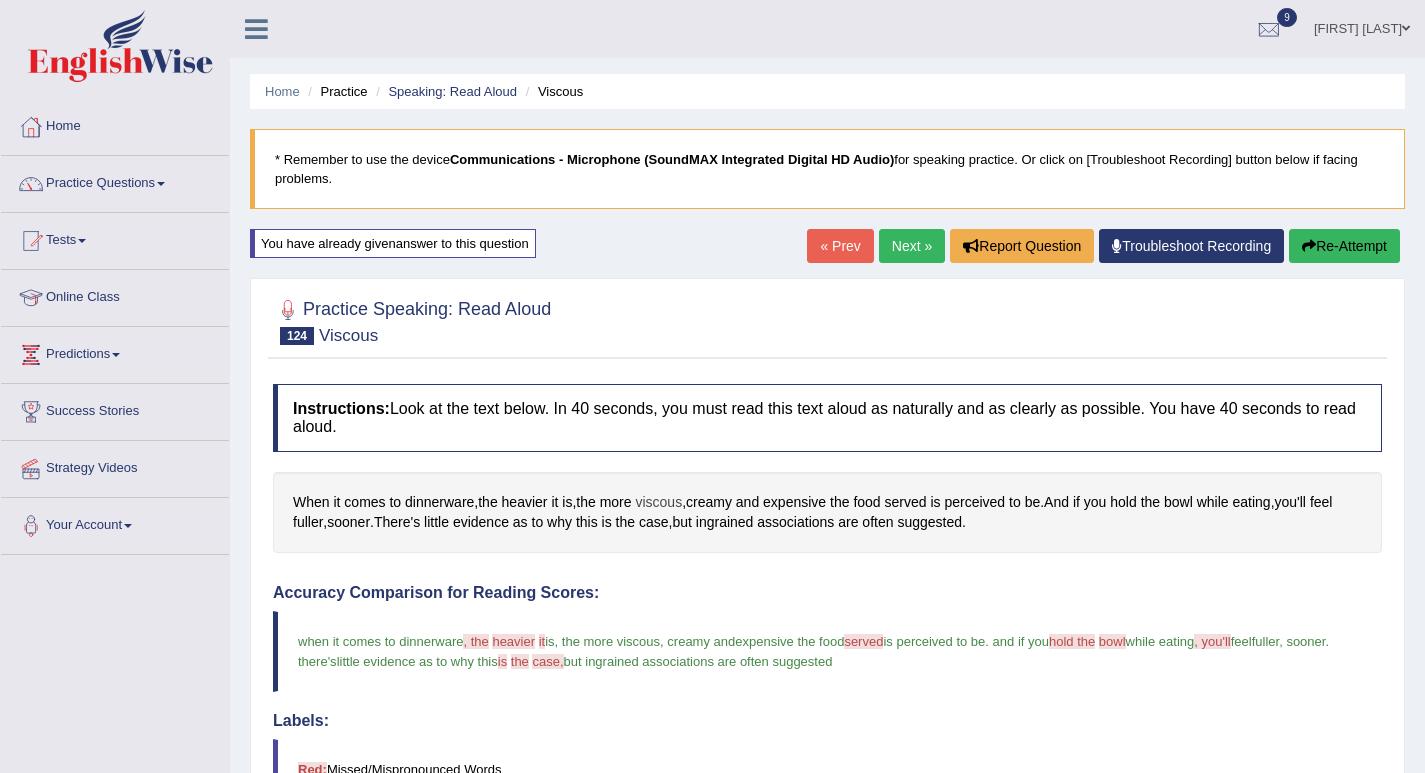 click on "viscous" at bounding box center (658, 502) 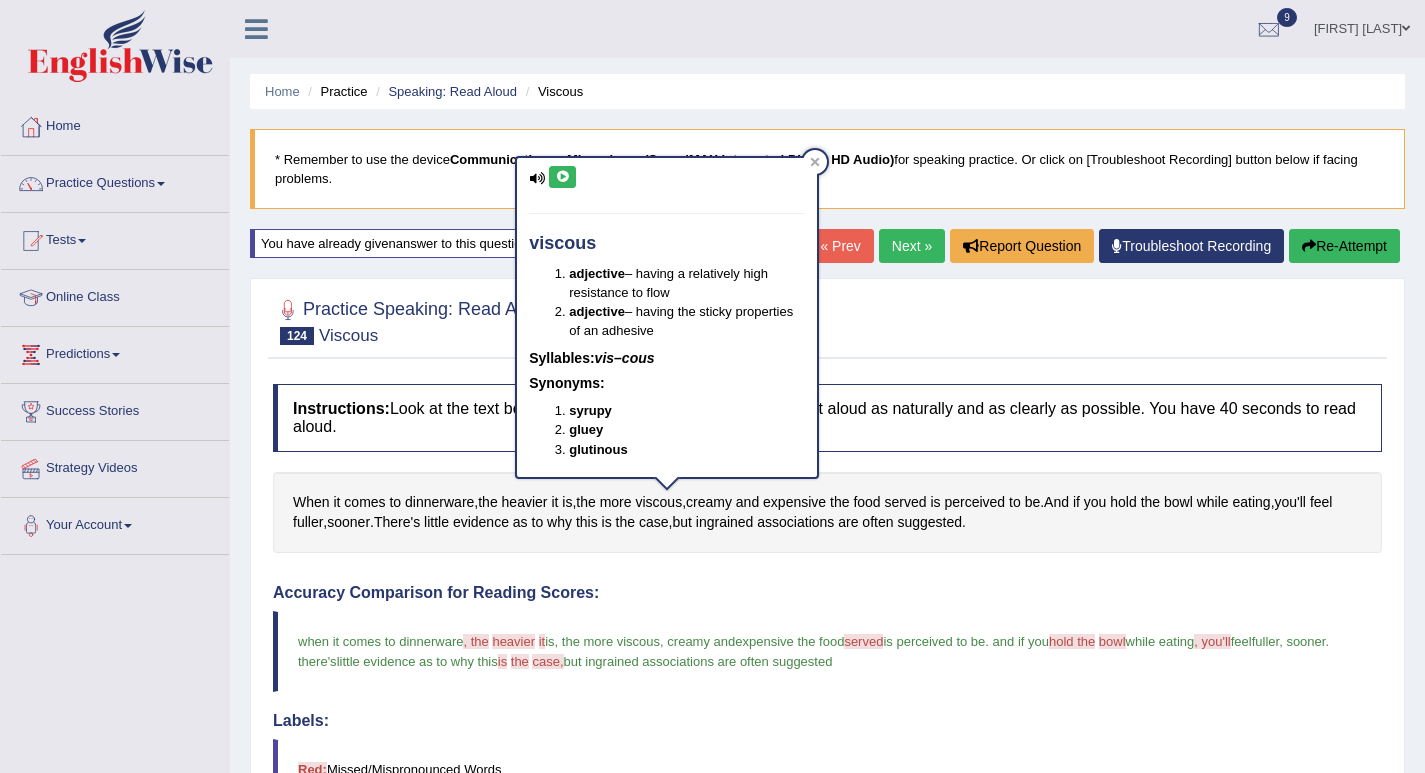click at bounding box center (562, 177) 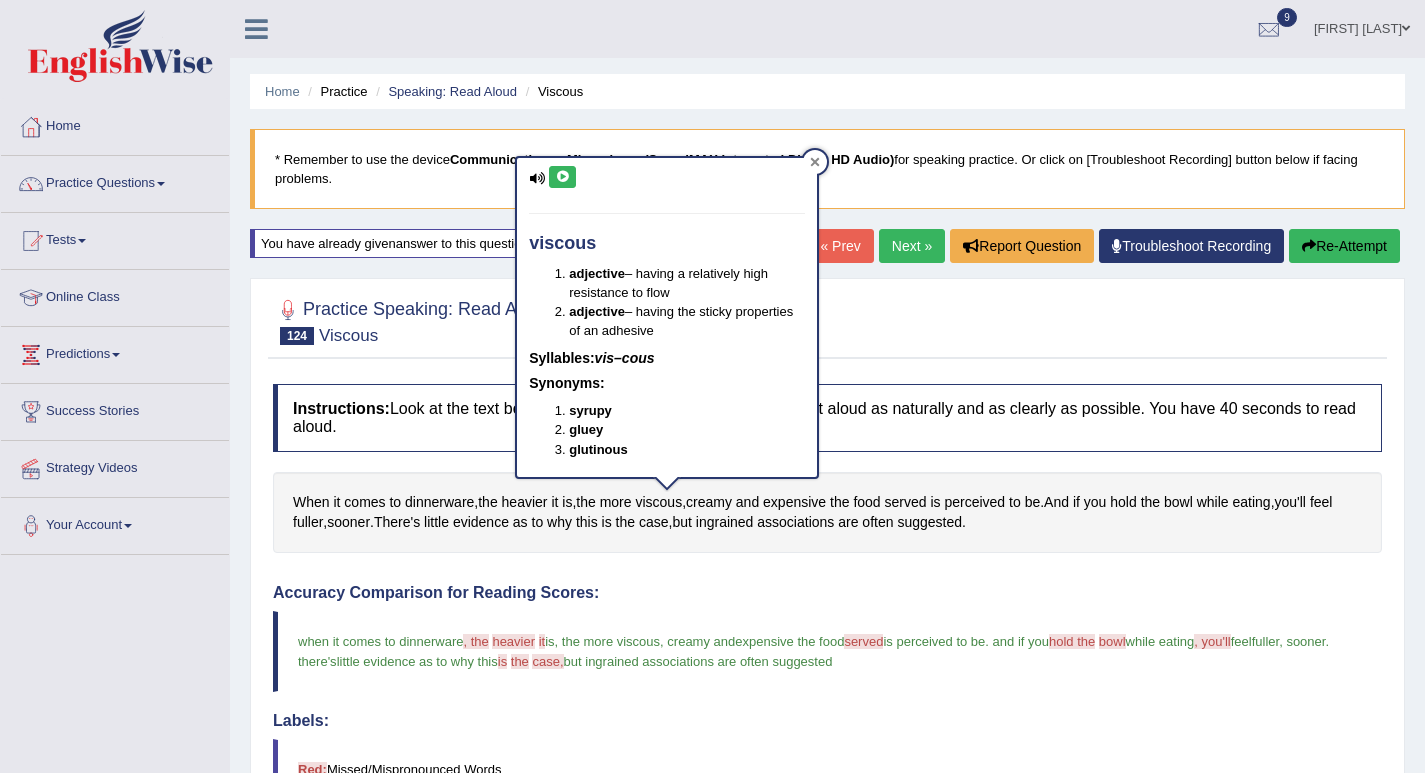 click 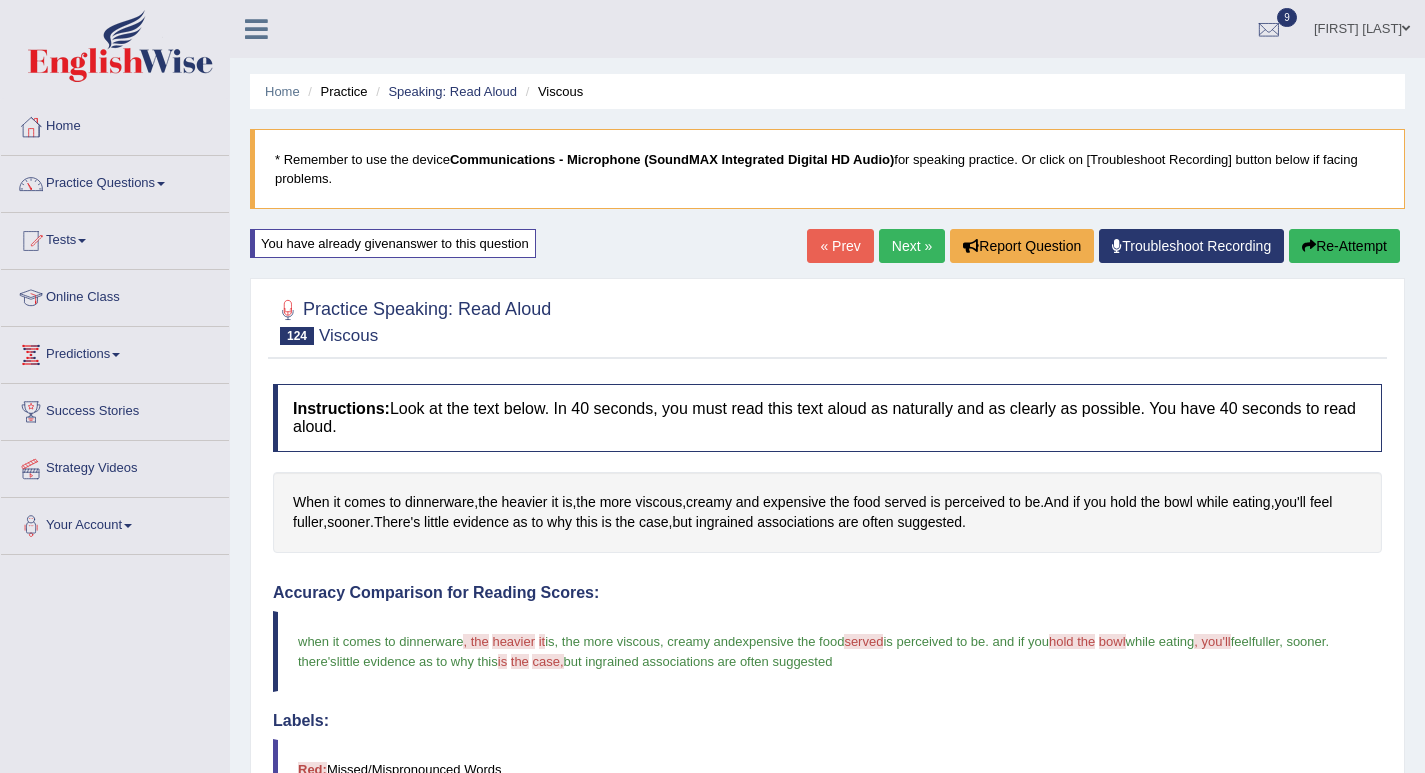click on "Next »" at bounding box center (912, 246) 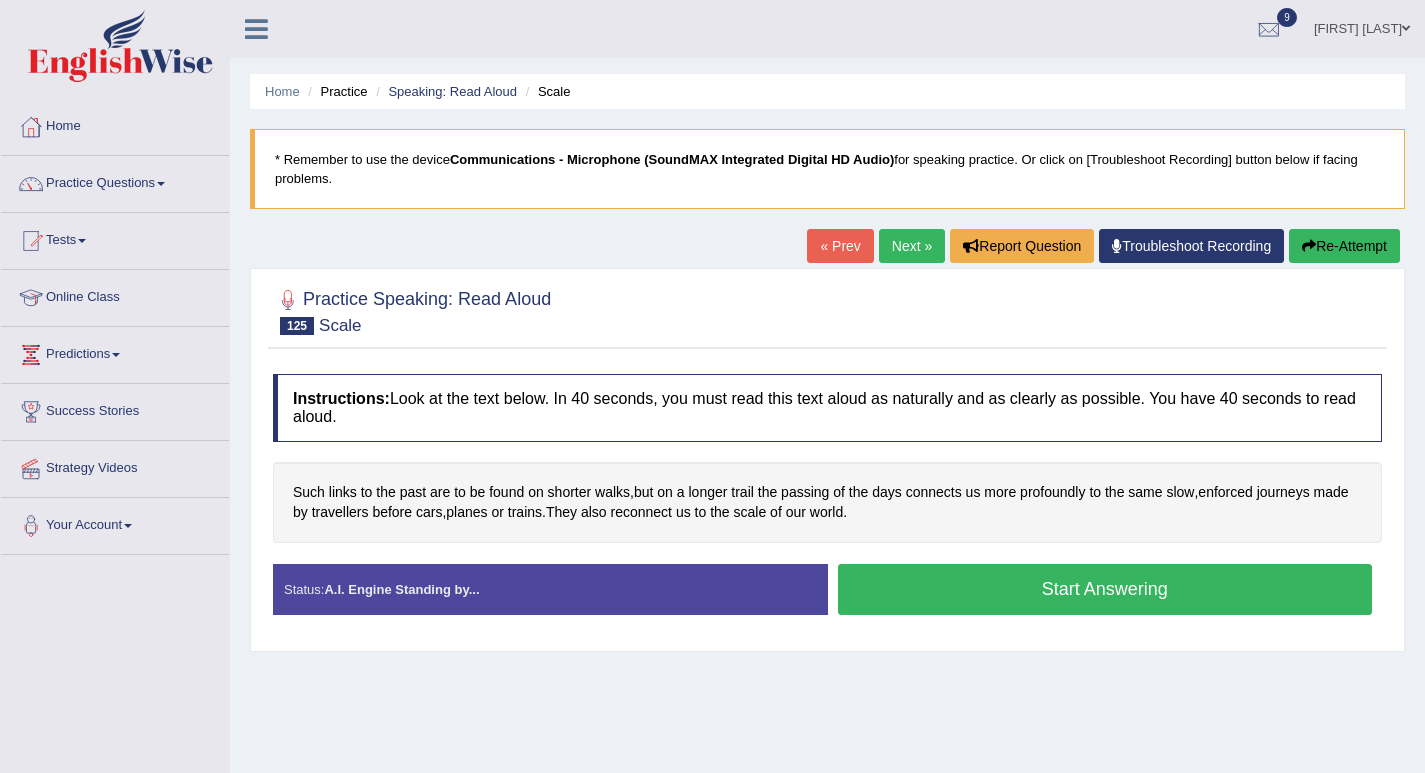 scroll, scrollTop: 0, scrollLeft: 0, axis: both 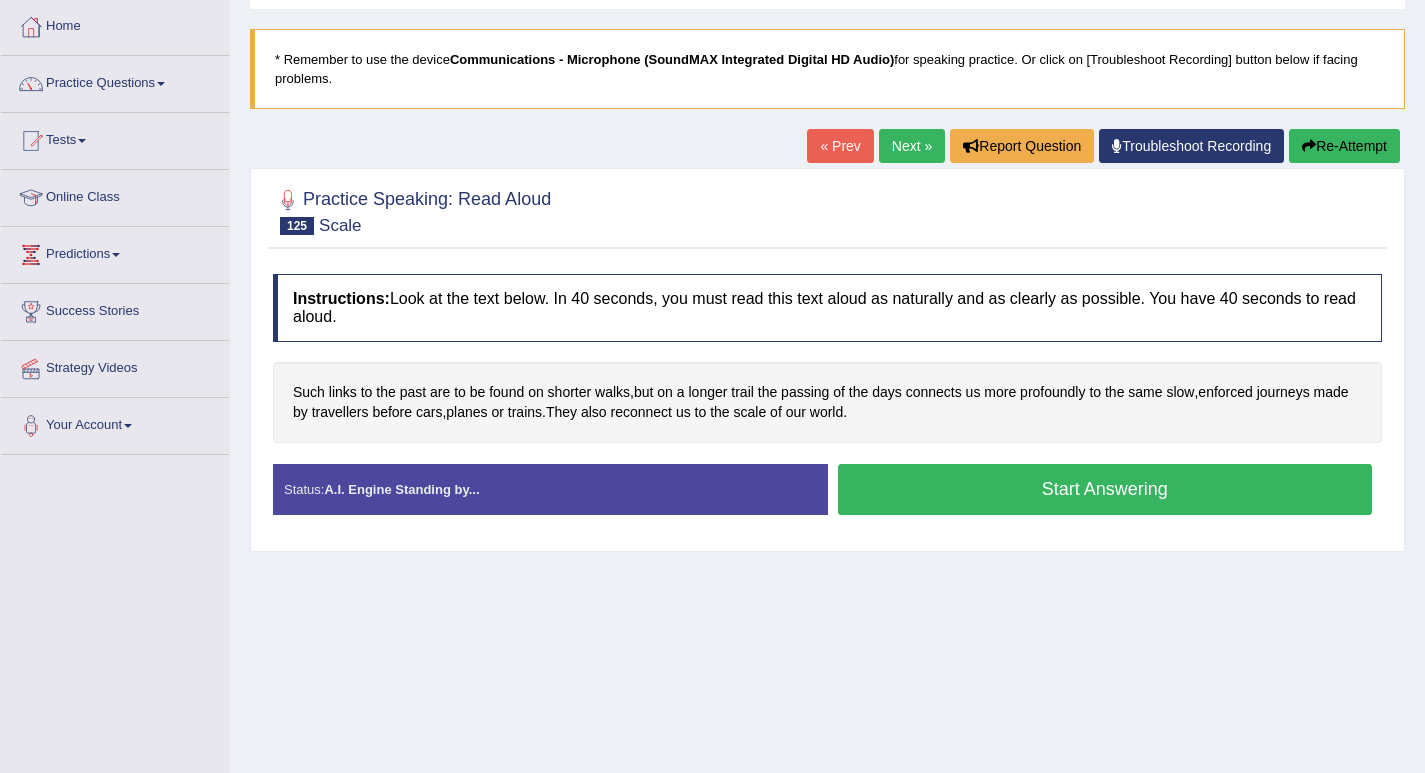 click on "Start Answering" at bounding box center (1105, 489) 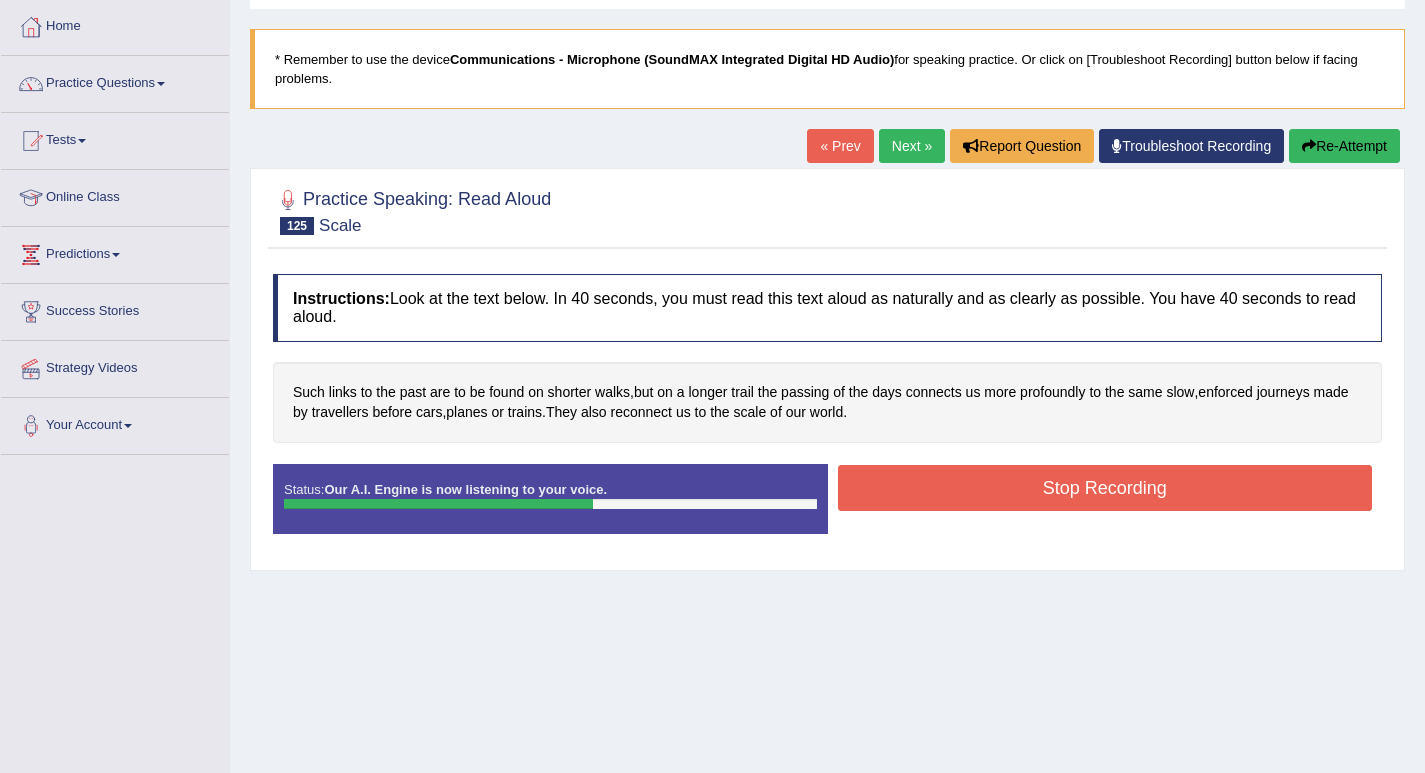 click on "Stop Recording" at bounding box center [1105, 488] 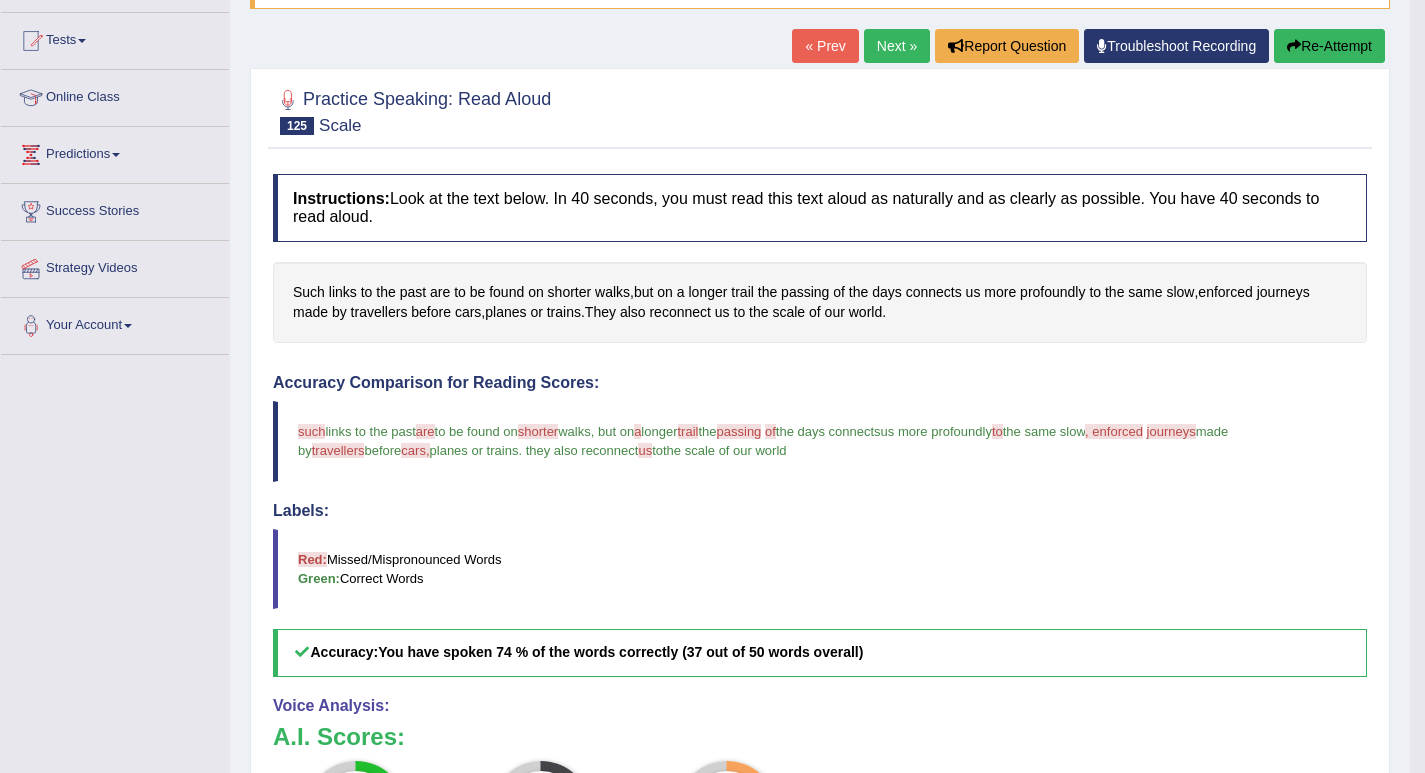 scroll, scrollTop: 0, scrollLeft: 0, axis: both 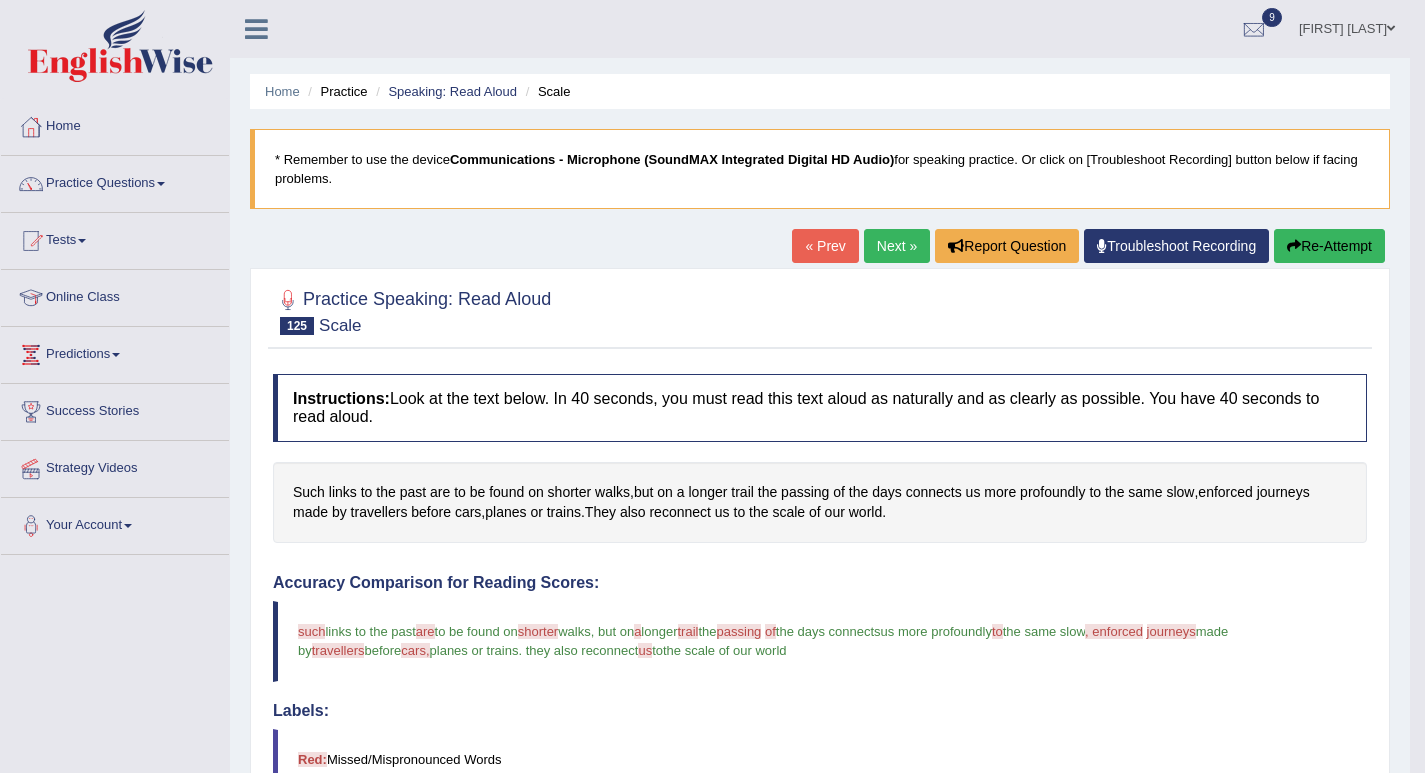 click on "Next »" at bounding box center [897, 246] 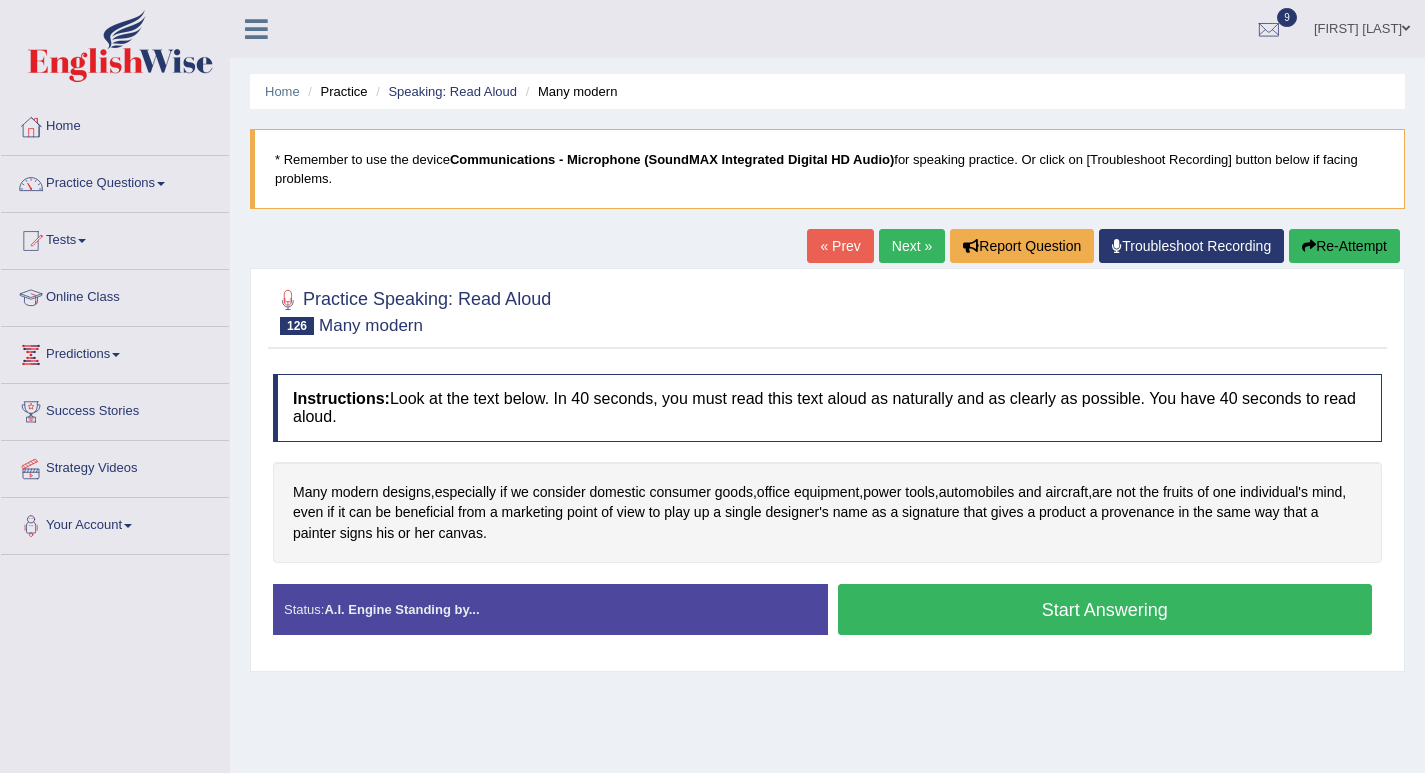 scroll, scrollTop: 0, scrollLeft: 0, axis: both 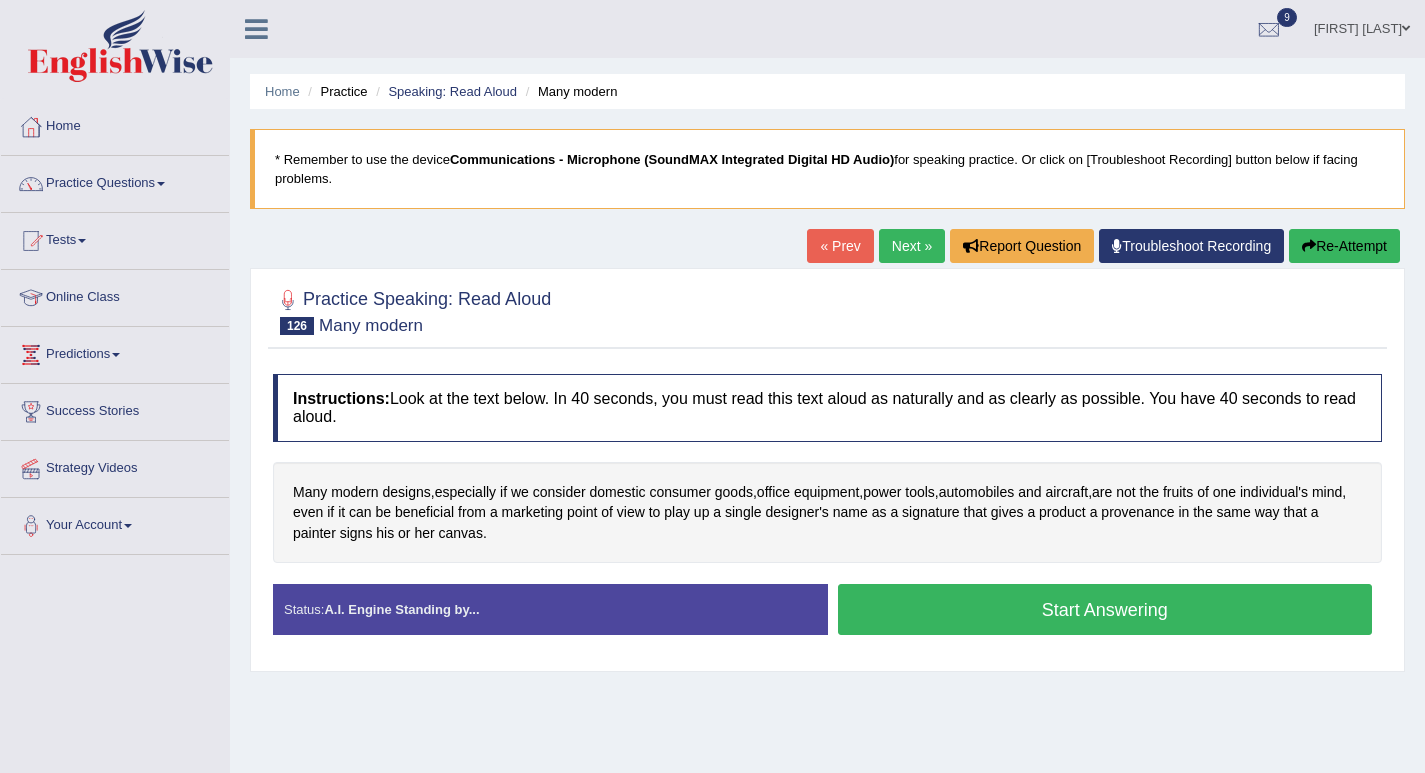 click on "Start Answering" at bounding box center (1105, 609) 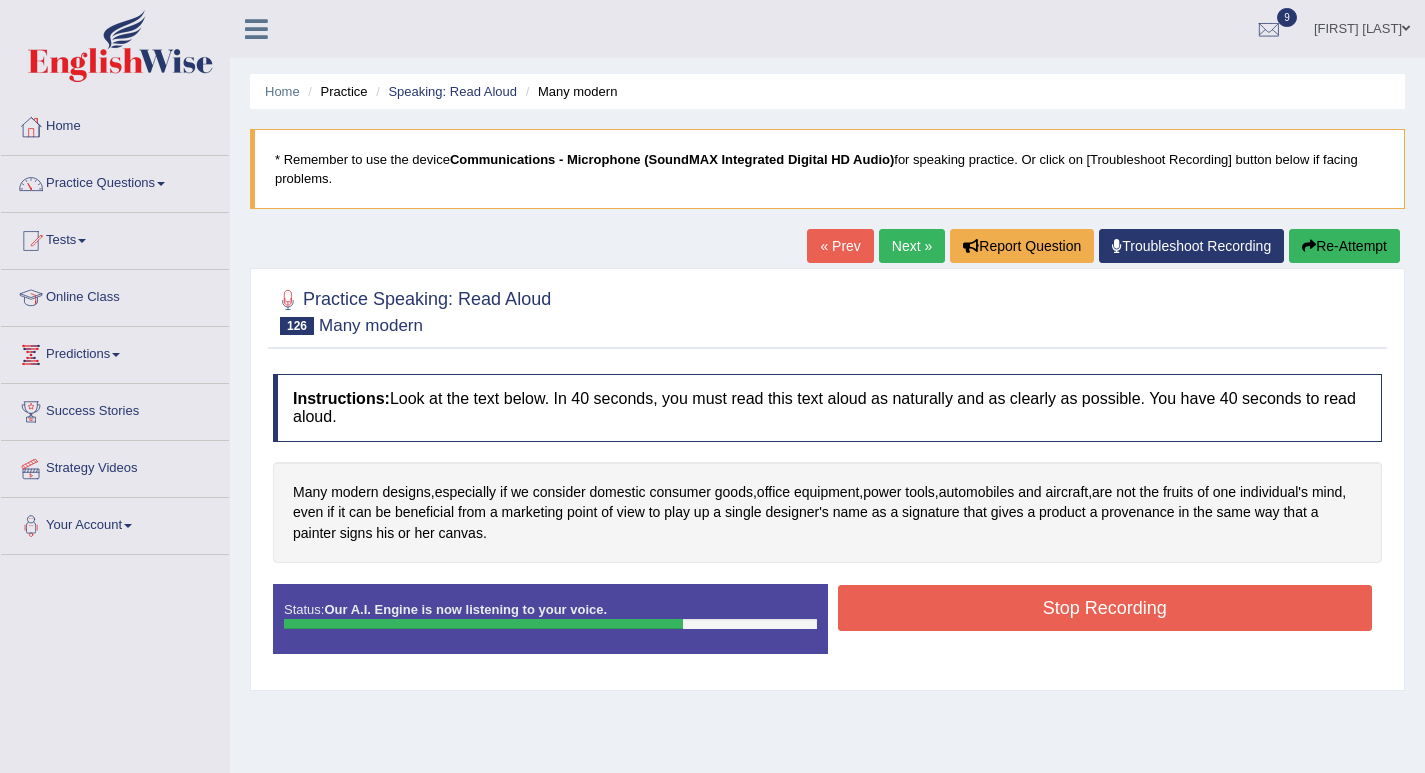 click on "Stop Recording" at bounding box center (1105, 608) 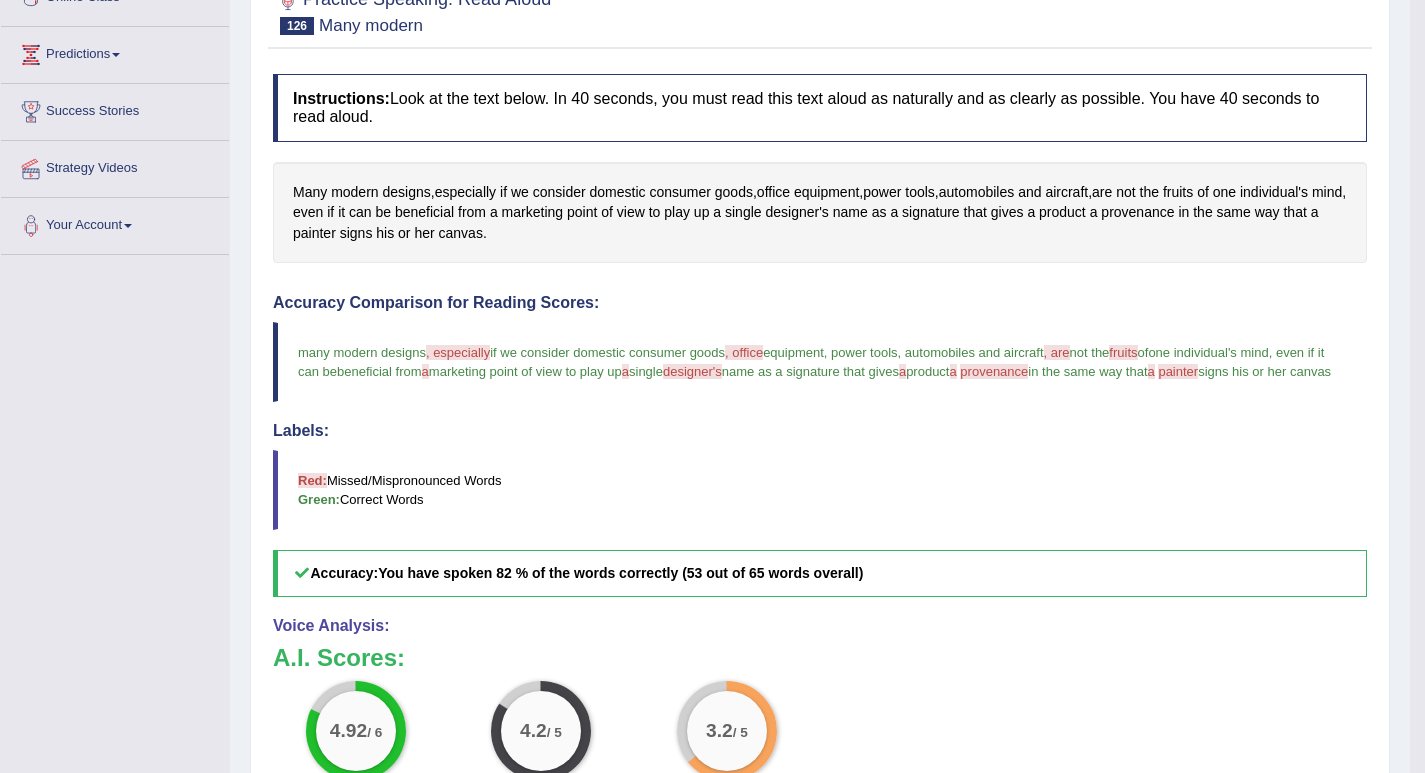 scroll, scrollTop: 500, scrollLeft: 0, axis: vertical 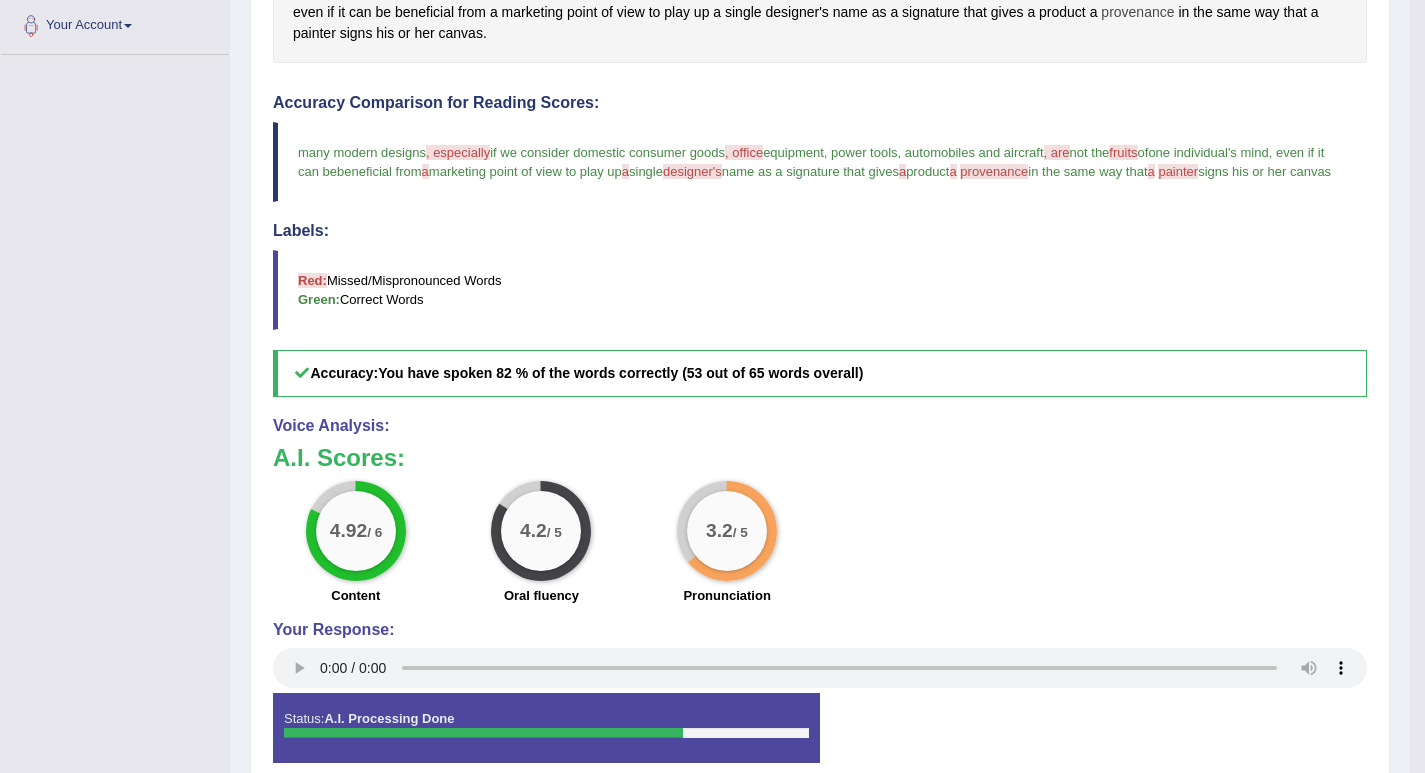 click on "provenance" at bounding box center (1137, 12) 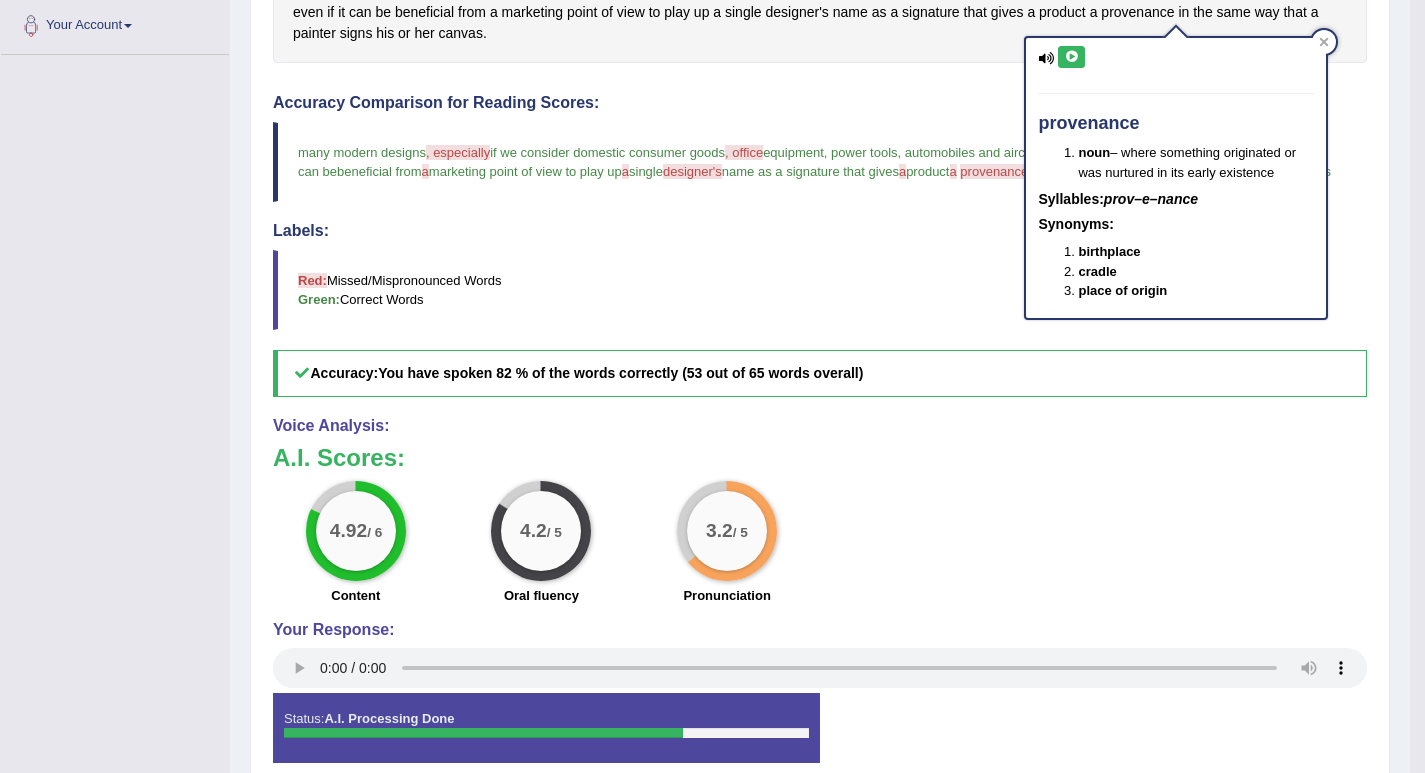 click at bounding box center (1071, 57) 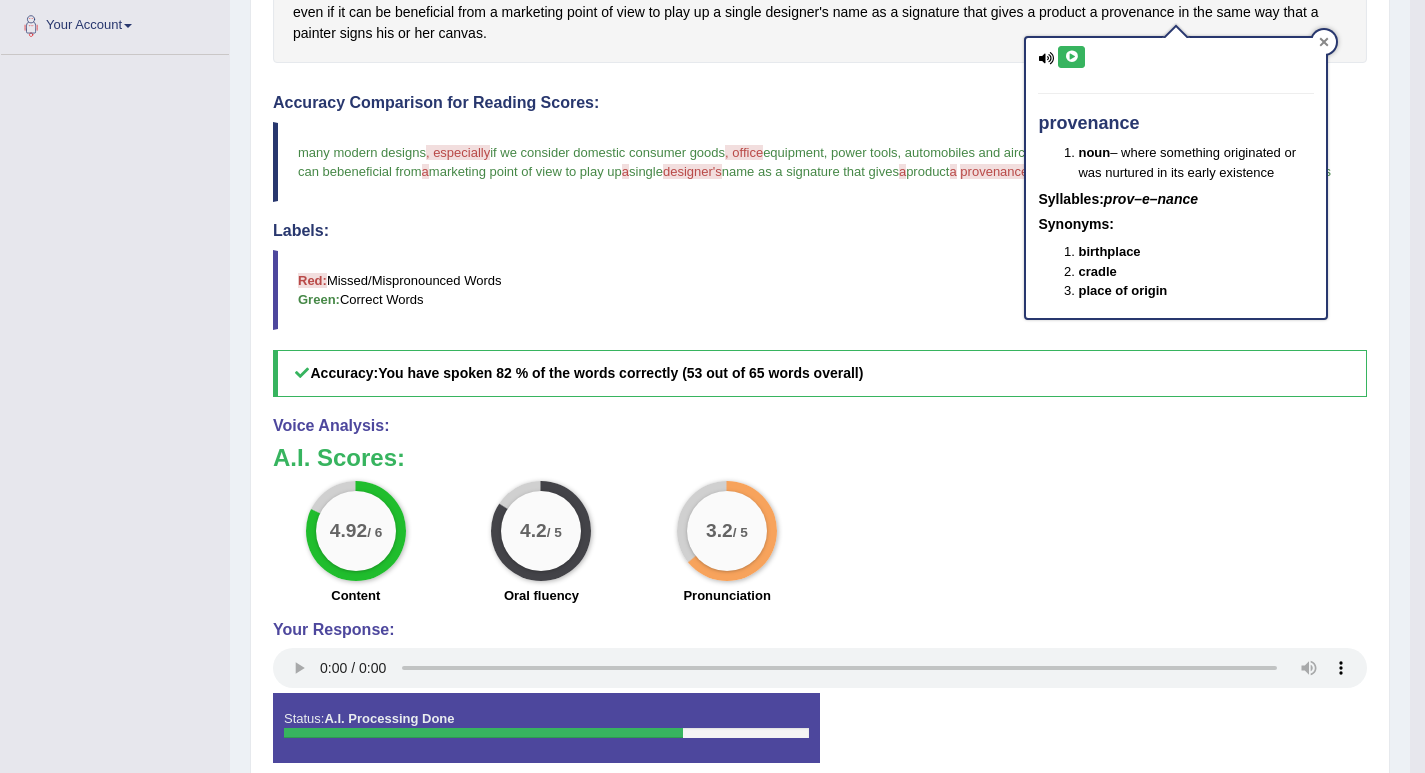 click 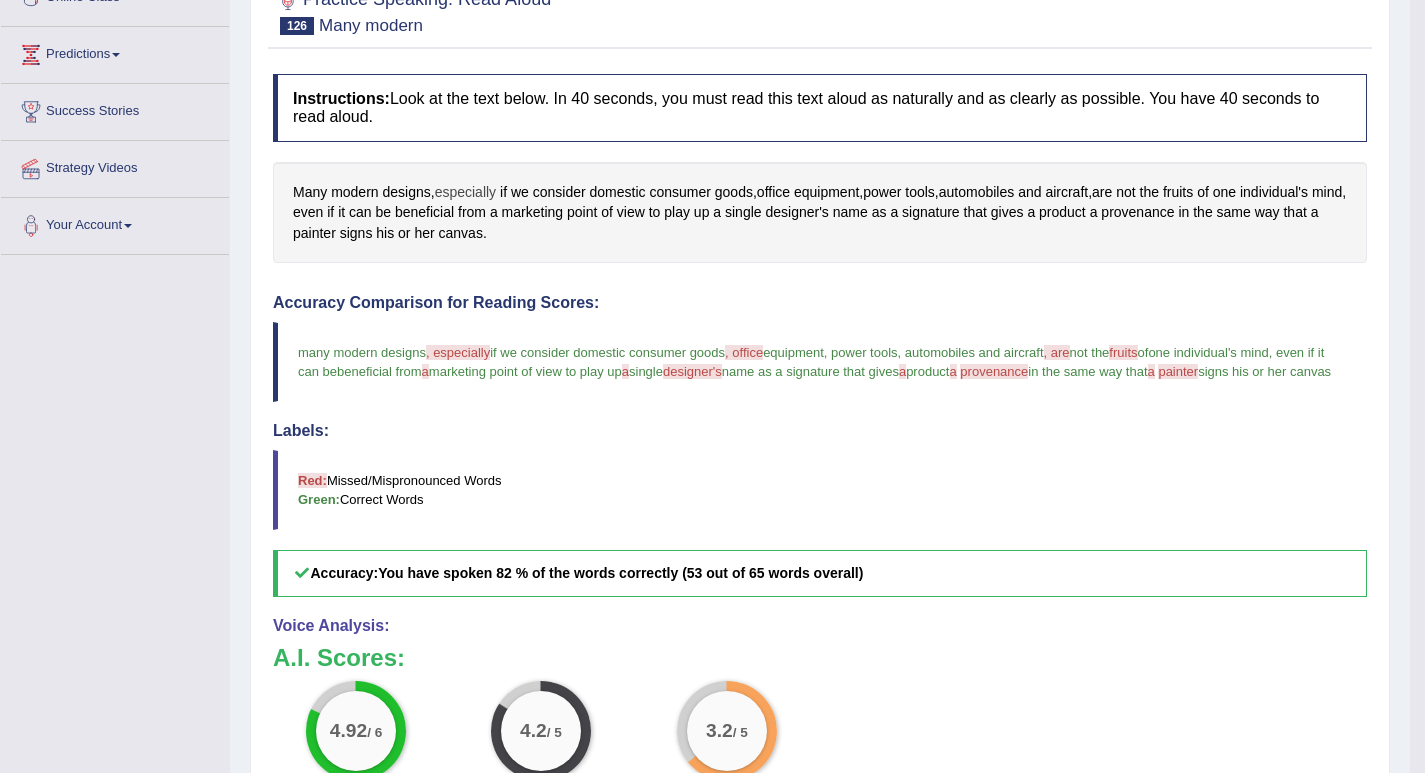 scroll, scrollTop: 200, scrollLeft: 0, axis: vertical 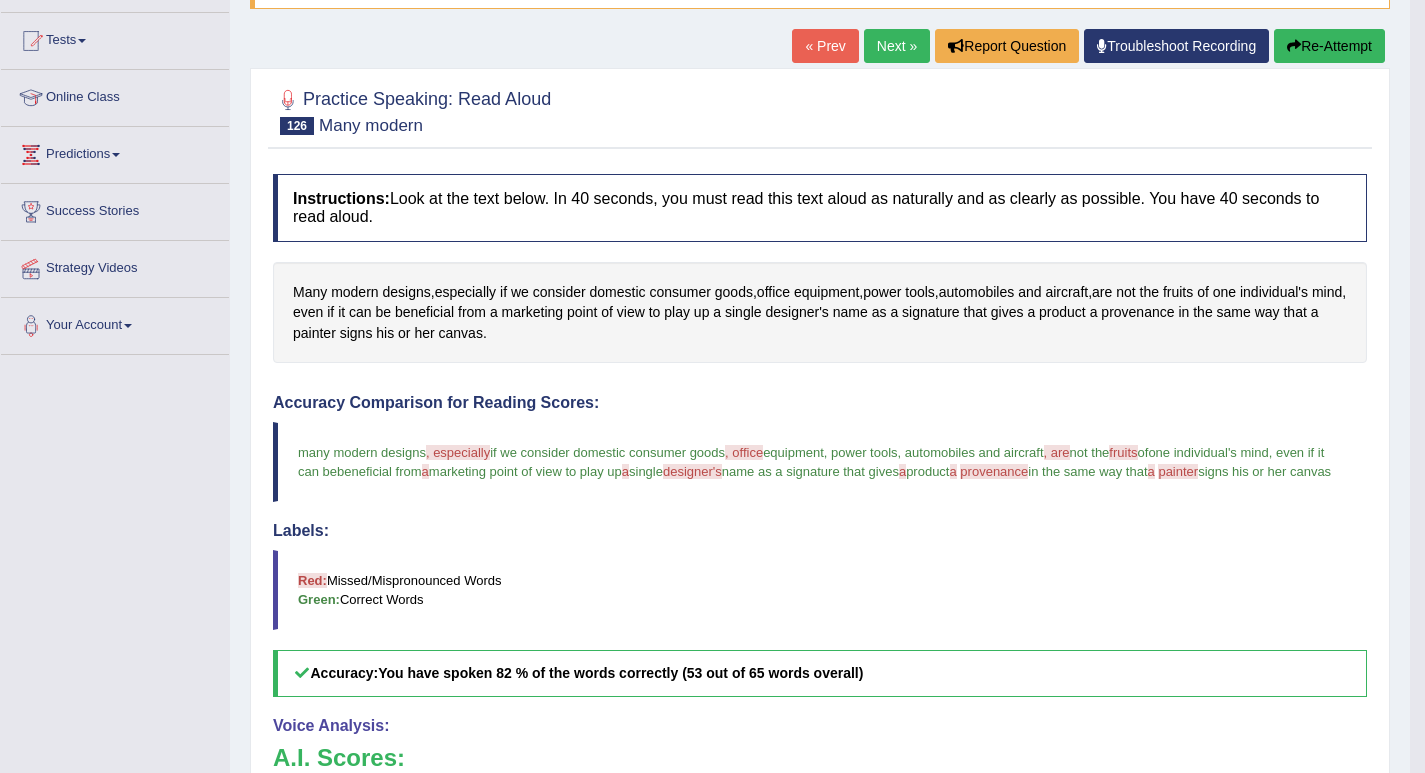 click on "Next »" at bounding box center (897, 46) 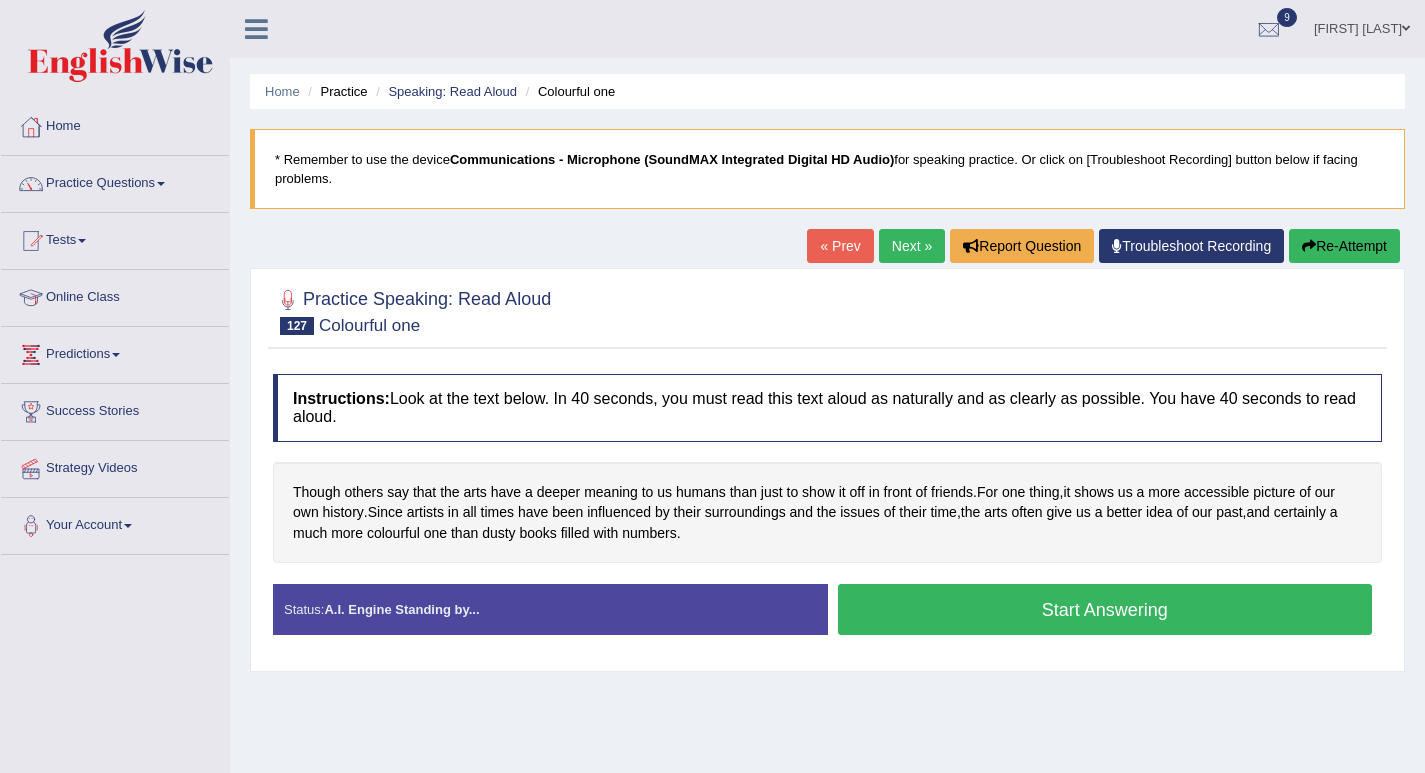 scroll, scrollTop: 0, scrollLeft: 0, axis: both 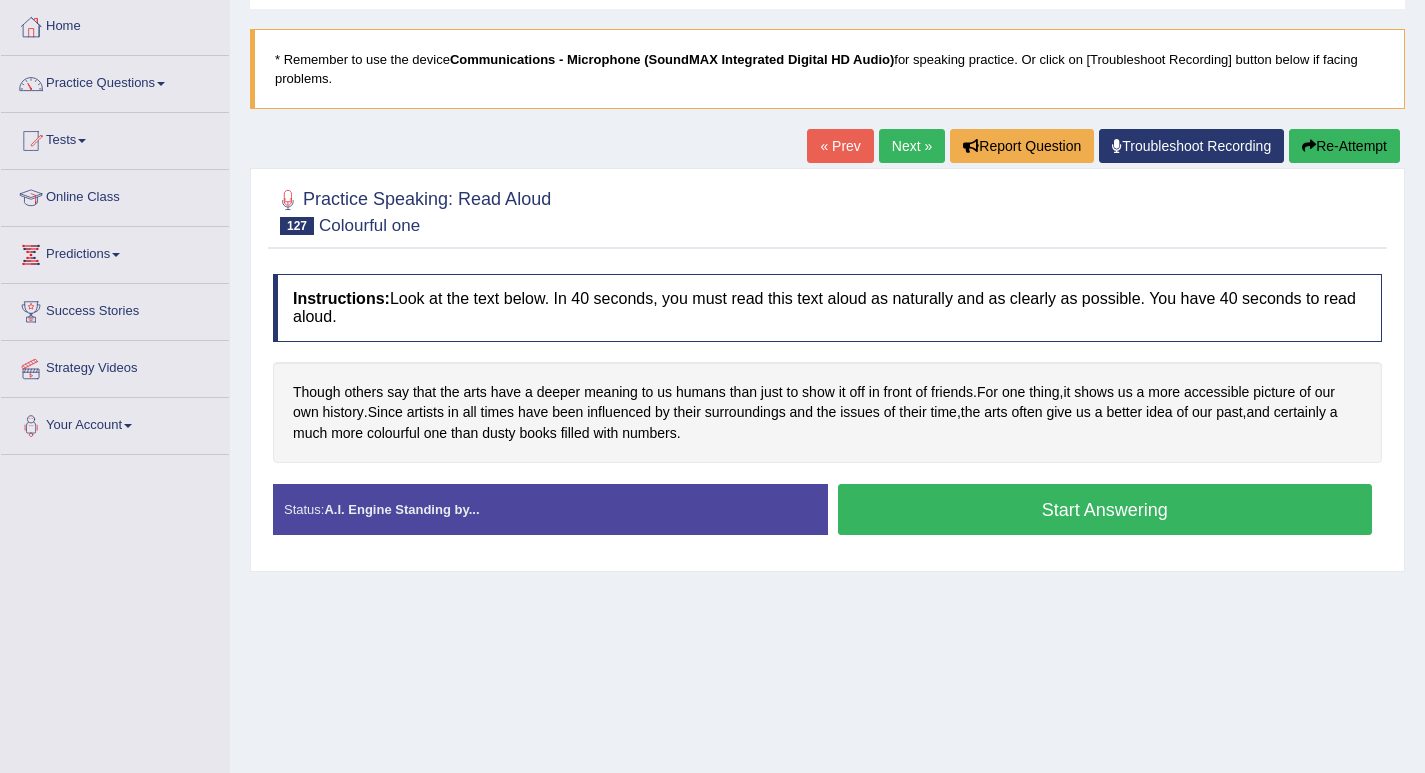 click on "Start Answering" at bounding box center [1105, 509] 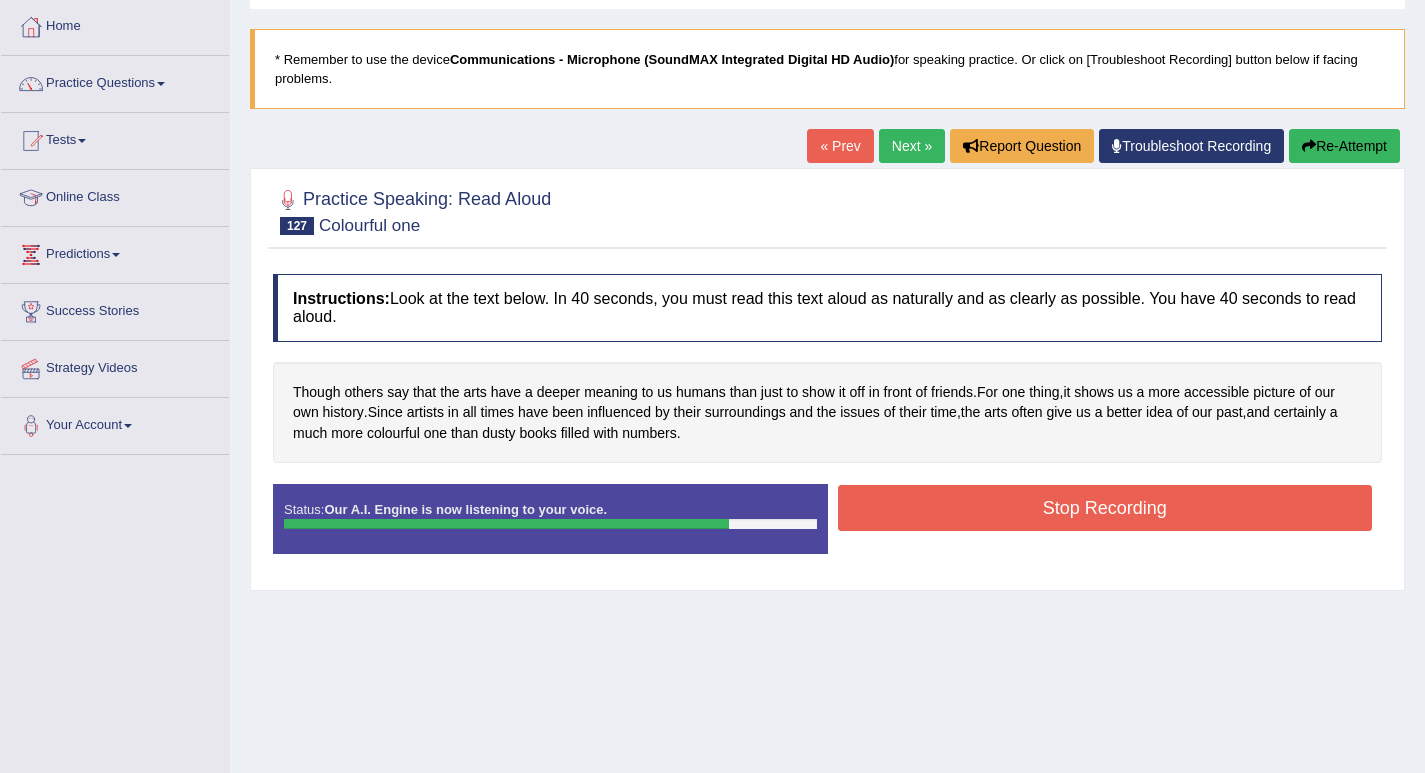 click on "Stop Recording" at bounding box center [1105, 508] 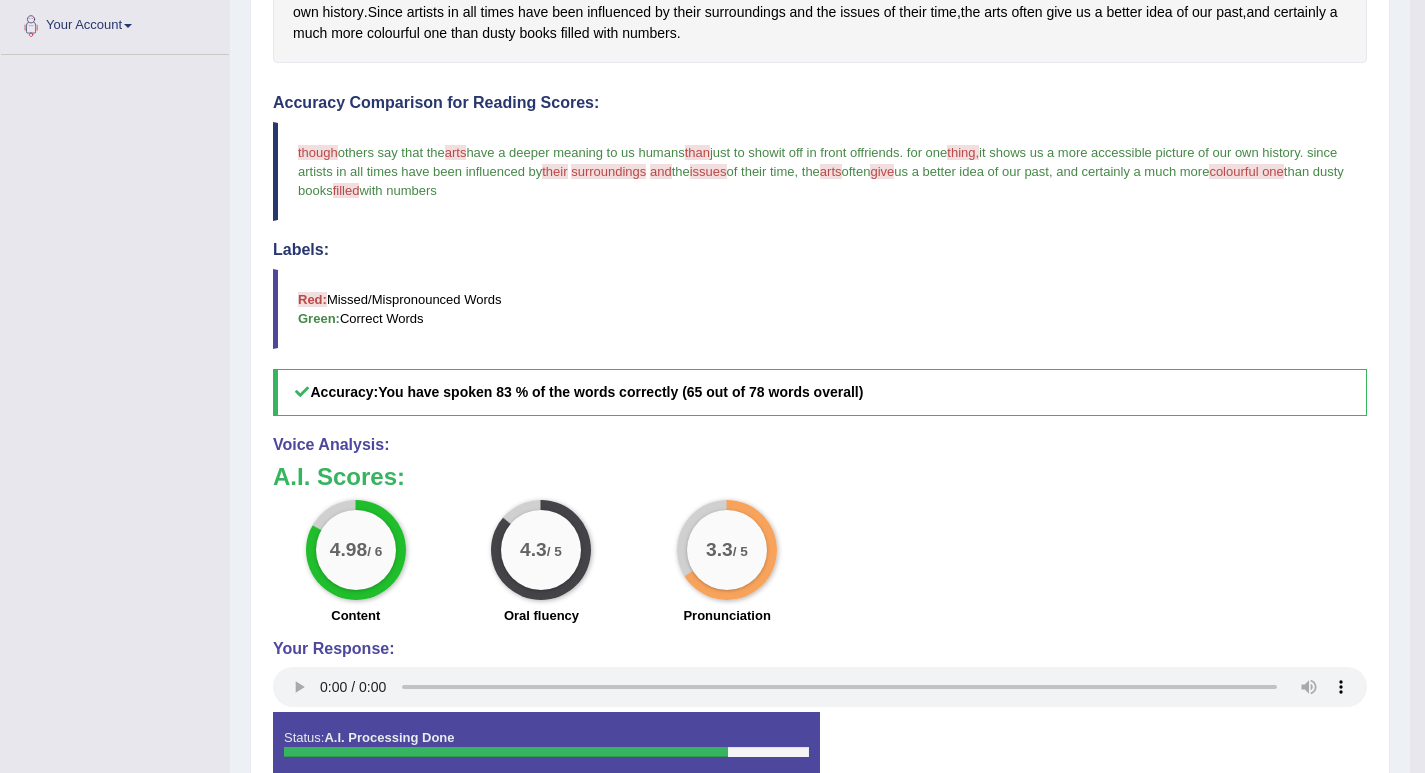 scroll, scrollTop: 300, scrollLeft: 0, axis: vertical 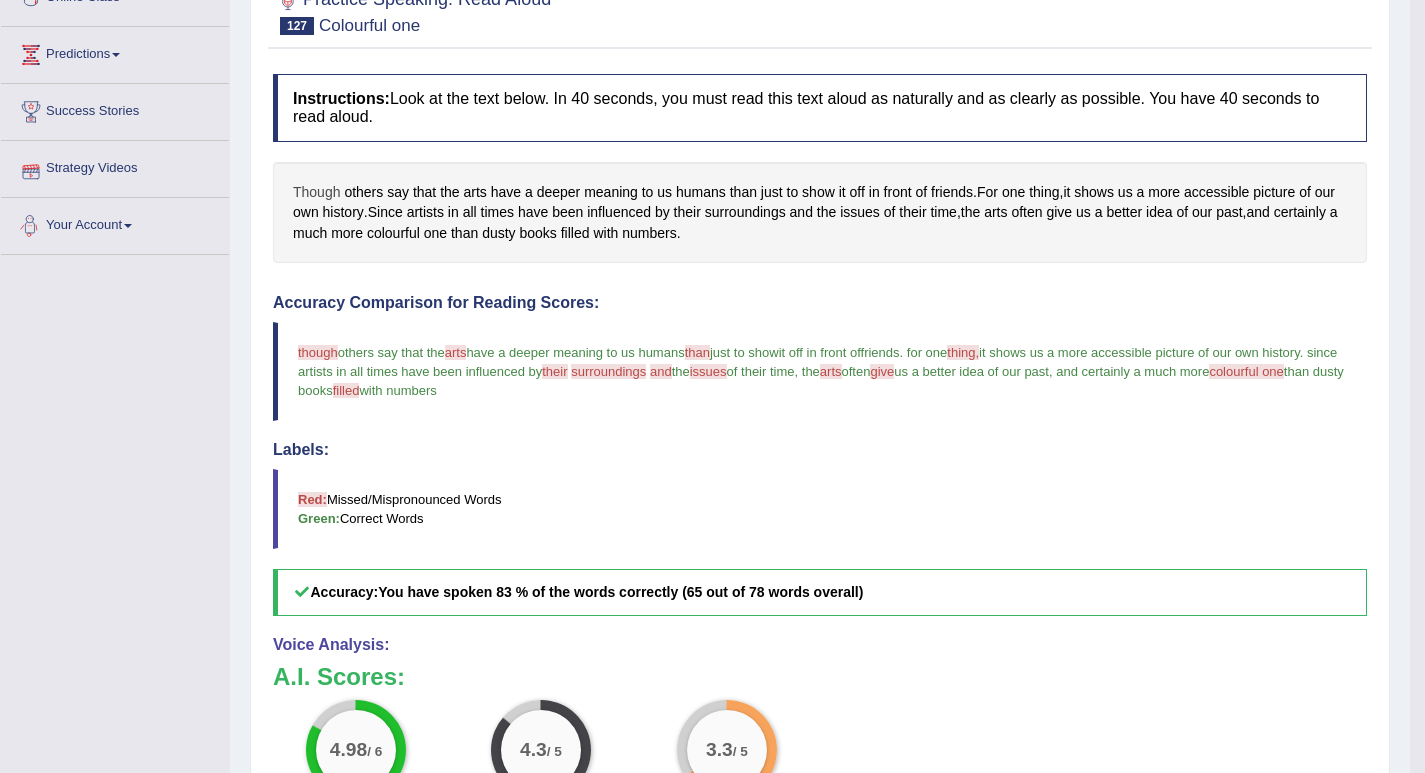 click on "Though" at bounding box center (316, 192) 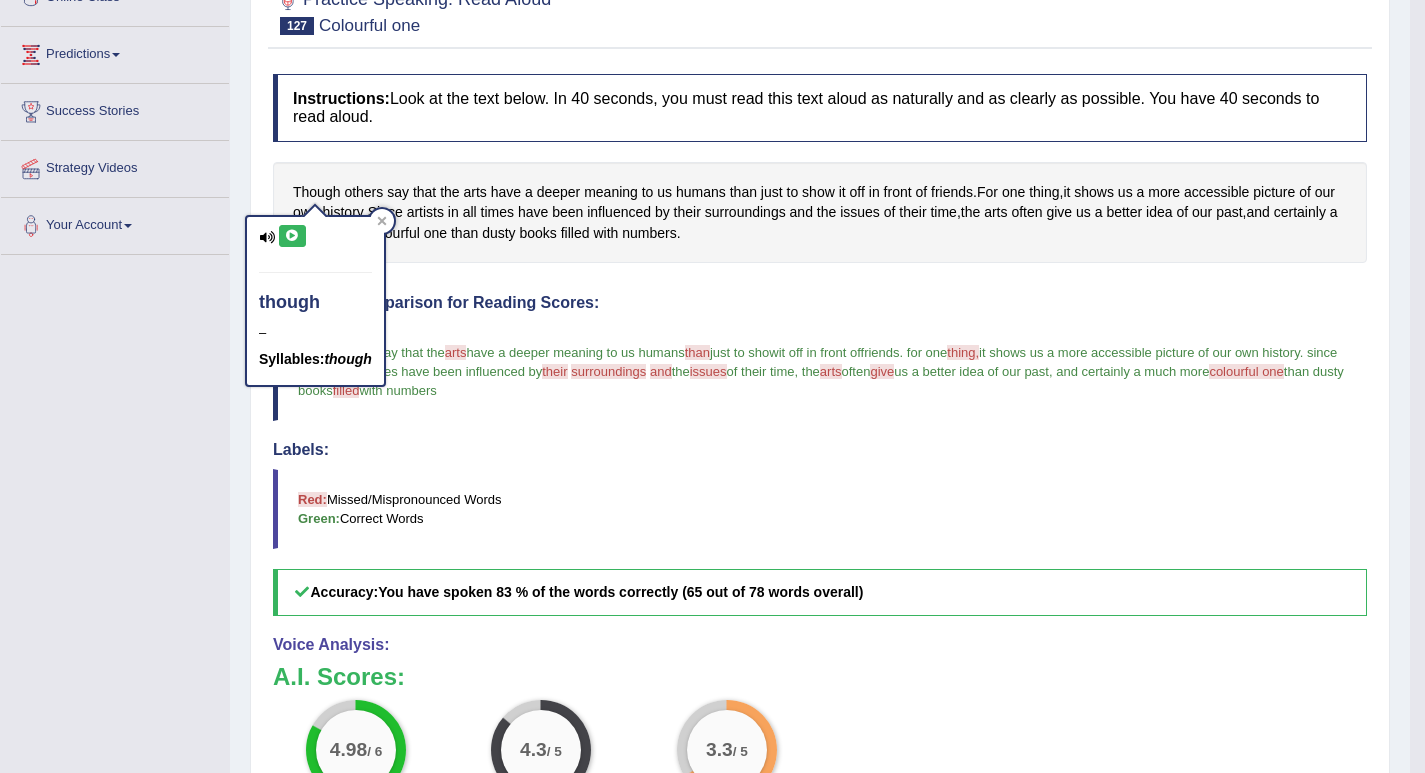 click at bounding box center [292, 236] 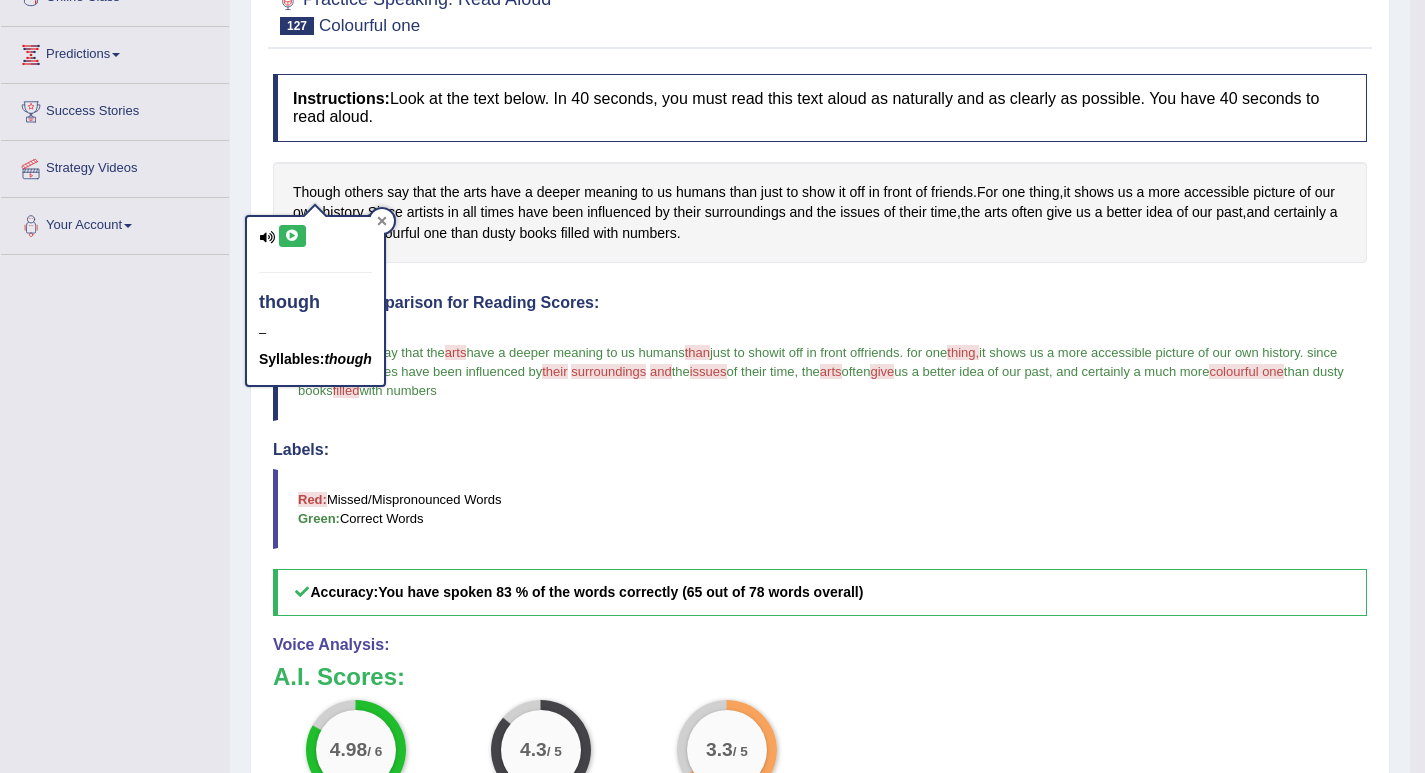click at bounding box center [382, 221] 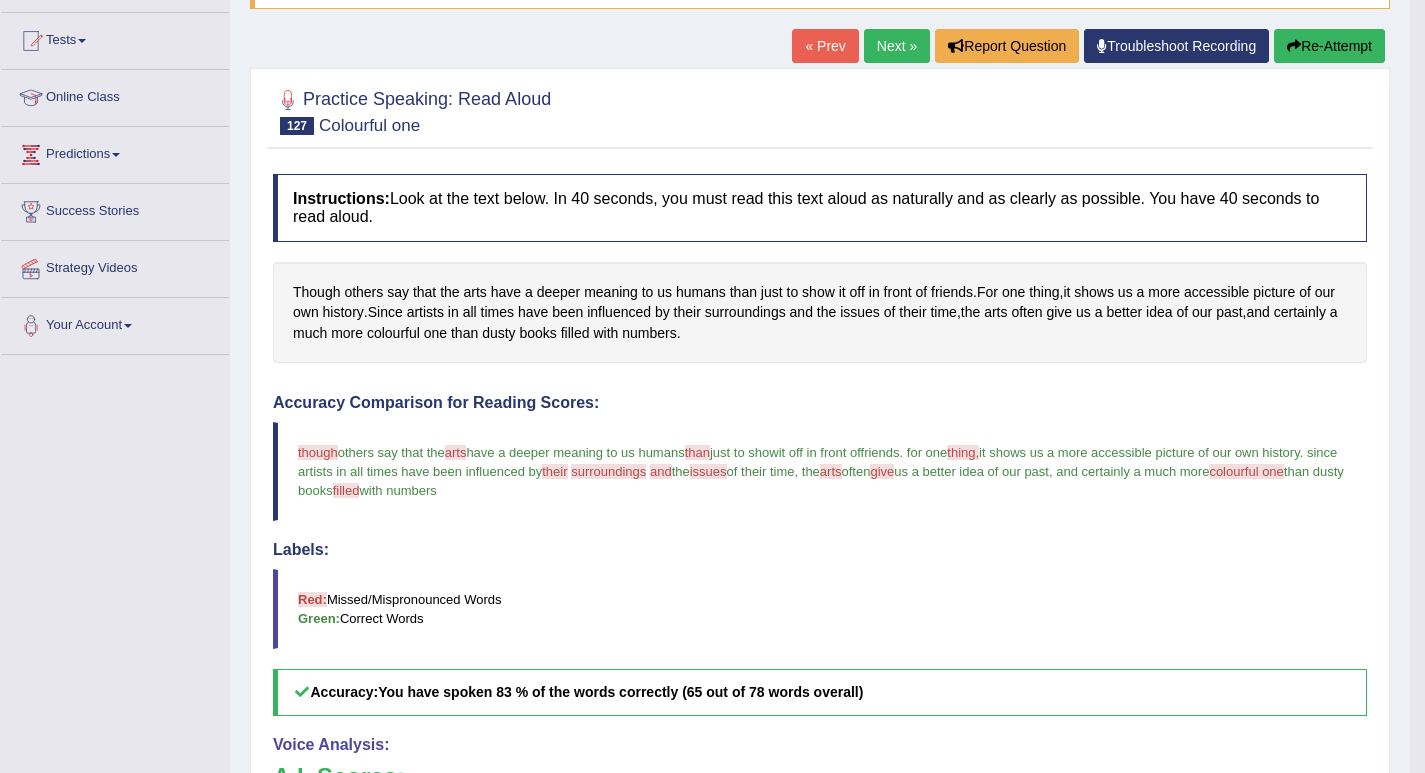 scroll, scrollTop: 0, scrollLeft: 0, axis: both 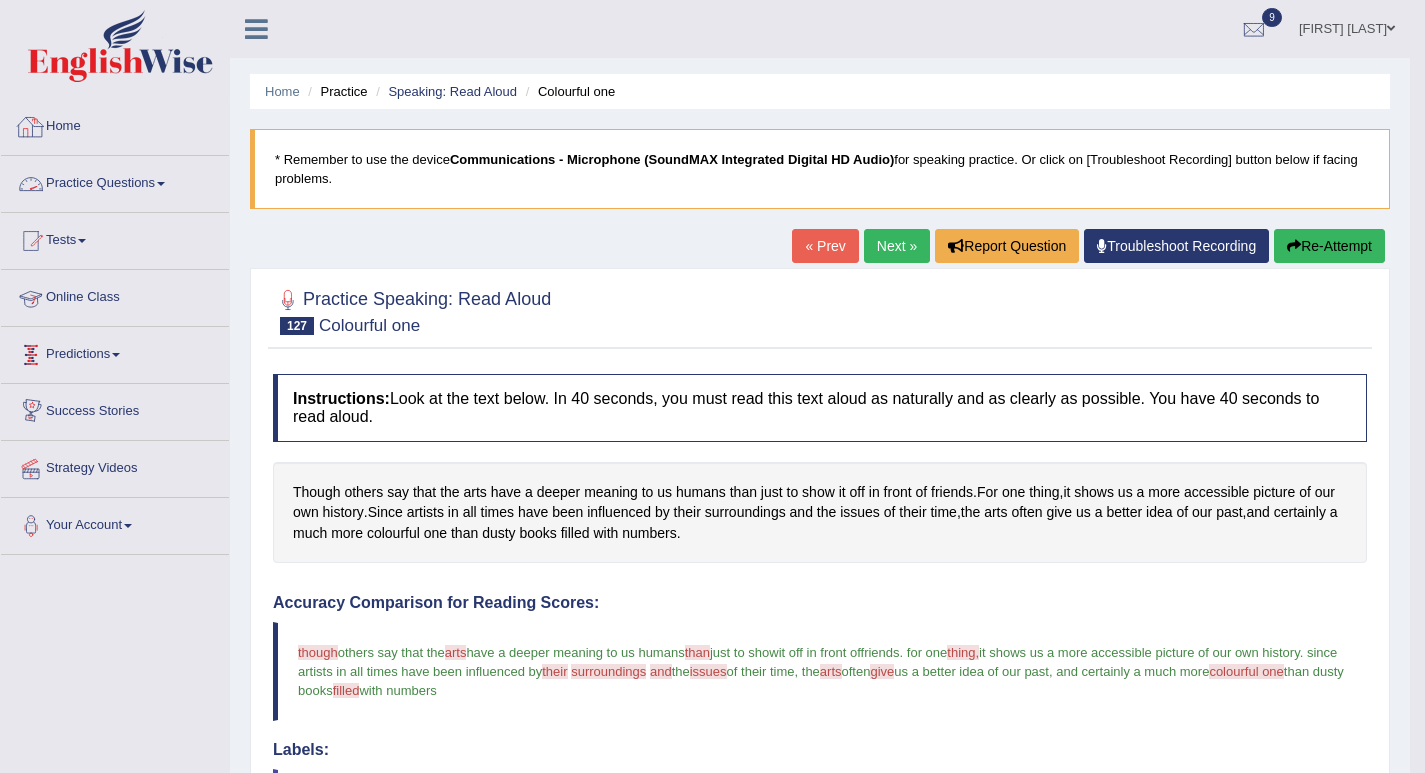 click on "Practice Questions" at bounding box center [115, 181] 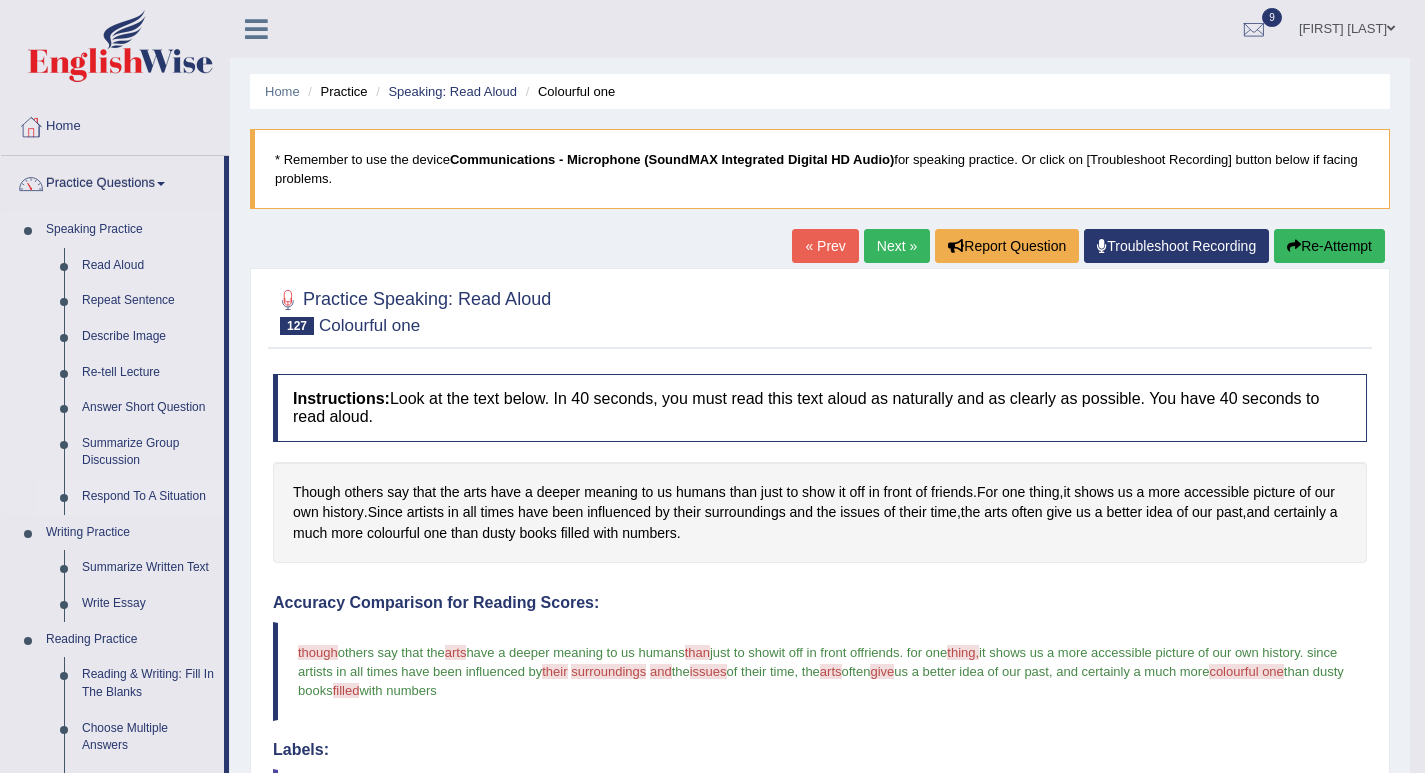 click on "Respond To A Situation" at bounding box center [148, 497] 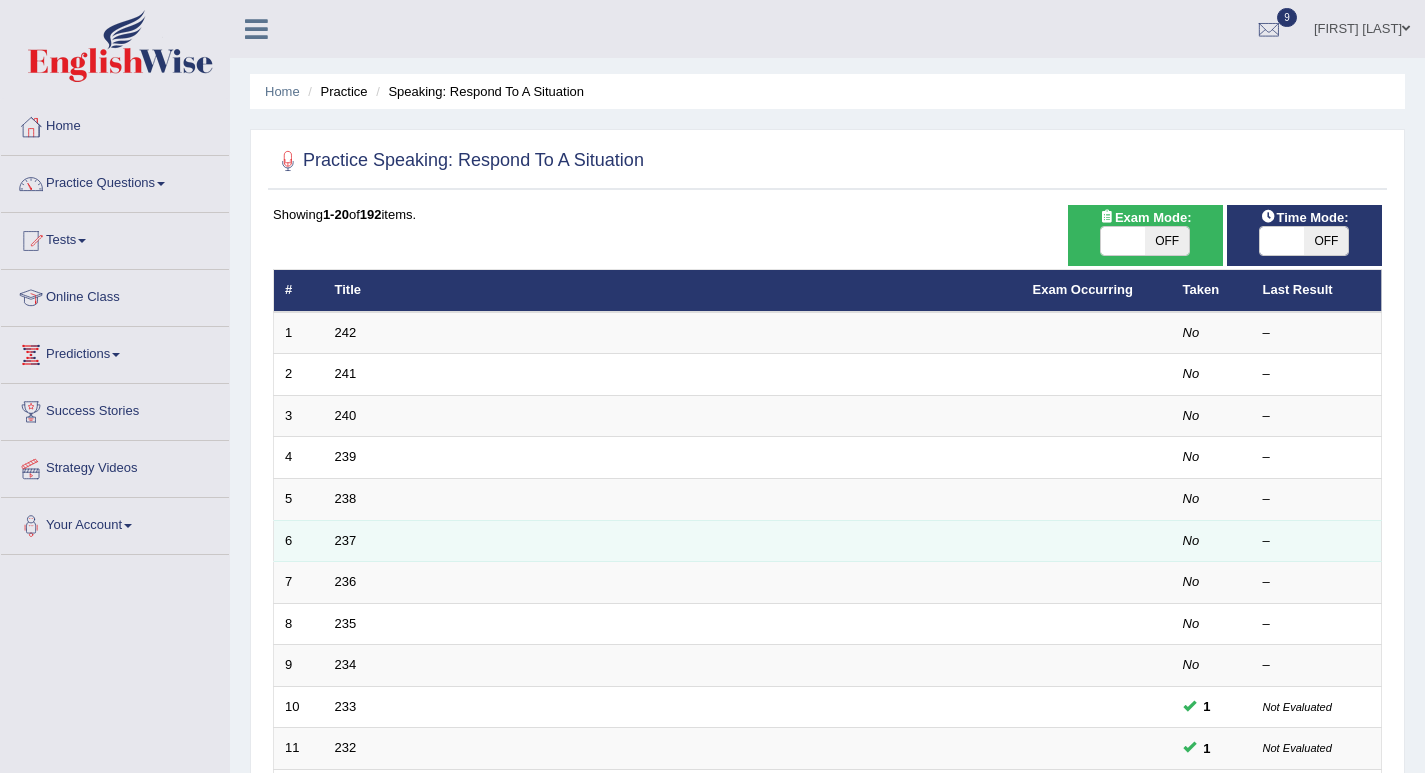 scroll, scrollTop: 300, scrollLeft: 0, axis: vertical 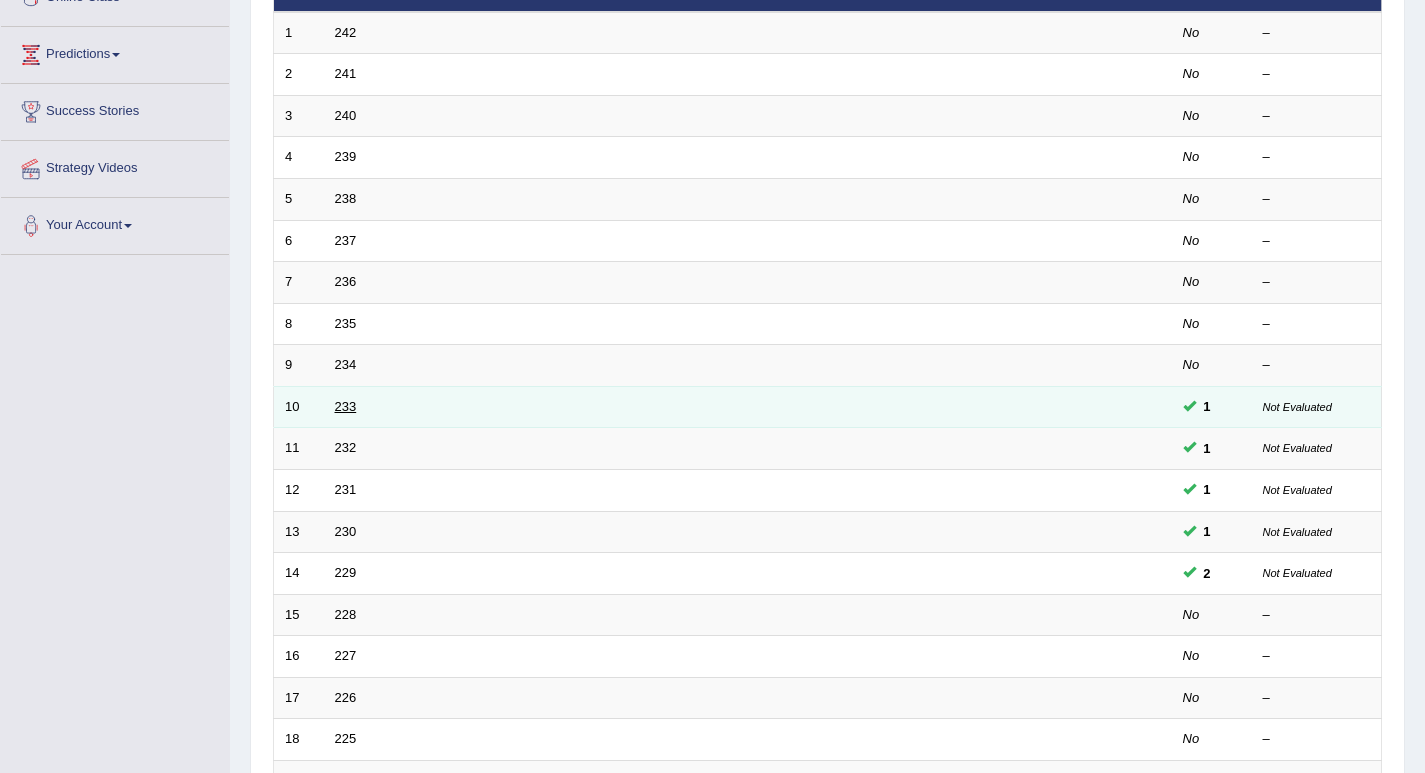 click on "233" at bounding box center (346, 406) 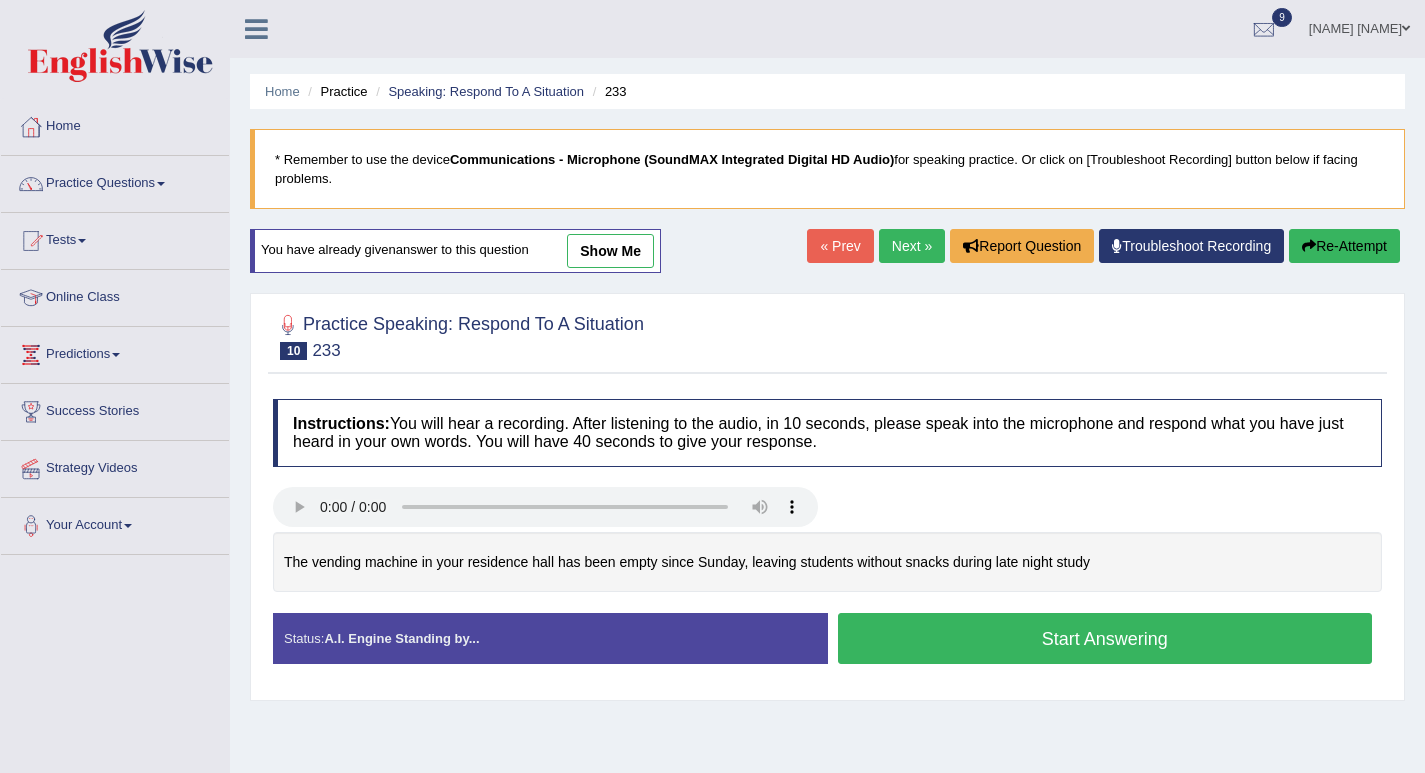 scroll, scrollTop: 0, scrollLeft: 0, axis: both 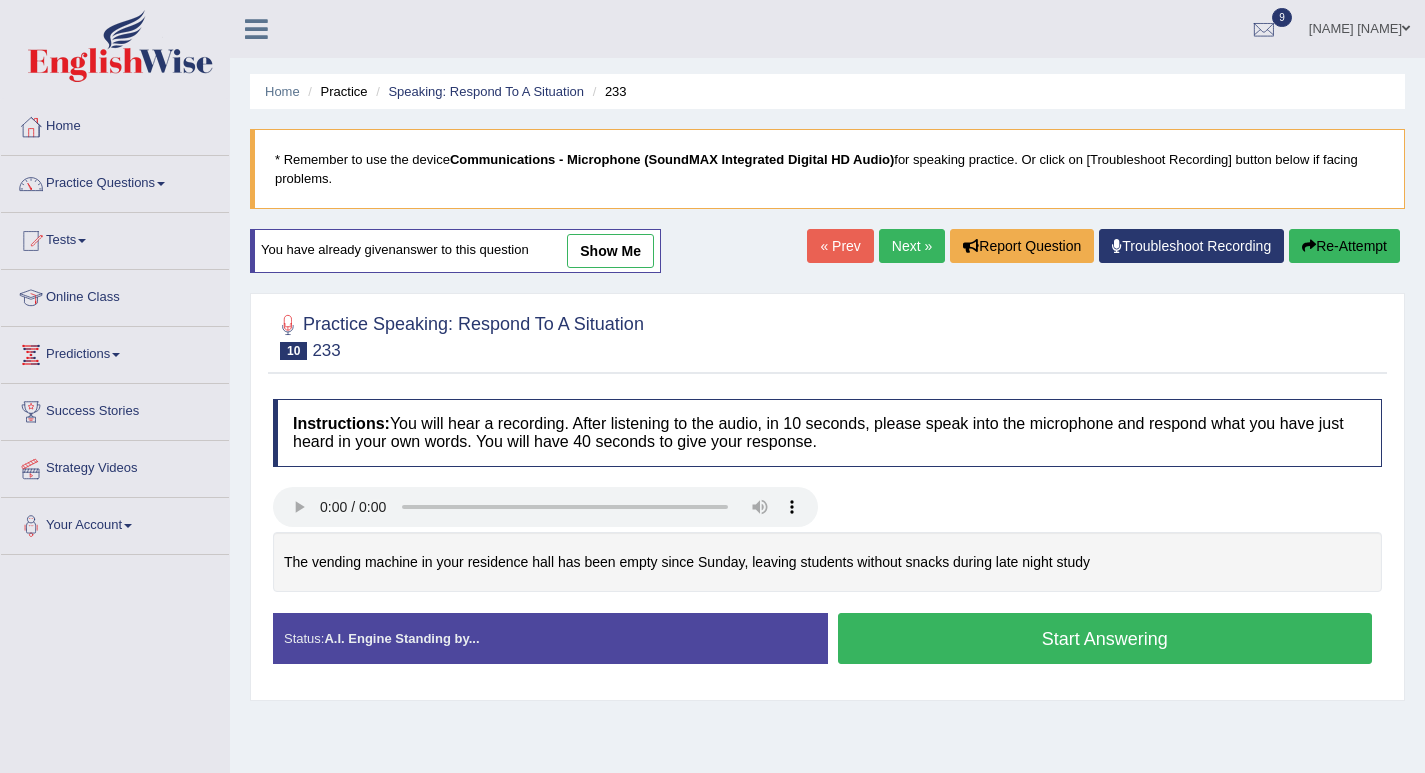 click on "show me" at bounding box center [610, 251] 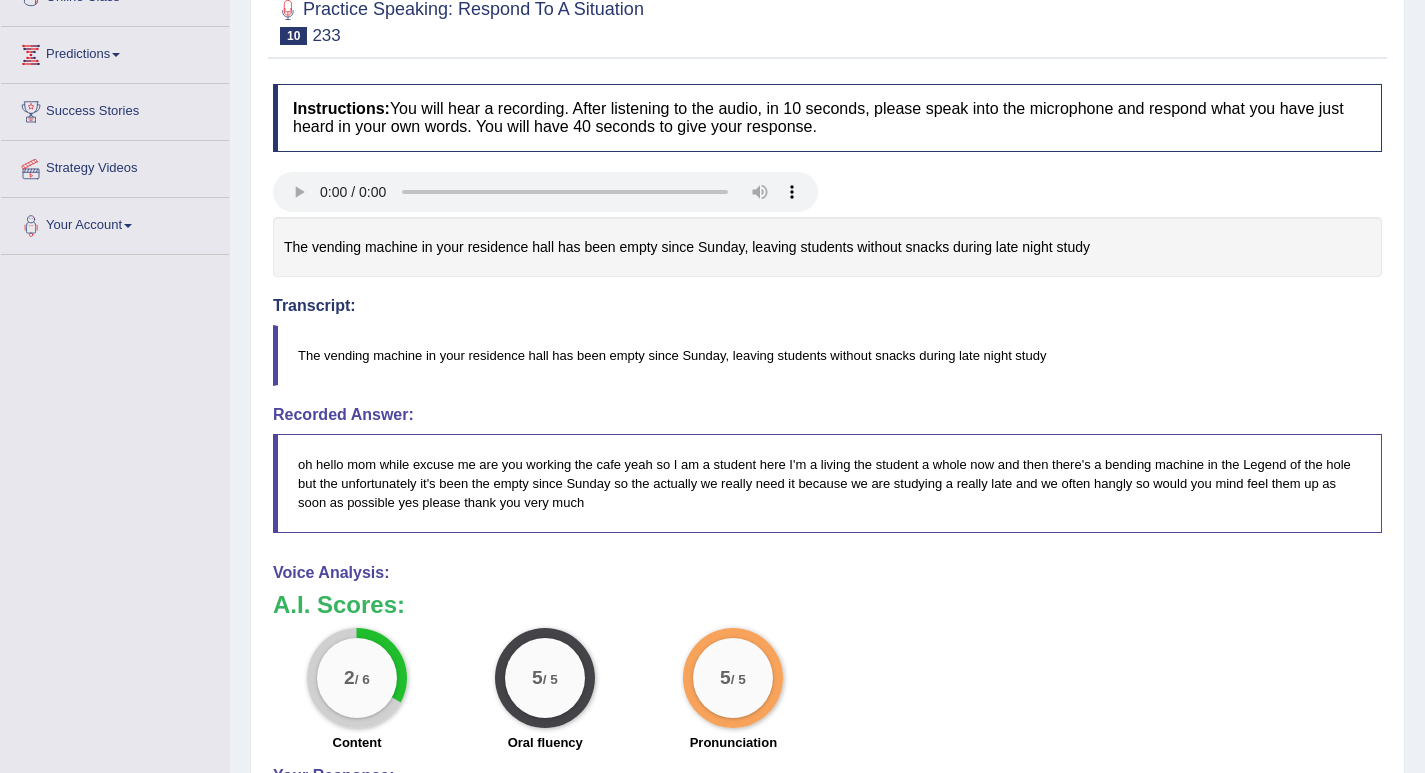 scroll, scrollTop: 200, scrollLeft: 0, axis: vertical 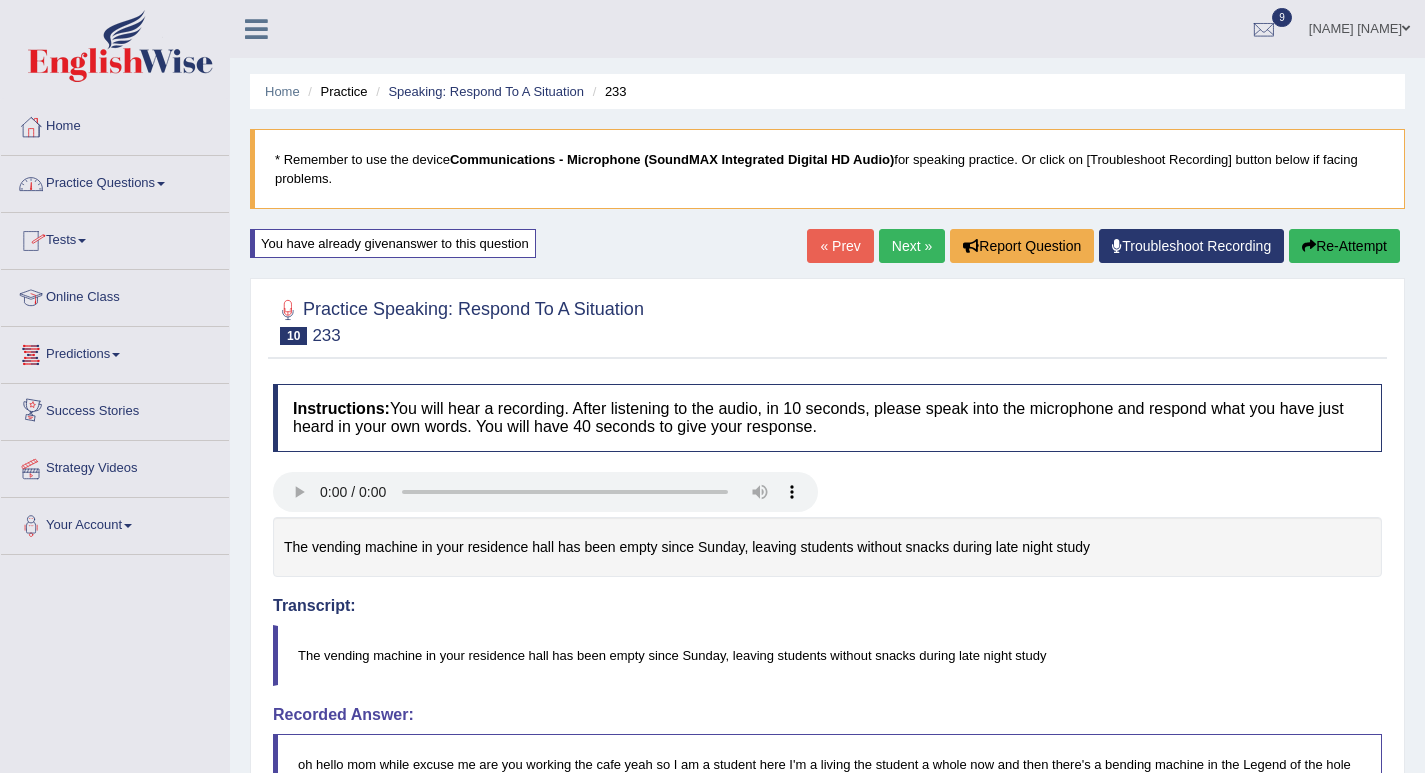 click on "Practice Questions" at bounding box center (115, 181) 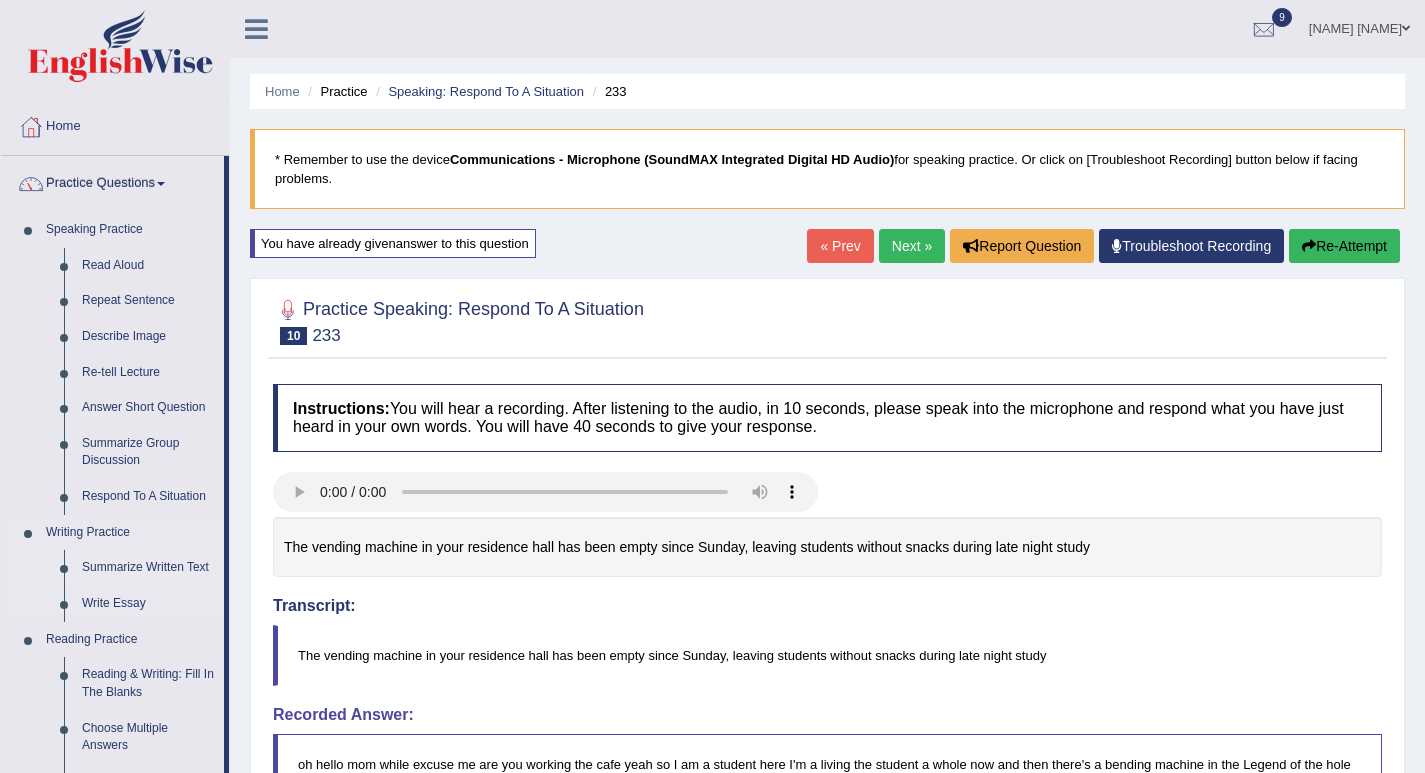click on "Summarize Written Text" at bounding box center [148, 568] 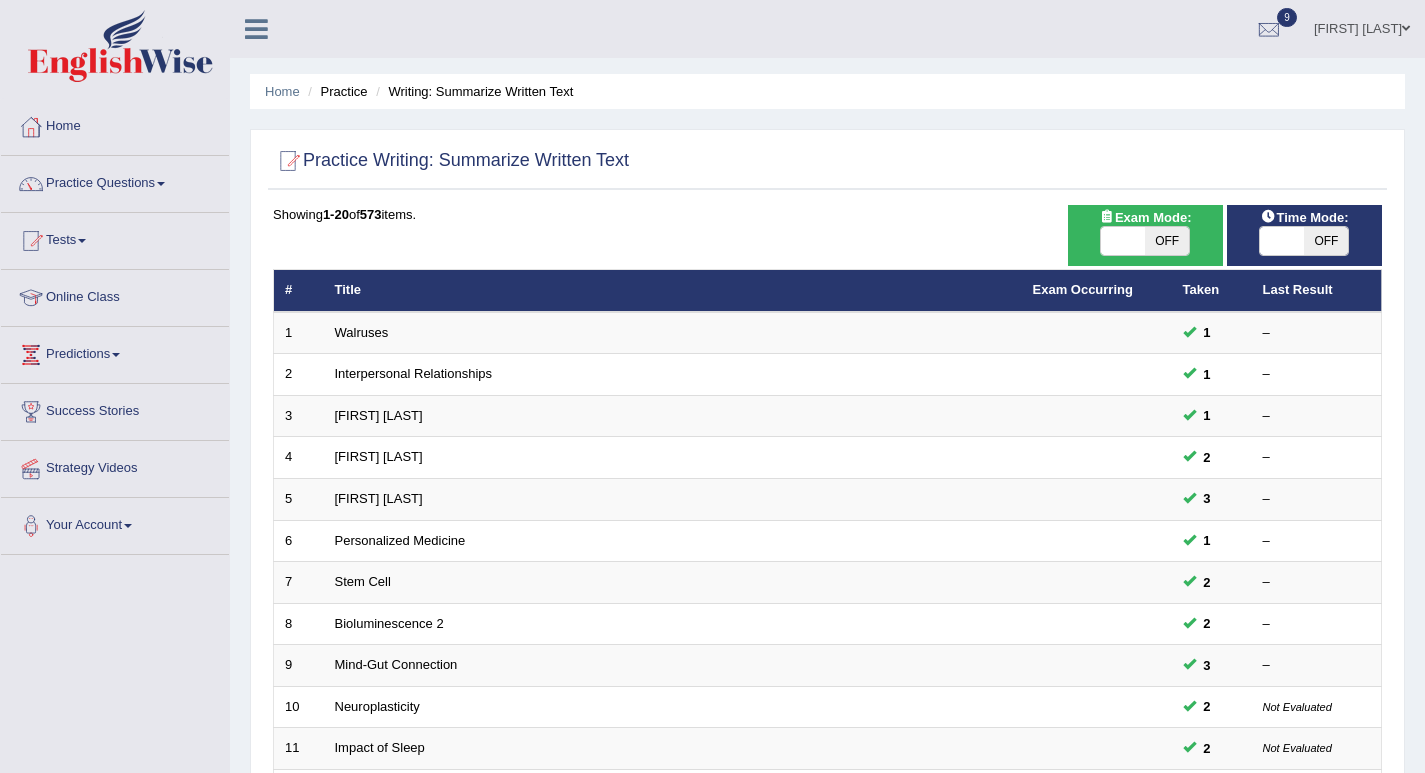 scroll, scrollTop: 551, scrollLeft: 0, axis: vertical 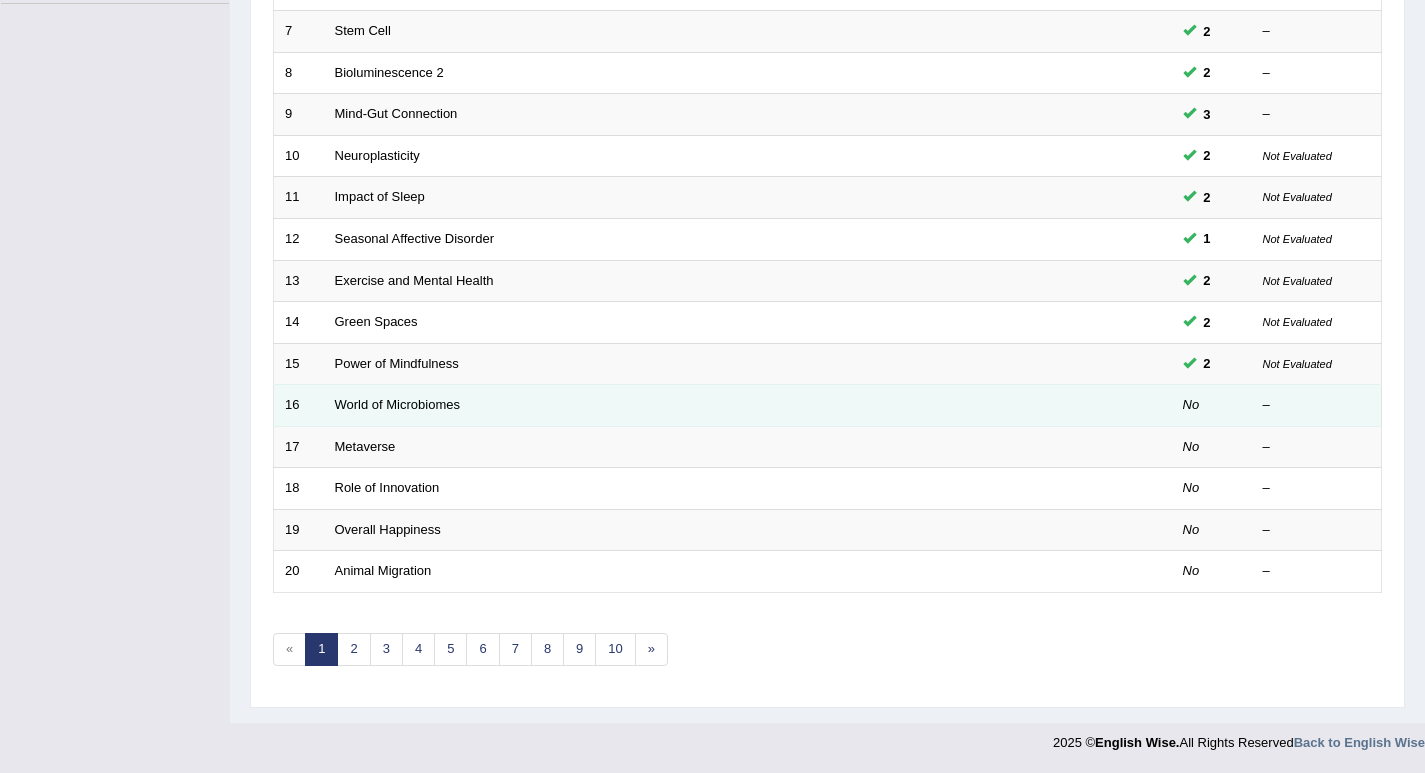click on "World of Microbiomes" at bounding box center (673, 406) 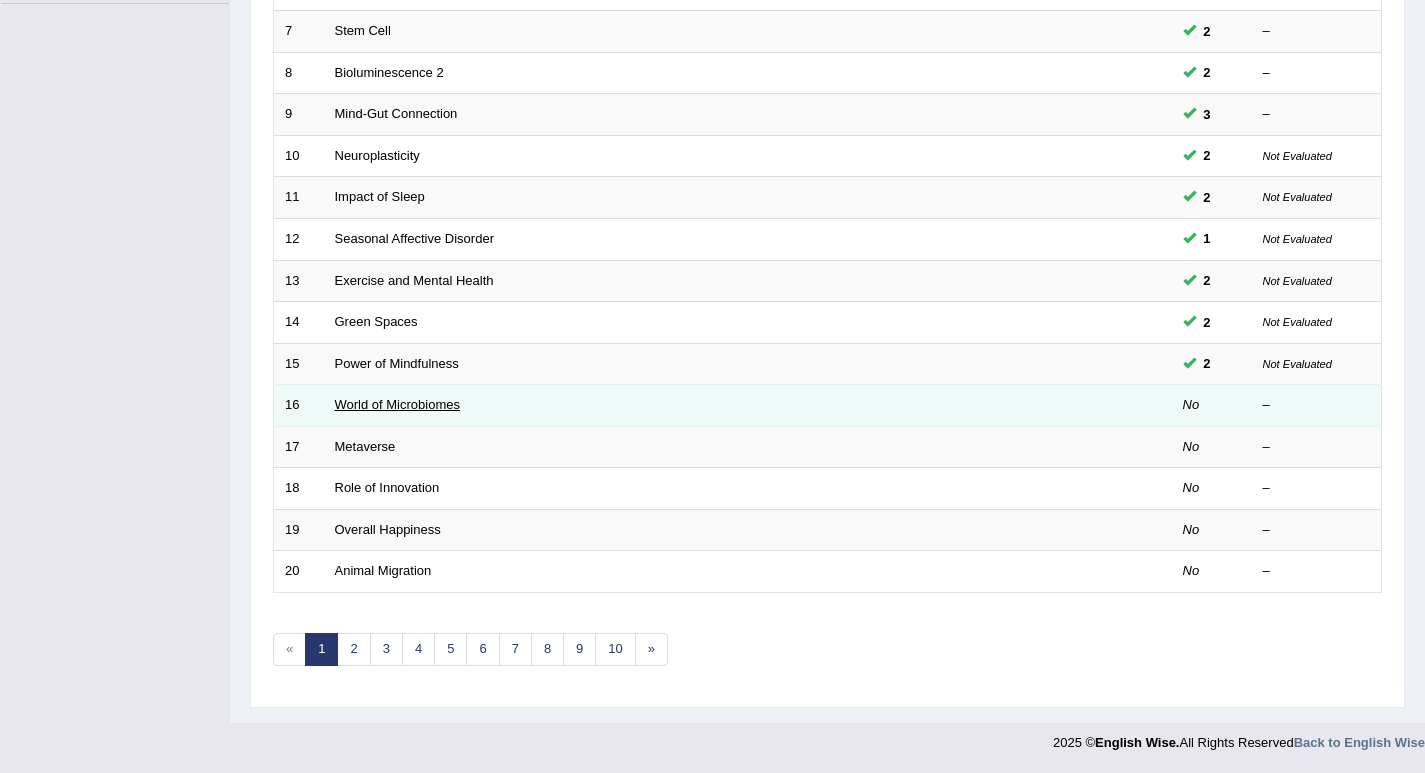click on "World of Microbiomes" at bounding box center [397, 404] 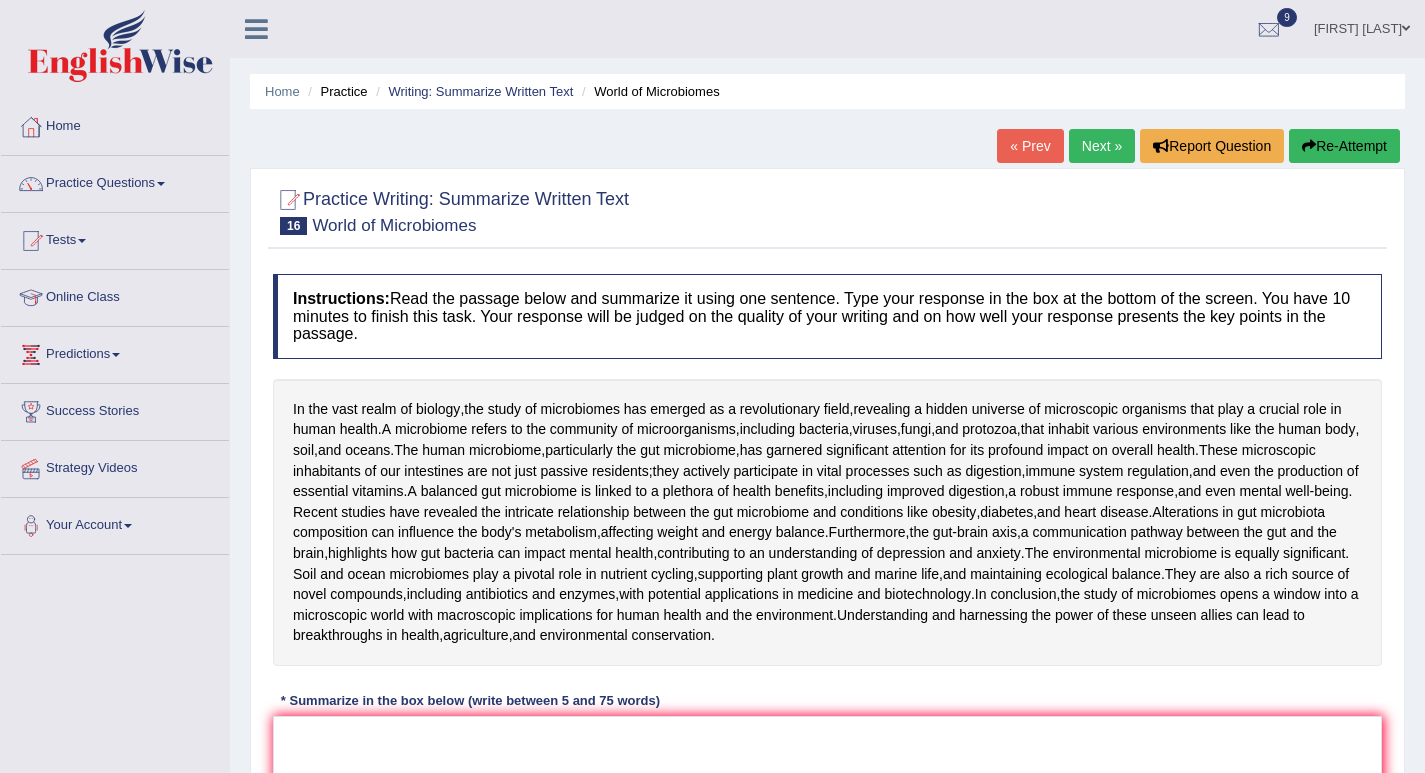 scroll, scrollTop: 0, scrollLeft: 0, axis: both 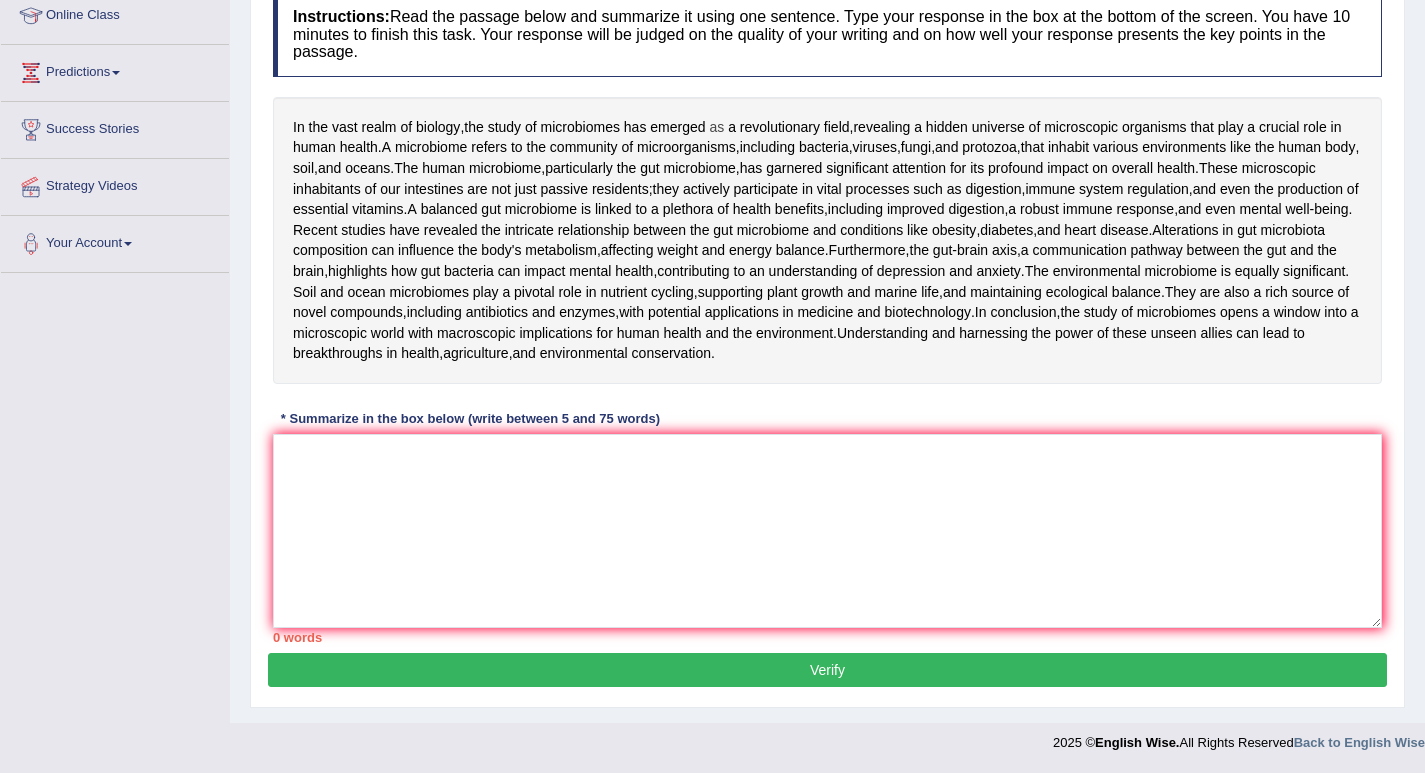 drag, startPoint x: 474, startPoint y: 106, endPoint x: 714, endPoint y: 108, distance: 240.00833 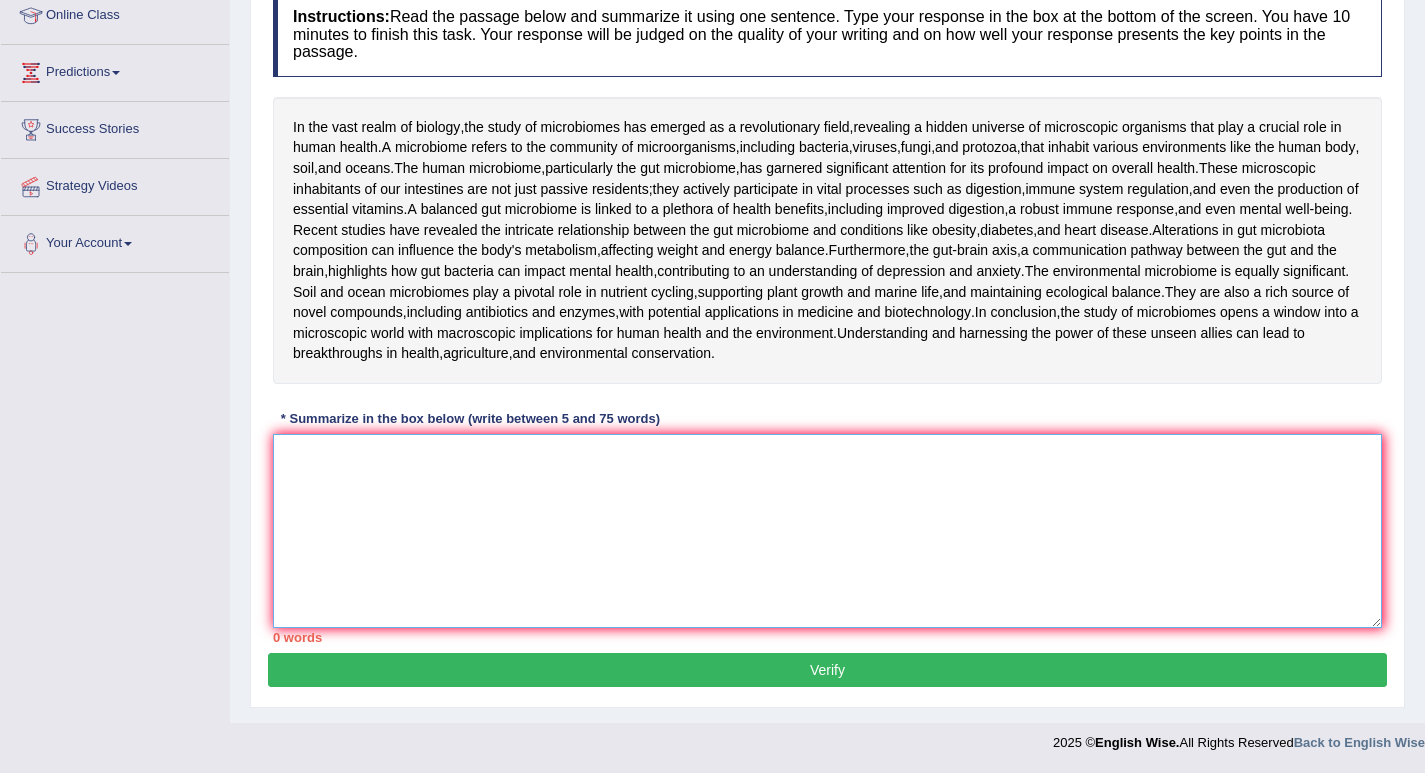 click at bounding box center (827, 531) 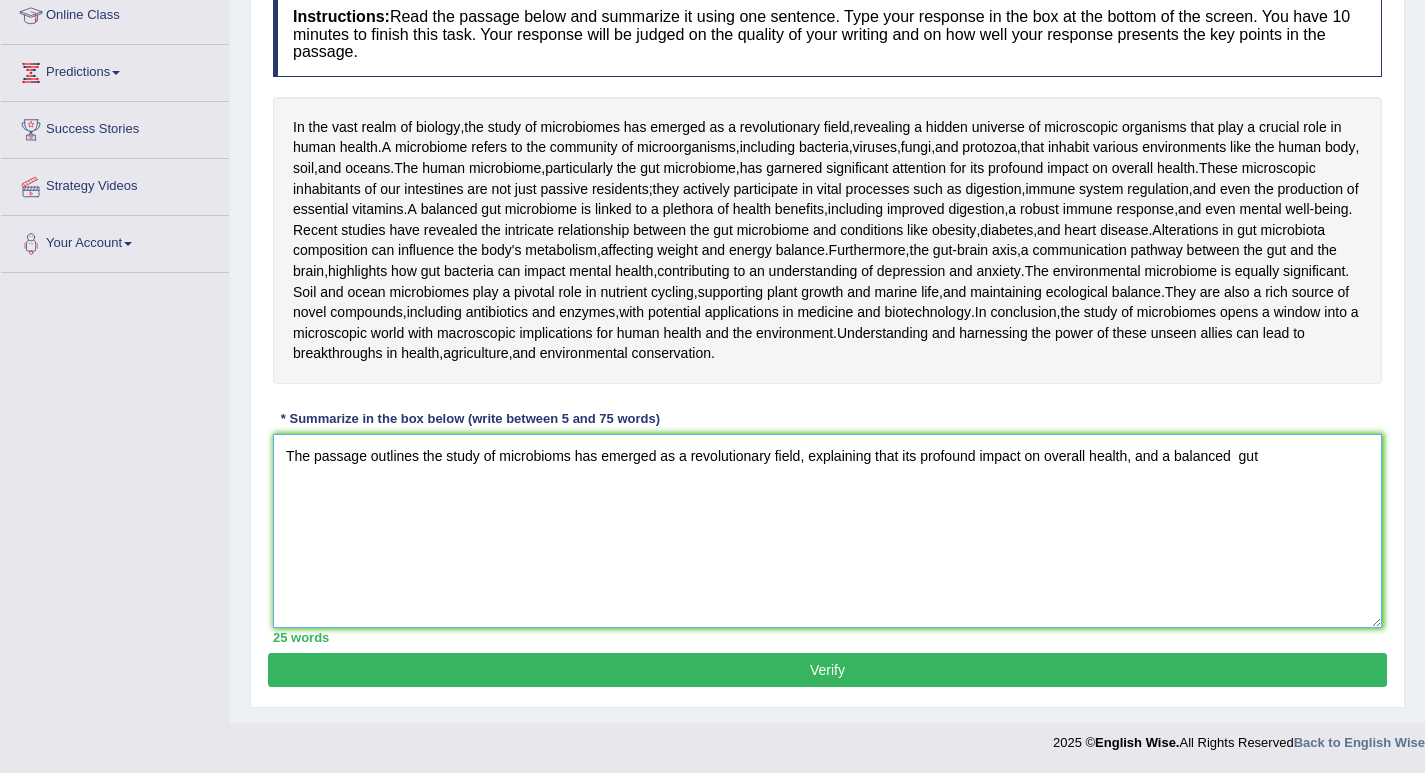 scroll, scrollTop: 400, scrollLeft: 0, axis: vertical 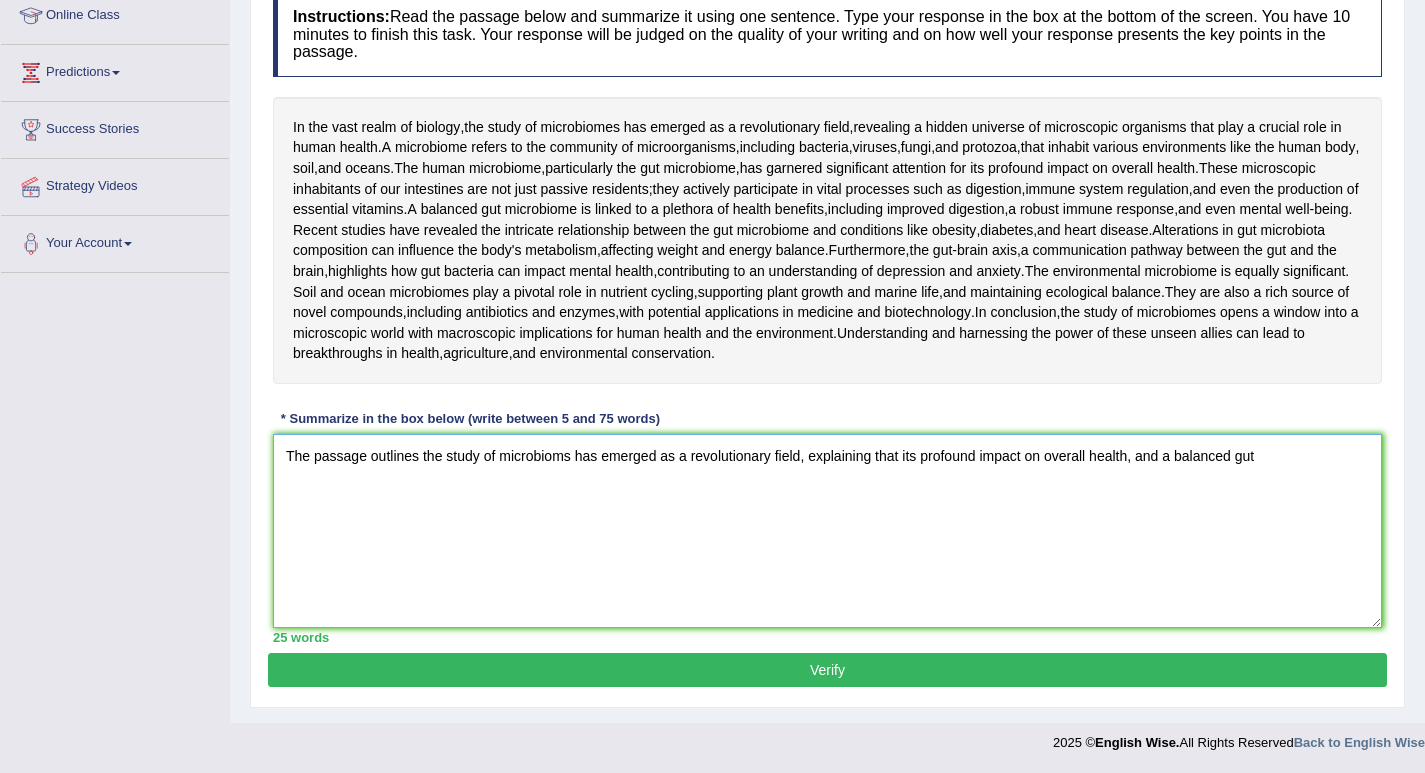 click on "The passage outlines the study of microbioms has emerged as a revolutionary field, explaining that its profound impact on overall health, and a balanced gut" at bounding box center (827, 531) 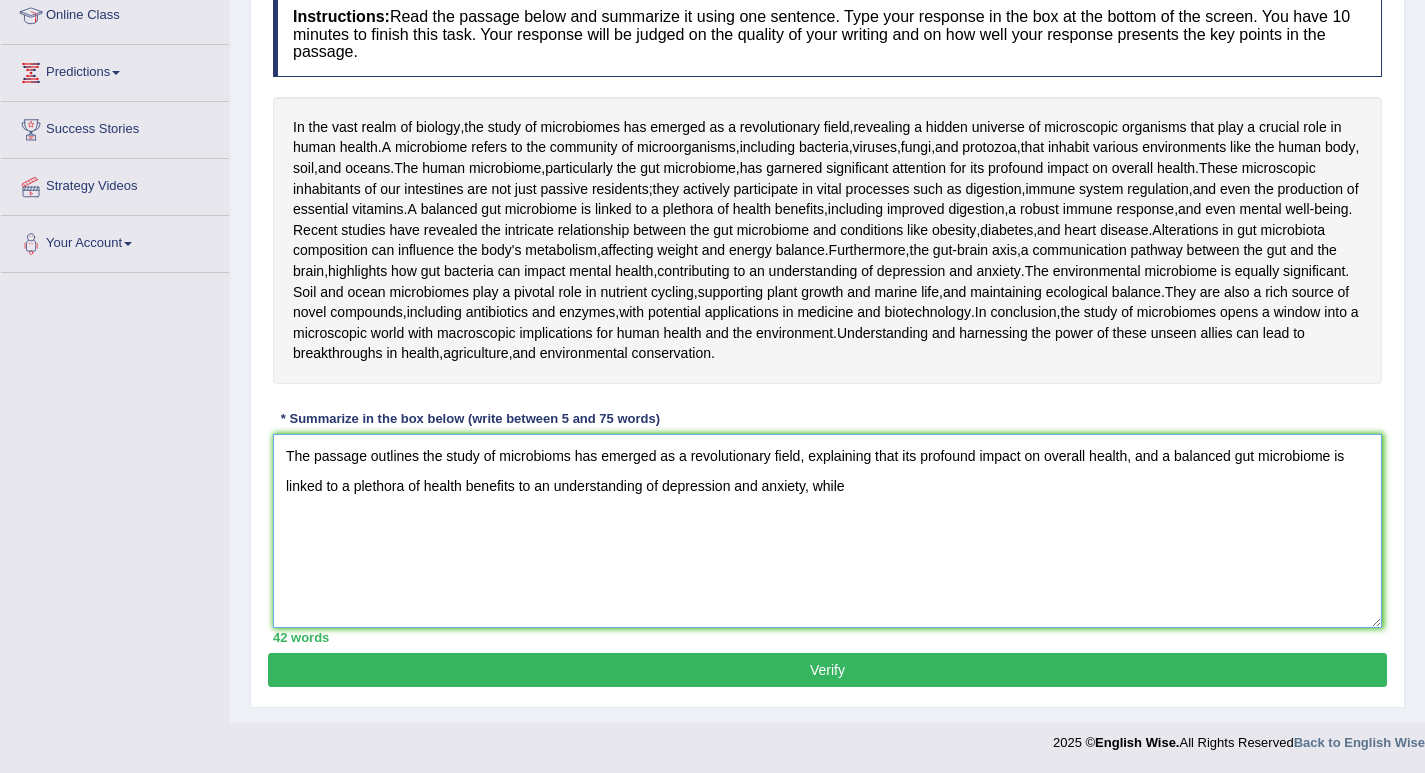 click on "The passage outlines the study of microbioms has emerged as a revolutionary field, explaining that its profound impact on overall health, and a balanced gut microbiome is linked to a plethora of health benefits to an understanding of depression and anxiety, while" at bounding box center (827, 531) 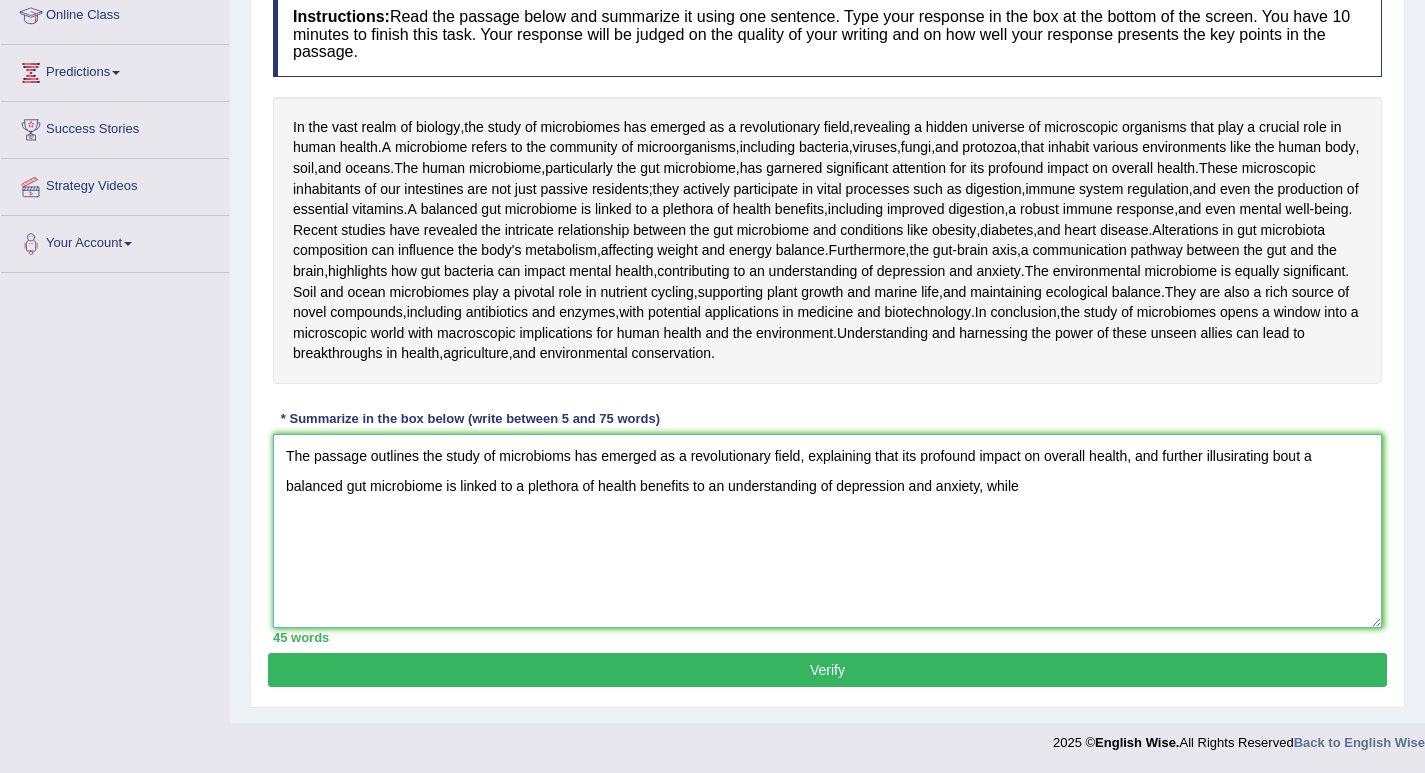 click on "The passage outlines the study of microbioms has emerged as a revolutionary field, explaining that its profound impact on overall health, and further illusirating bout a balanced gut microbiome is linked to a plethora of health benefits to an understanding of depression and anxiety, while" at bounding box center (827, 531) 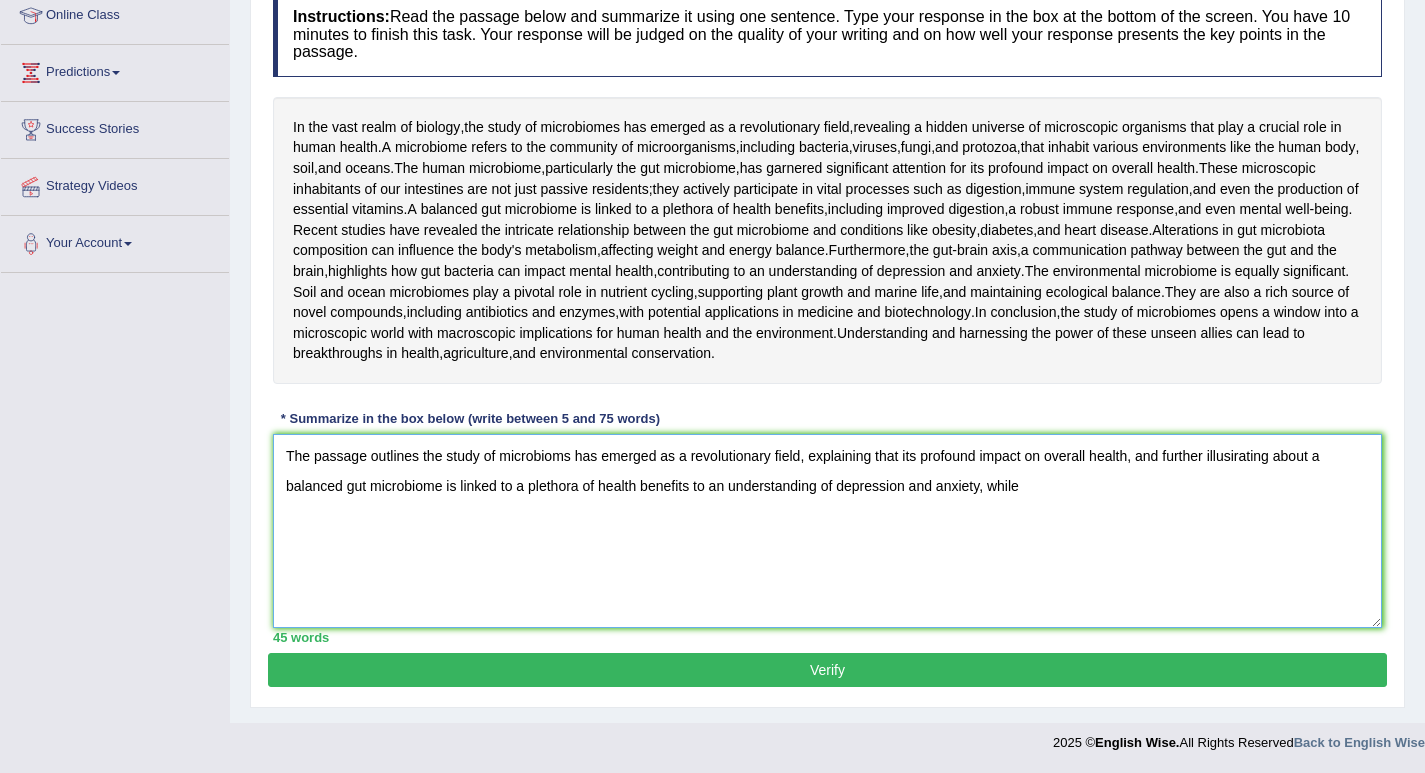 click on "The passage outlines the study of microbioms has emerged as a revolutionary field, explaining that its profound impact on overall health, and further illusirating about a balanced gut microbiome is linked to a plethora of health benefits to an understanding of depression and anxiety, while" at bounding box center (827, 531) 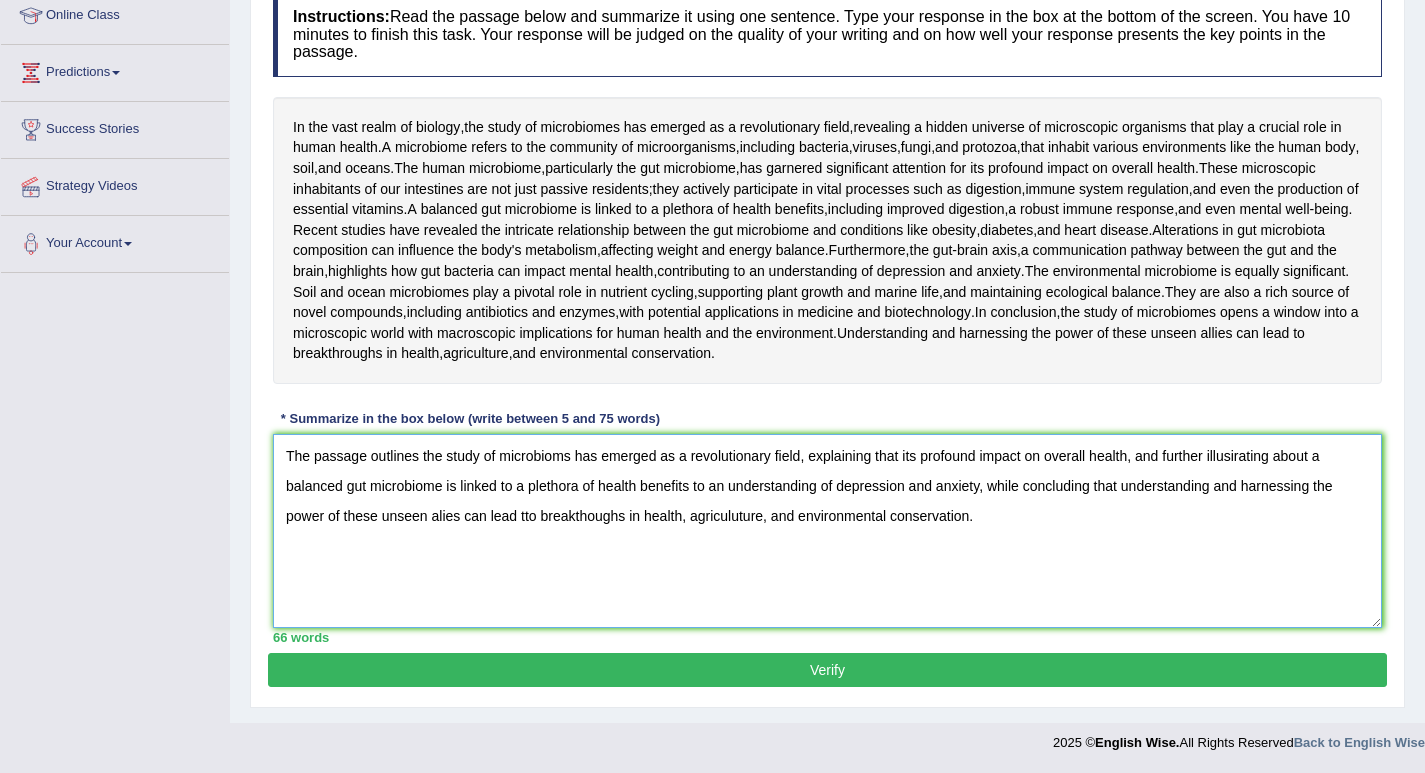 click on "The passage outlines the study of microbioms has emerged as a revolutionary field, explaining that its profound impact on overall health, and further illusirating about a balanced gut microbiome is linked to a plethora of health benefits to an understanding of depression and anxiety, while concluding that understanding and harnessing the power of these unseen alies can lead tto breakthoughs in health, agriculuture, and environmental conservation." at bounding box center [827, 531] 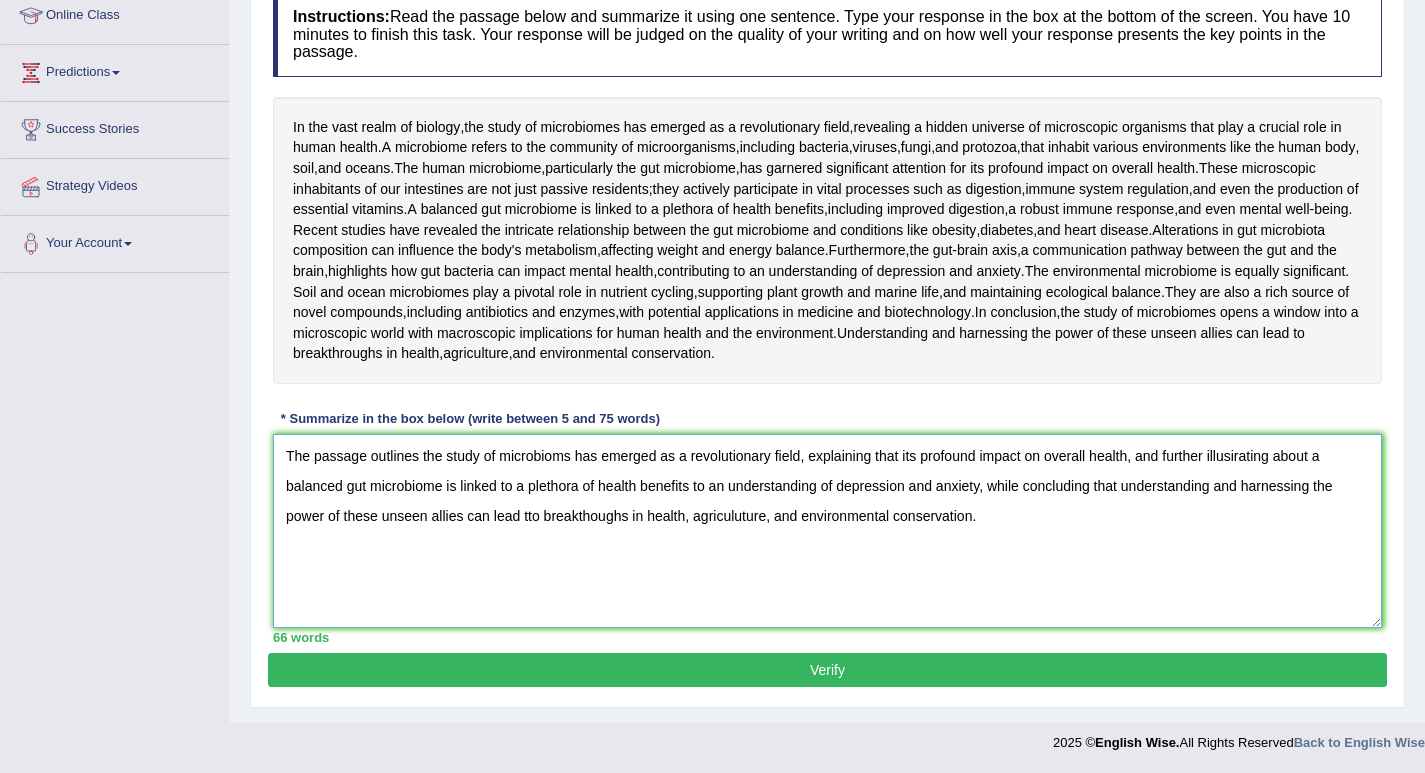 click on "The passage outlines the study of microbioms has emerged as a revolutionary field, explaining that its profound impact on overall health, and further illusirating about a balanced gut microbiome is linked to a plethora of health benefits to an understanding of depression and anxiety, while concluding that understanding and harnessing the power of these unseen allies can lead tto breakthoughs in health, agriculuture, and environmental conservation." at bounding box center [827, 531] 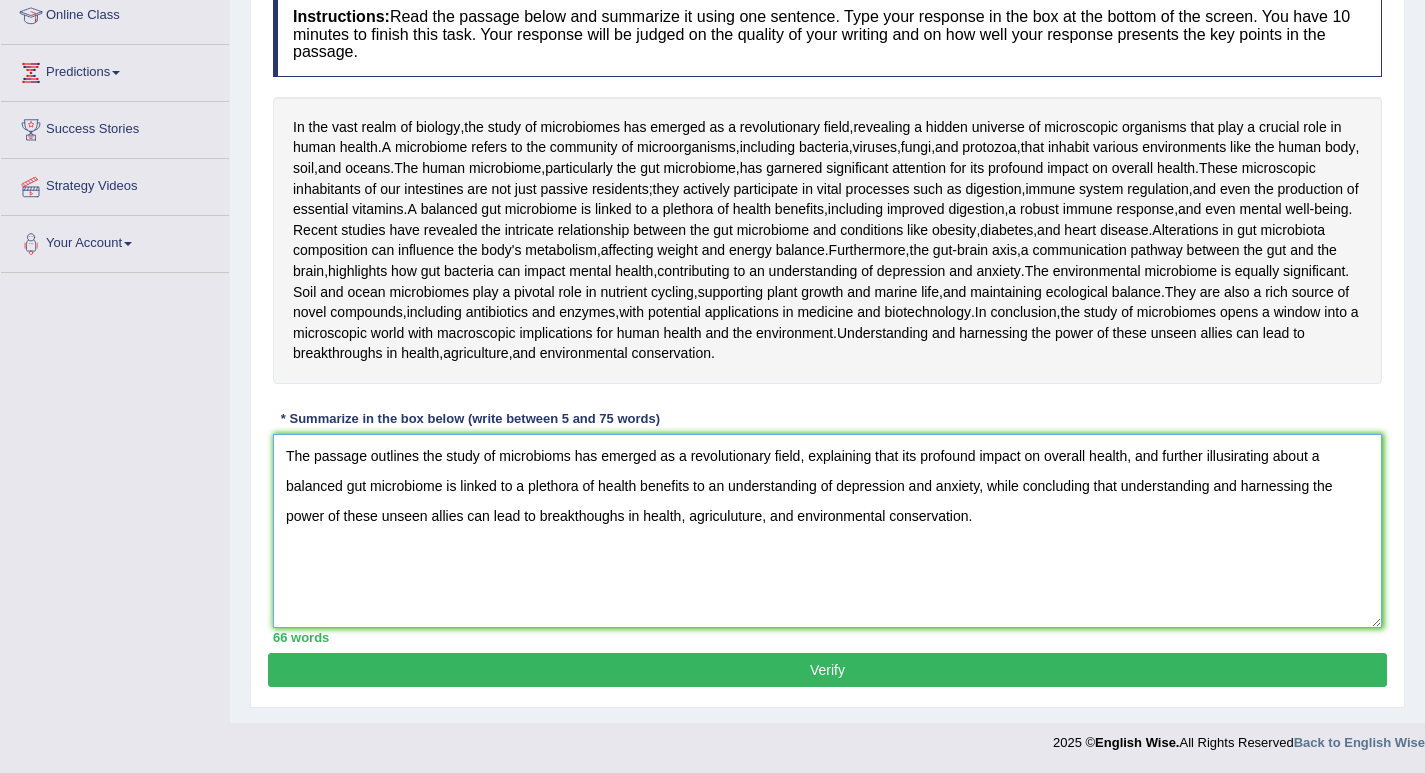 click on "The passage outlines the study of microbioms has emerged as a revolutionary field, explaining that its profound impact on overall health, and further illusirating about a balanced gut microbiome is linked to a plethora of health benefits to an understanding of depression and anxiety, while concluding that understanding and harnessing the power of these unseen allies can lead to breakthoughs in health, agriculuture, and environmental conservation." at bounding box center [827, 531] 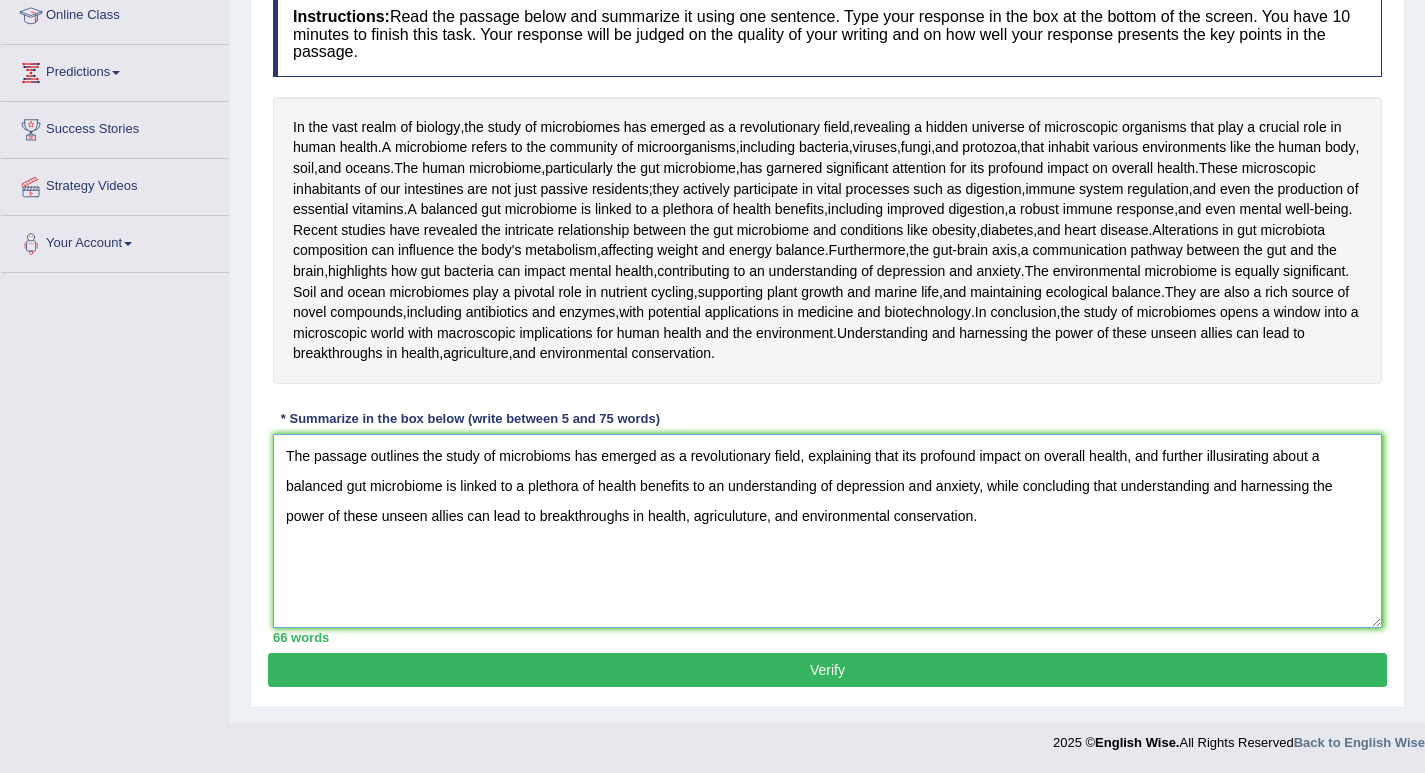 click on "The passage outlines the study of microbioms has emerged as a revolutionary field, explaining that its profound impact on overall health, and further illusirating about a balanced gut microbiome is linked to a plethora of health benefits to an understanding of depression and anxiety, while concluding that understanding and harnessing the power of these unseen allies can lead to breakthroughs in health, agriculuture, and environmental conservation." at bounding box center [827, 531] 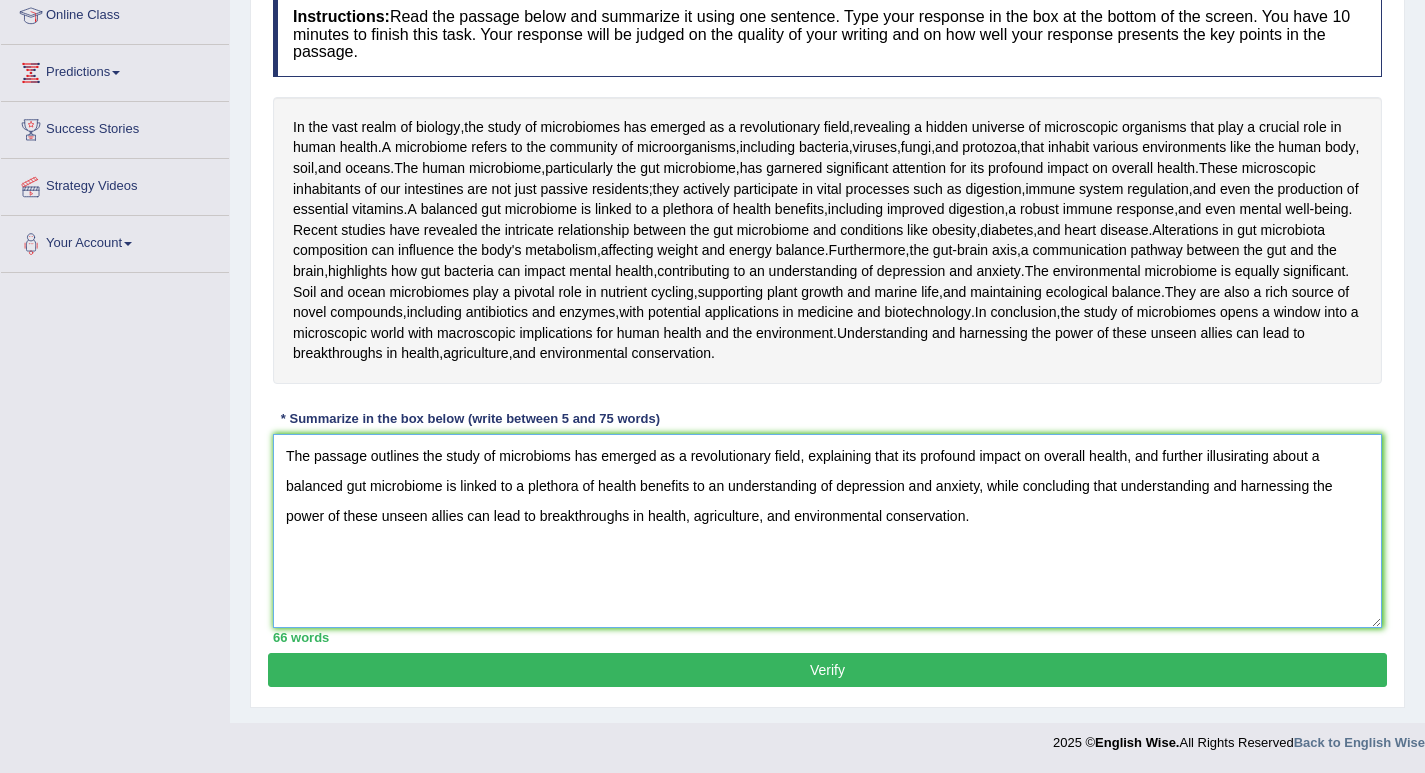 scroll, scrollTop: 300, scrollLeft: 0, axis: vertical 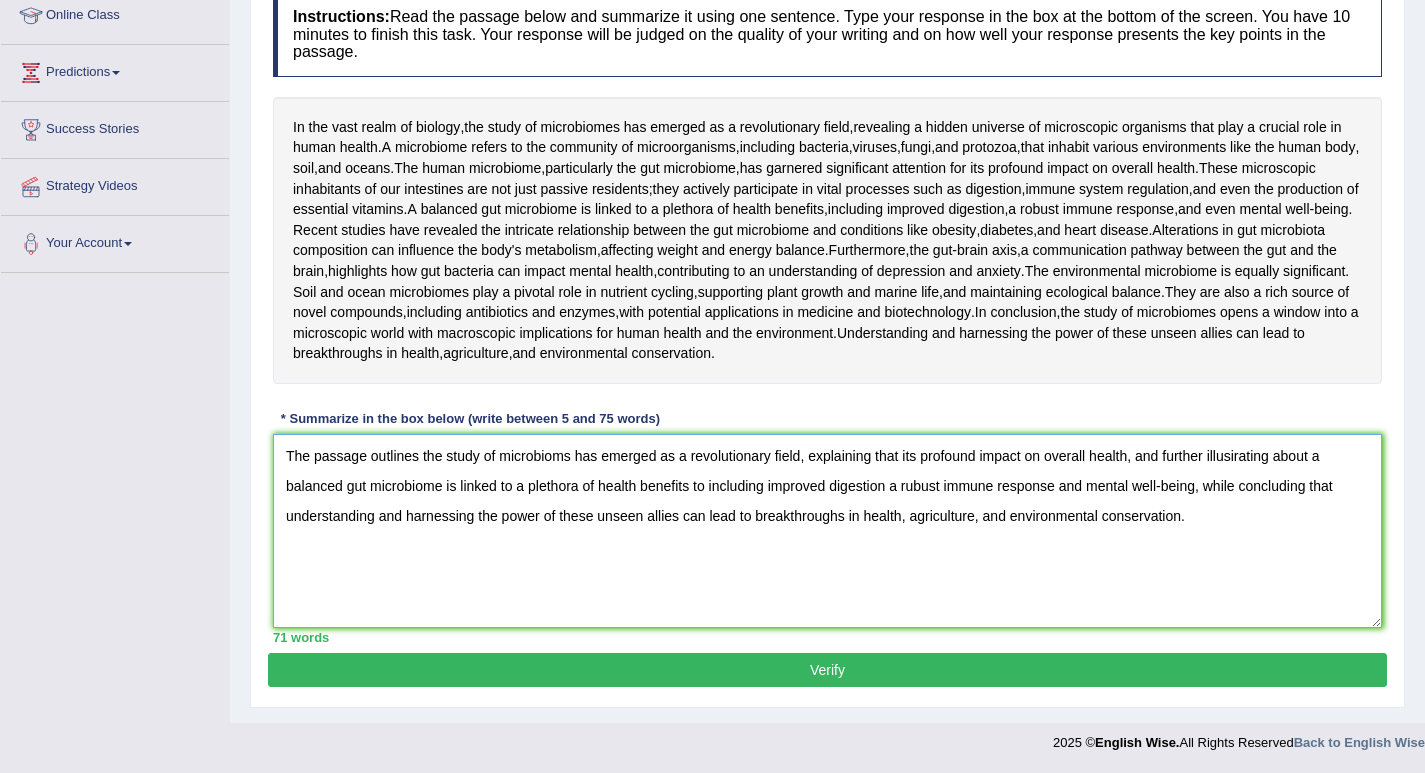 drag, startPoint x: 976, startPoint y: 623, endPoint x: 913, endPoint y: 639, distance: 65 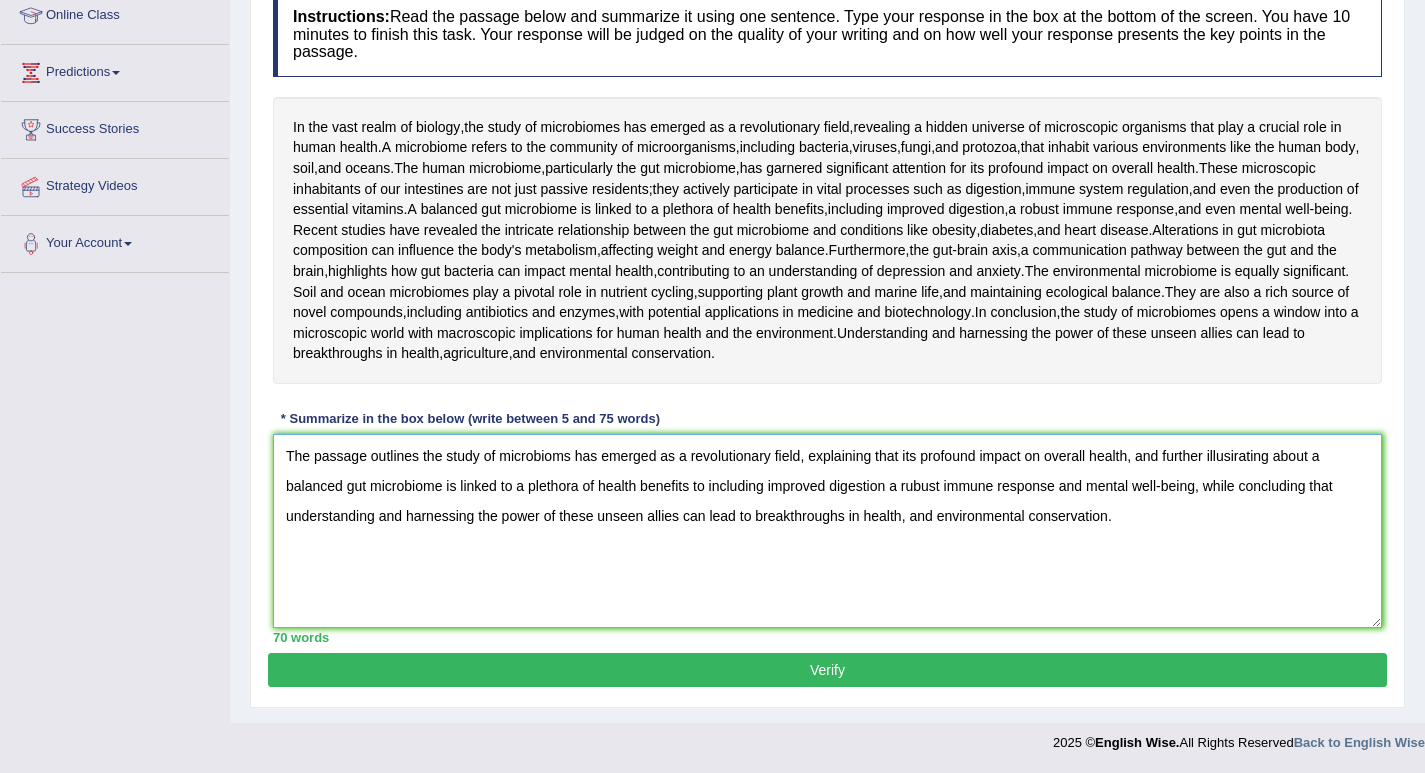scroll, scrollTop: 400, scrollLeft: 0, axis: vertical 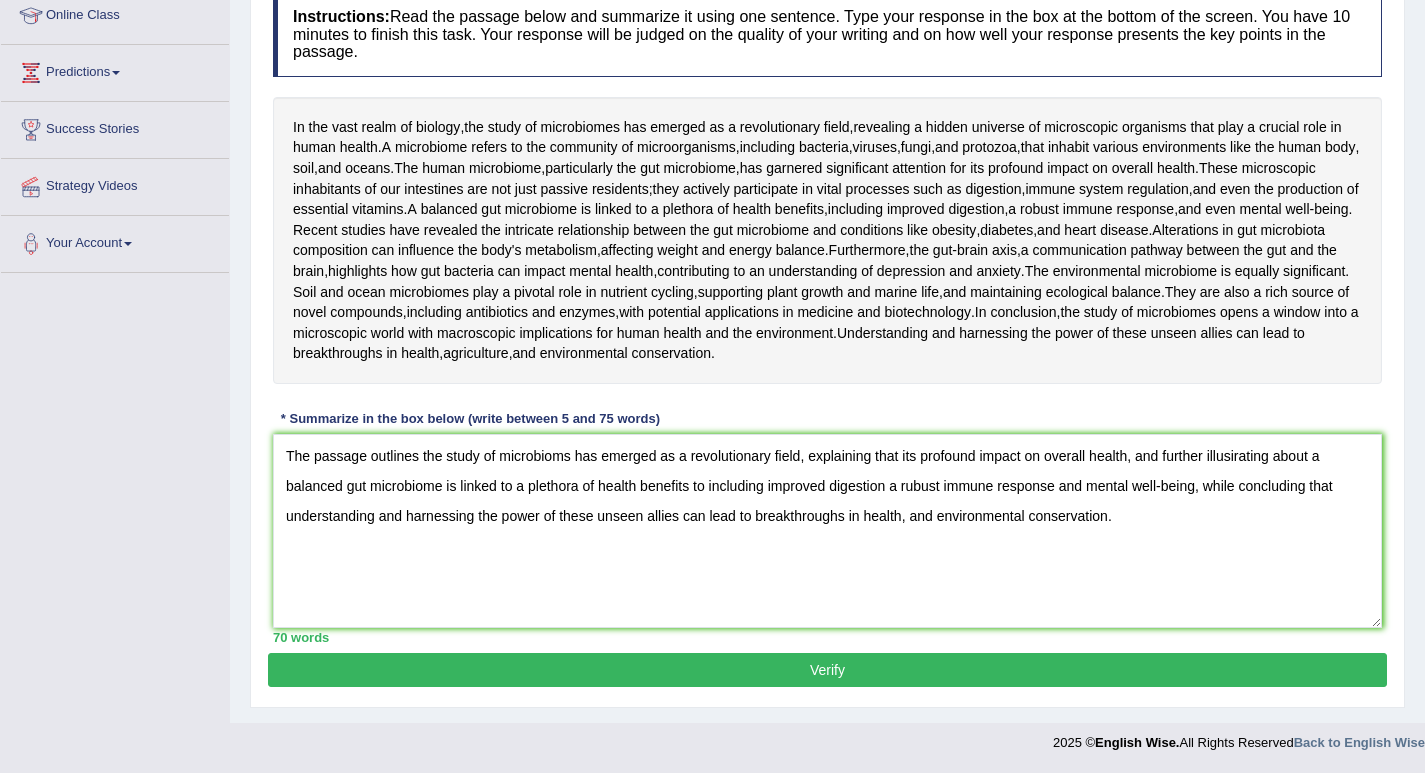 click on "Verify" at bounding box center (827, 670) 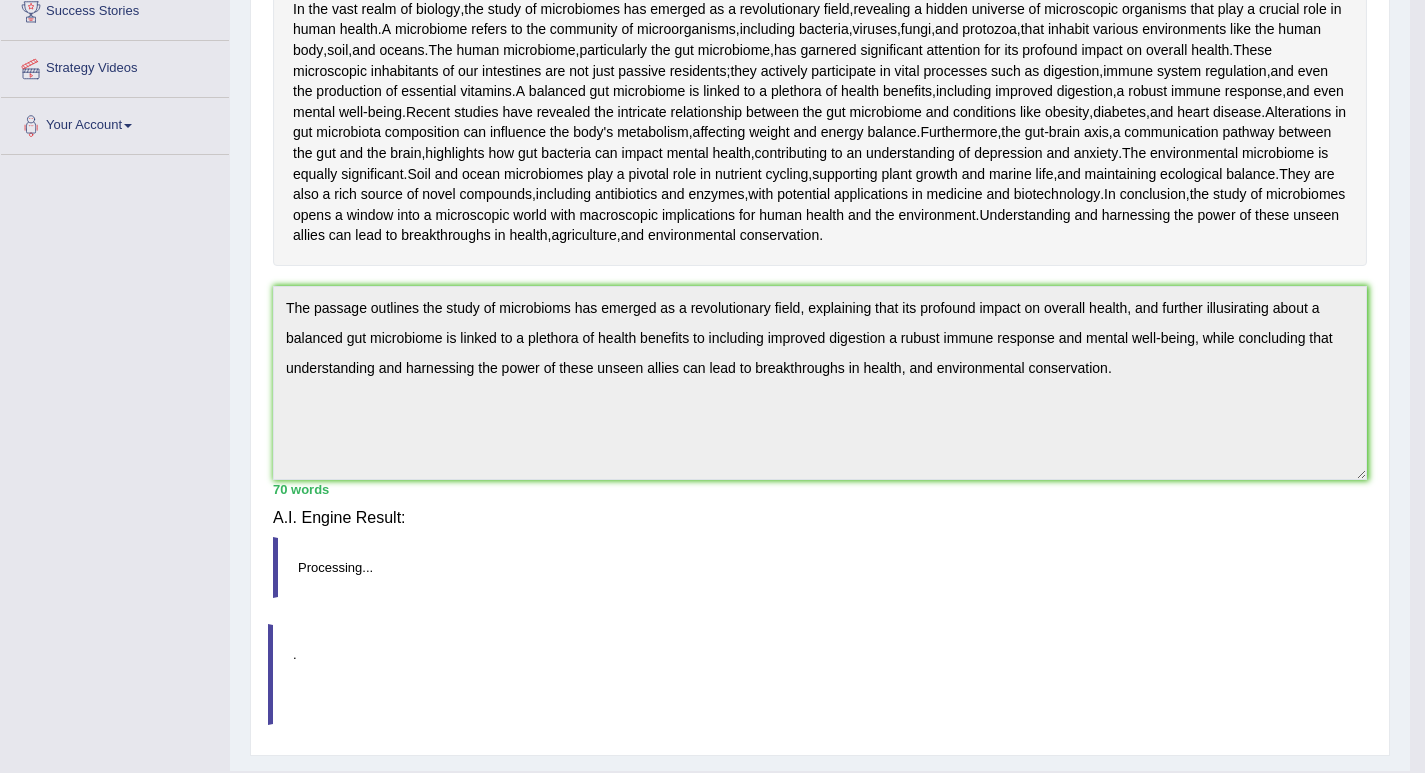 scroll, scrollTop: 394, scrollLeft: 0, axis: vertical 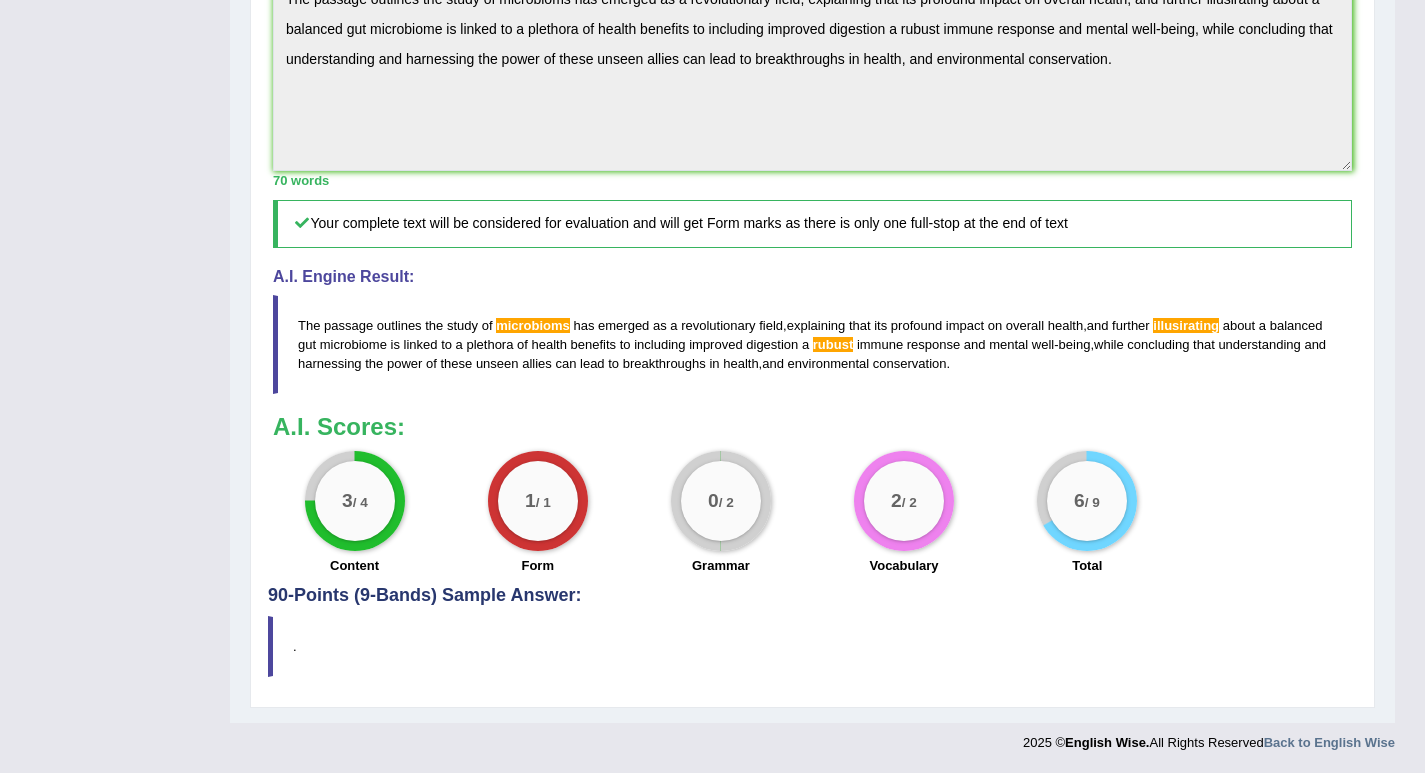 click on "Home
Practice
Writing: Summarize Written Text
World of Microbiomes
« Prev Next »  Report Question  Re-Attempt
Practice Writing: Summarize Written Text
16
World of Microbiomes
Instructions:  Read the passage below and summarize it using one sentence. Type your response in the box at the bottom of the screen. You have 10 minutes to finish this task. Your response will be judged on the quality of your writing and on how well your response presents the key points in the passage.
In   the   vast   realm   of   biology ,  the   study   of   microbiomes   has   emerged   as   a   revolutionary   field ,  revealing   a   hidden   universe   of   microscopic   organisms   that   play   a   crucial   role   in   human   health .  A   microbiome   refers   to   the   community   of   microorganisms ,  including   bacteria ,  ," at bounding box center [812, 7] 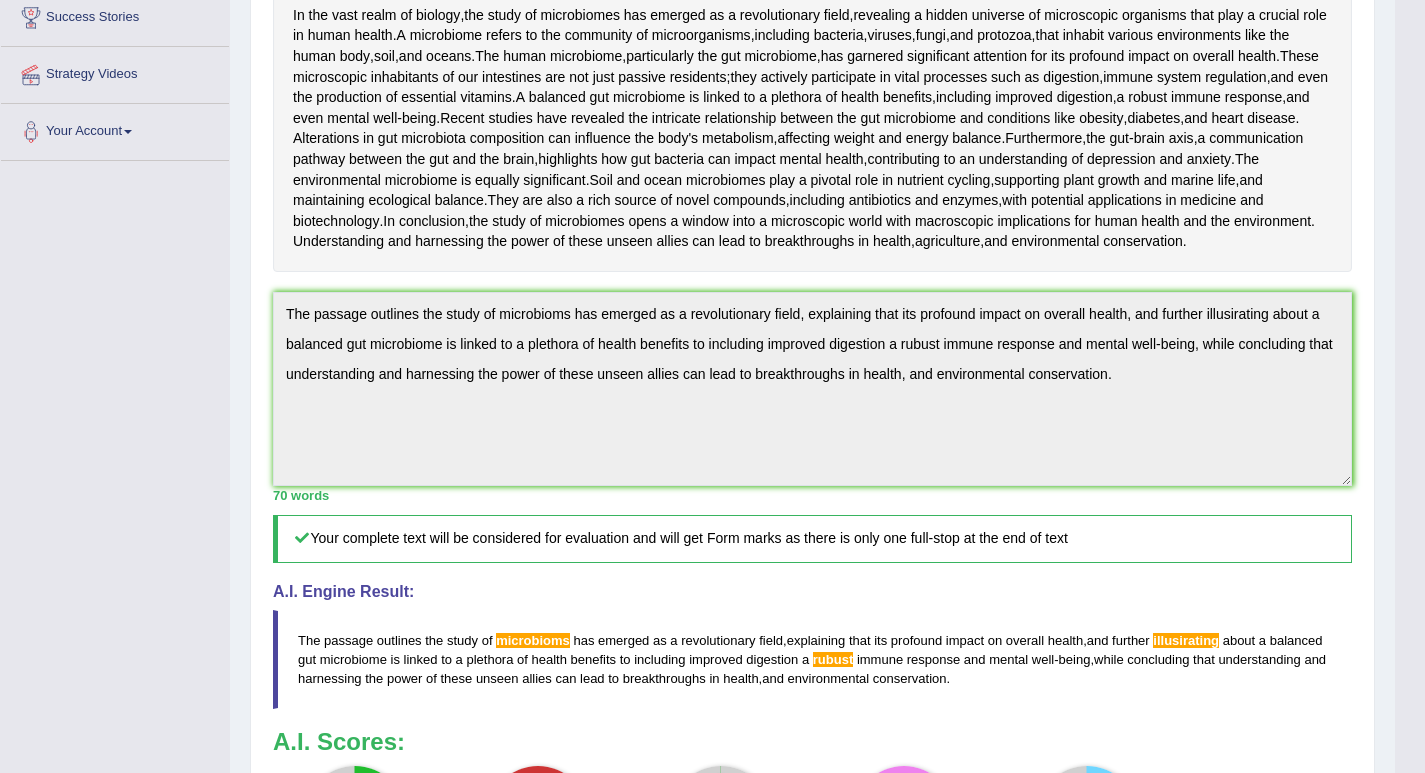 scroll, scrollTop: 94, scrollLeft: 0, axis: vertical 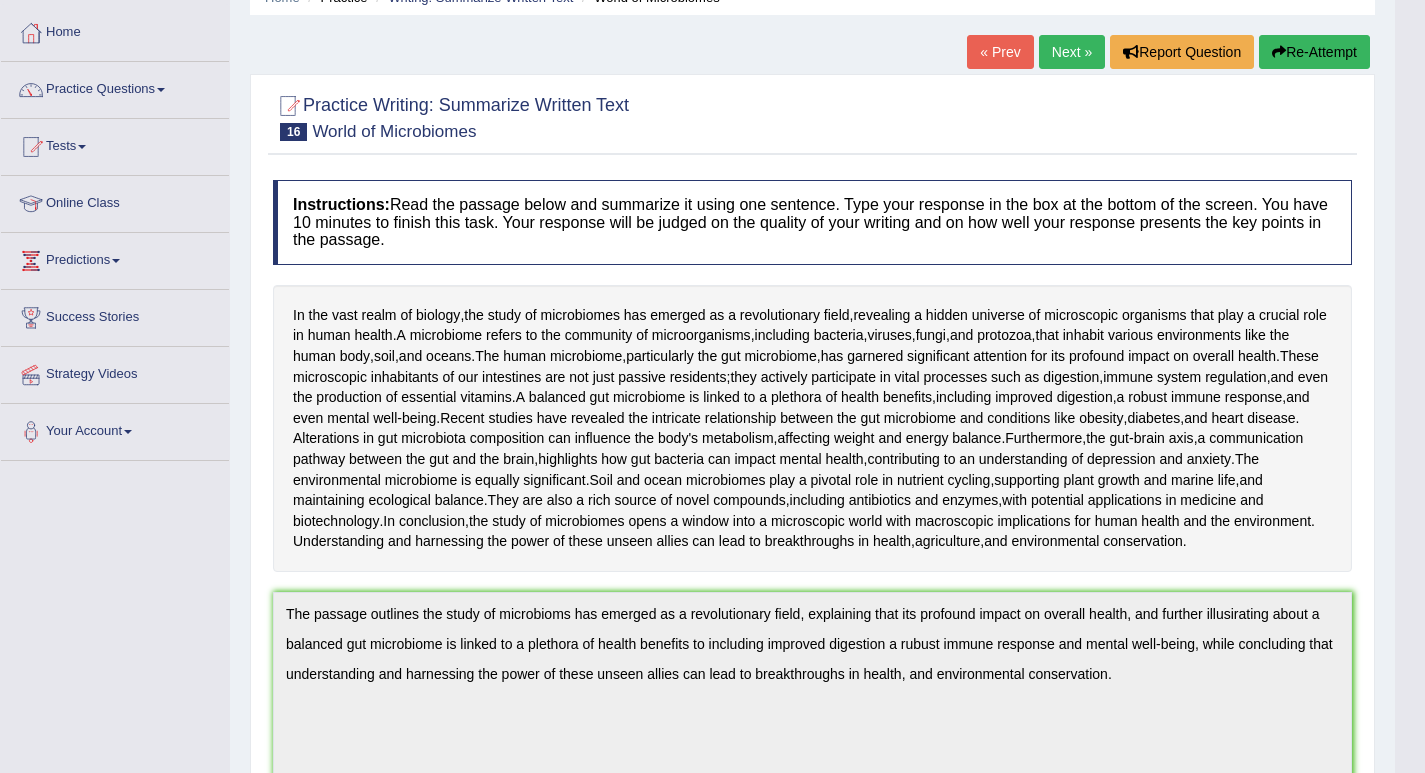 click on "Re-Attempt" at bounding box center [1314, 52] 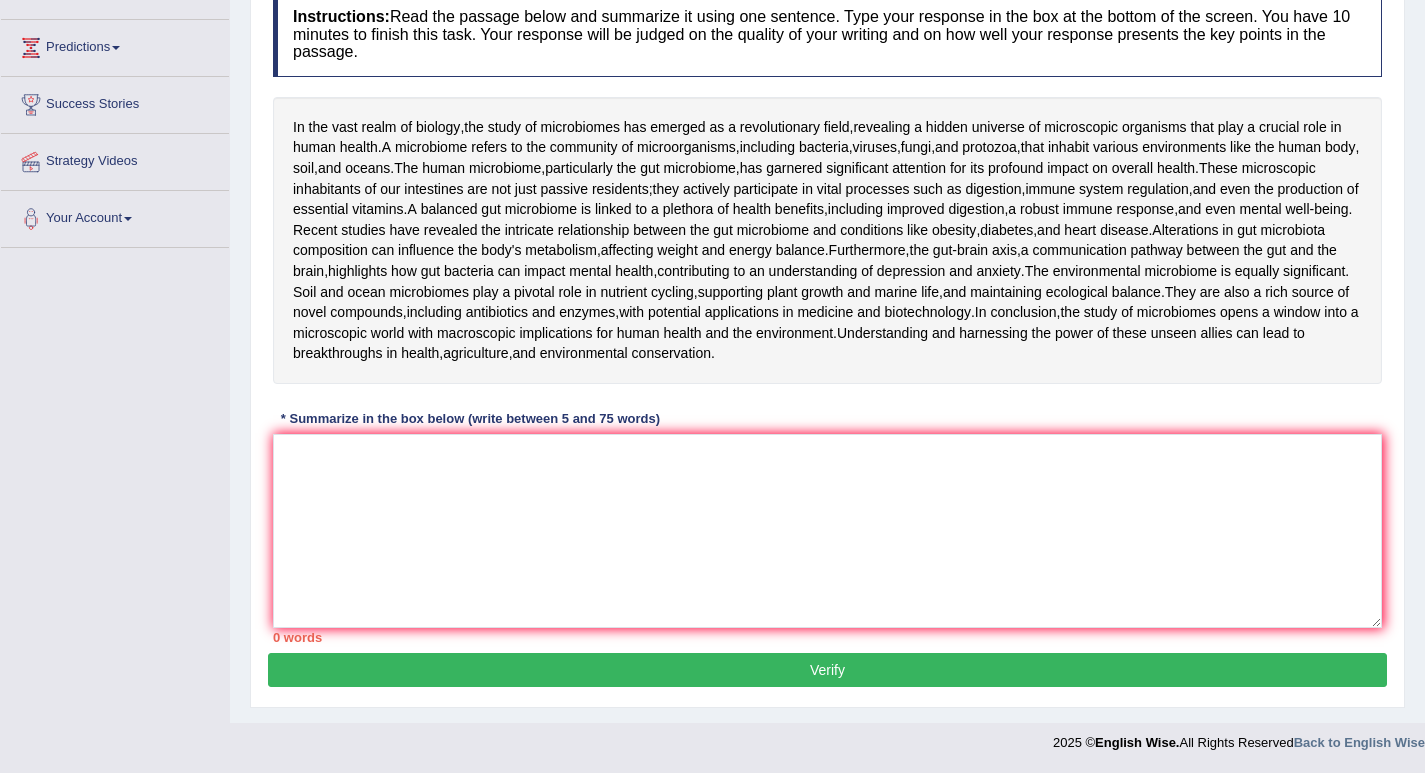 scroll, scrollTop: 394, scrollLeft: 0, axis: vertical 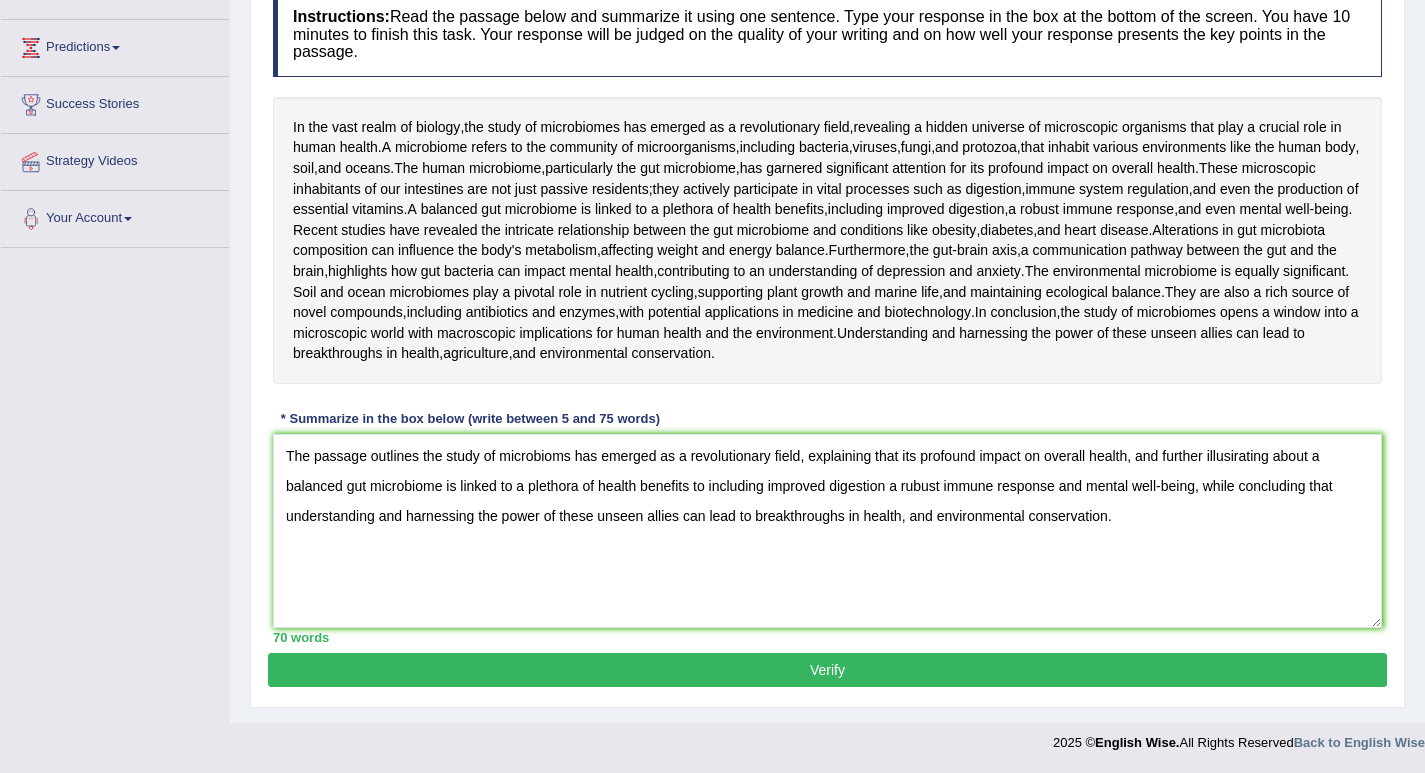 click on "The passage outlines the study of microbioms has emerged as a revolutionary field, explaining that its profound impact on overall health, and further illusirating about a balanced gut microbiome is linked to a plethora of health benefits to including improved digestion a rubust immune response and mental well-being, while concluding that understanding and harnessing the power of these unseen allies can lead to breakthroughs in health, and environmental conservation." at bounding box center (827, 531) 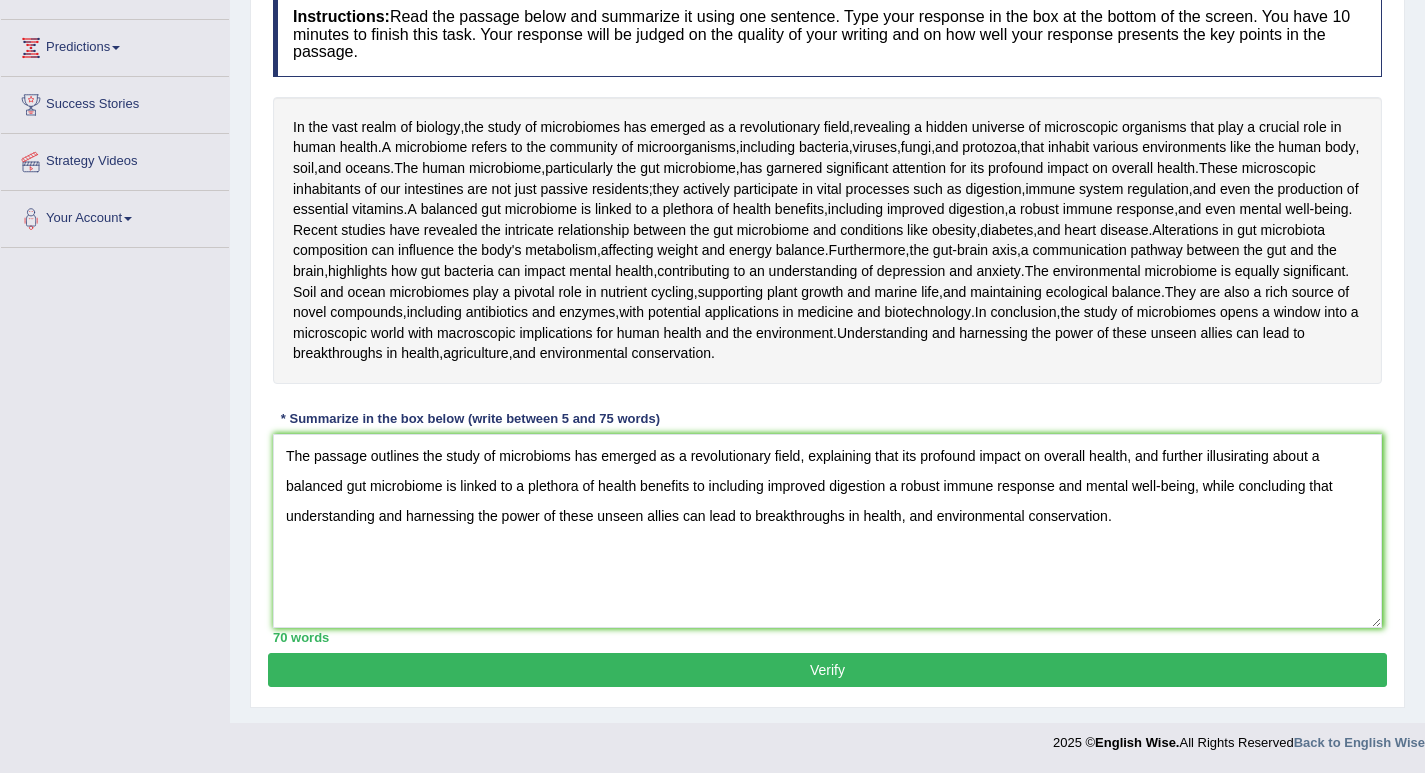 click on "The passage outlines the study of microbioms has emerged as a revolutionary field, explaining that its profound impact on overall health, and further illusirating about a balanced gut microbiome is linked to a plethora of health benefits to including improved digestion a robust immune response and mental well-being, while concluding that understanding and harnessing the power of these unseen allies can lead to breakthroughs in health, and environmental conservation." at bounding box center [827, 531] 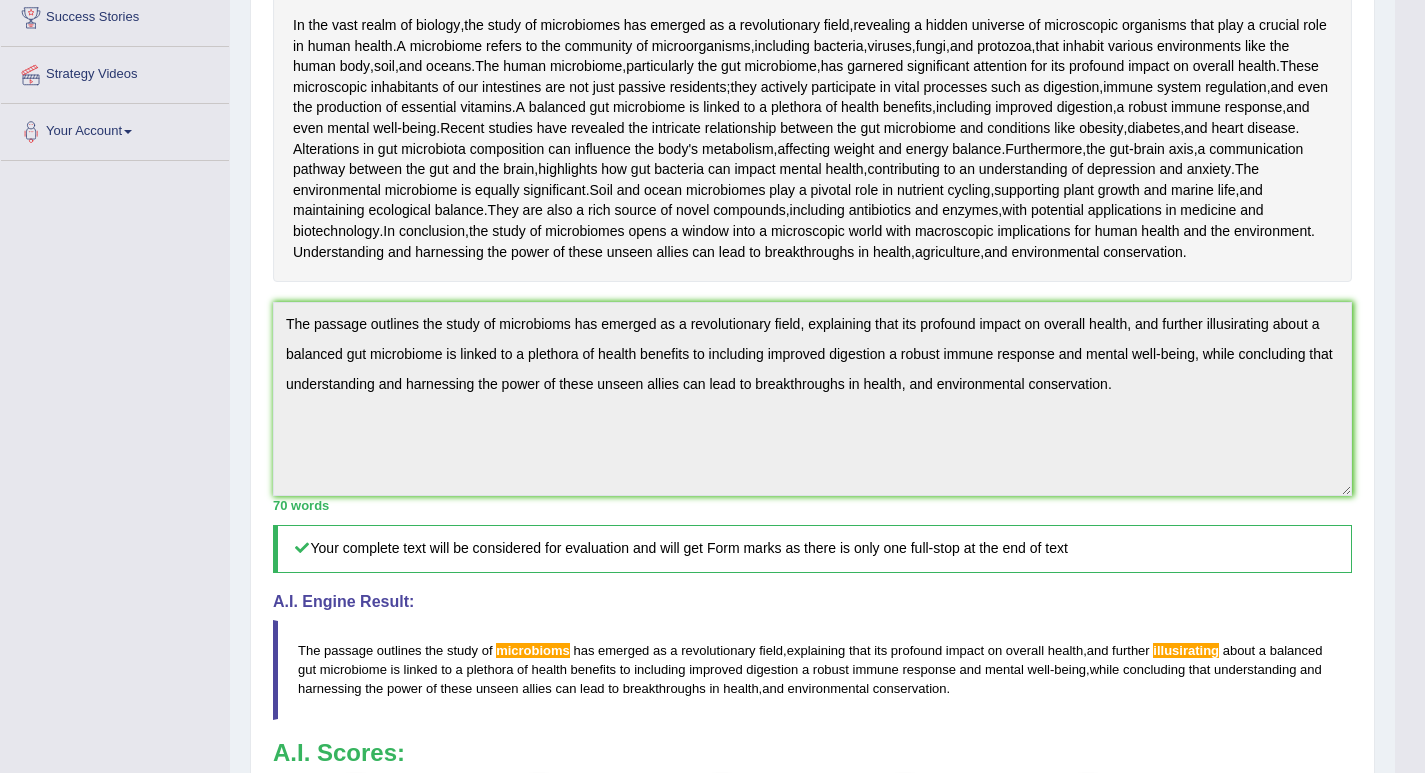 scroll, scrollTop: 594, scrollLeft: 0, axis: vertical 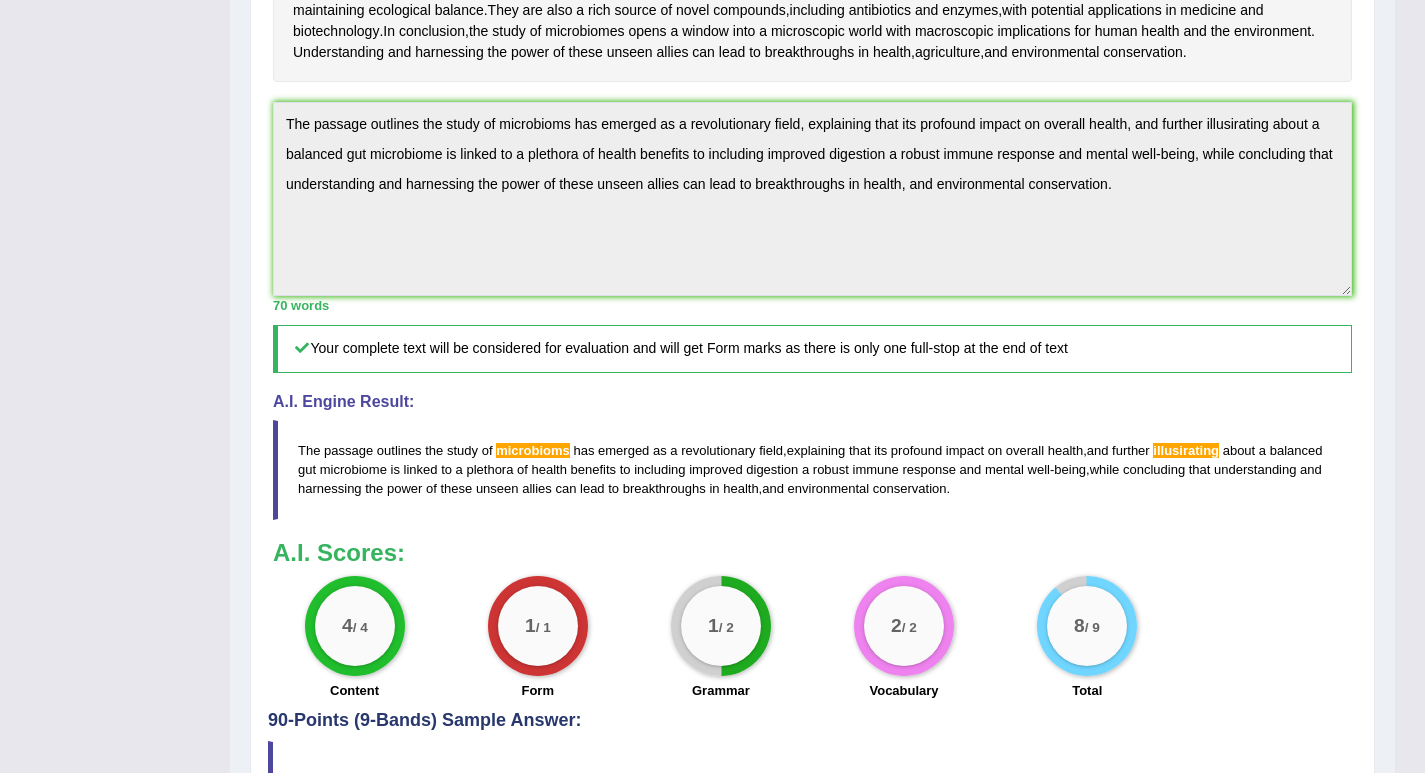 click on "Toggle navigation
Home
Practice Questions   Speaking Practice Read Aloud
Repeat Sentence
Describe Image
Re-tell Lecture
Answer Short Question
Summarize Group Discussion
Respond To A Situation
Writing Practice  Summarize Written Text
Write Essay
Reading Practice  Reading & Writing: Fill In The Blanks
Choose Multiple Answers
Re-order Paragraphs
Fill In The Blanks
Choose Single Answer
Listening Practice  Summarize Spoken Text
Highlight Incorrect Words
Highlight Correct Summary
Select Missing Word
Choose Single Answer
Choose Multiple Answers
Fill In The Blanks
Write From Dictation
Pronunciation
Tests  Take Practice Sectional Test
Take Mock Test" at bounding box center [697, 147] 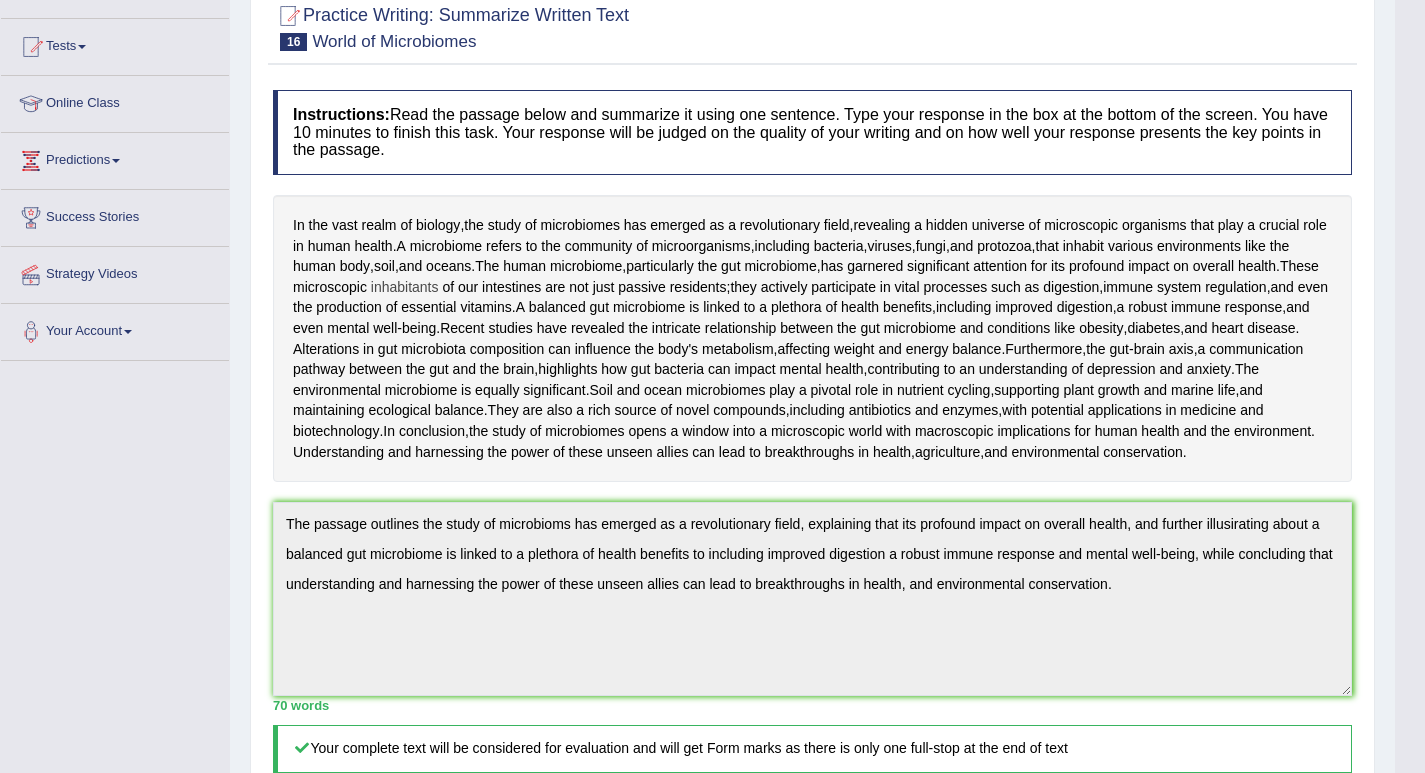 scroll, scrollTop: 0, scrollLeft: 0, axis: both 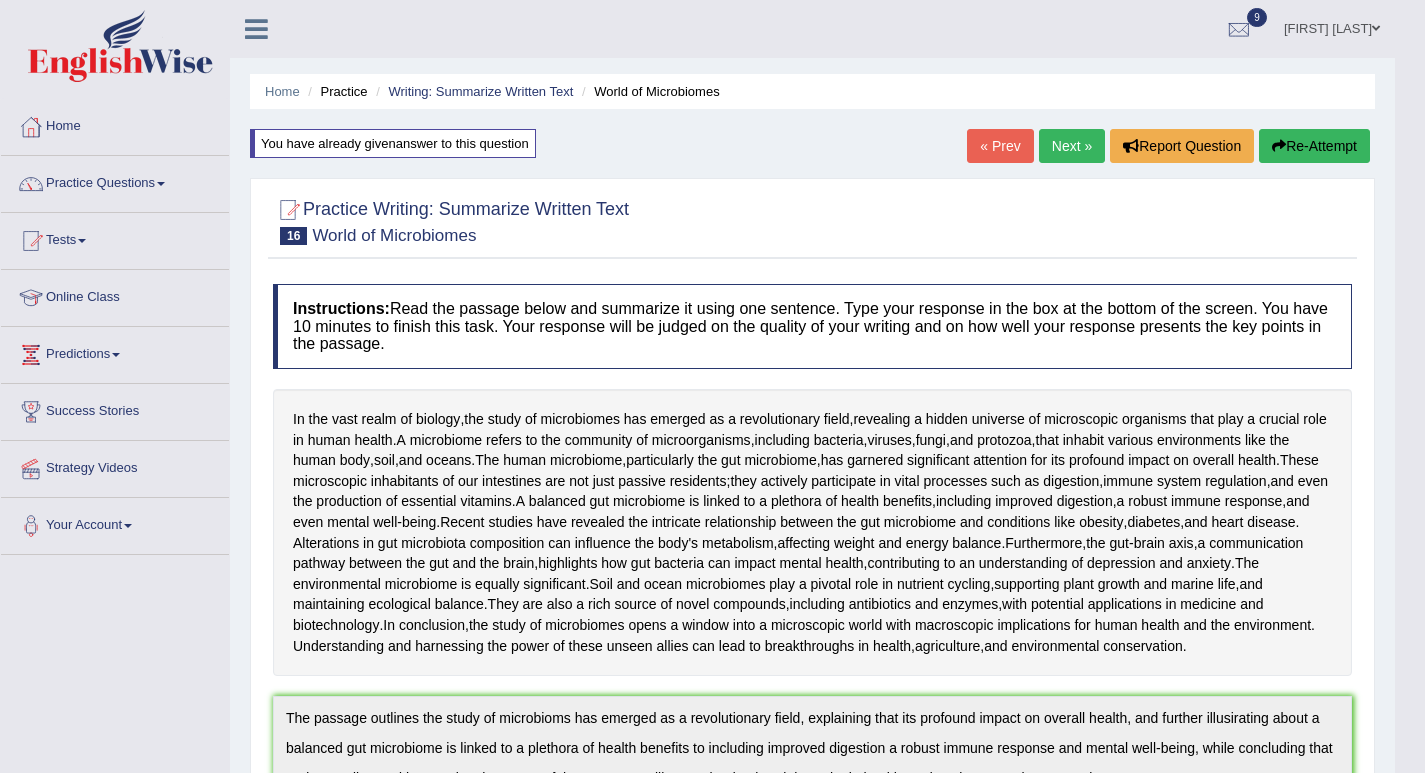 click on "Re-Attempt" at bounding box center [1314, 146] 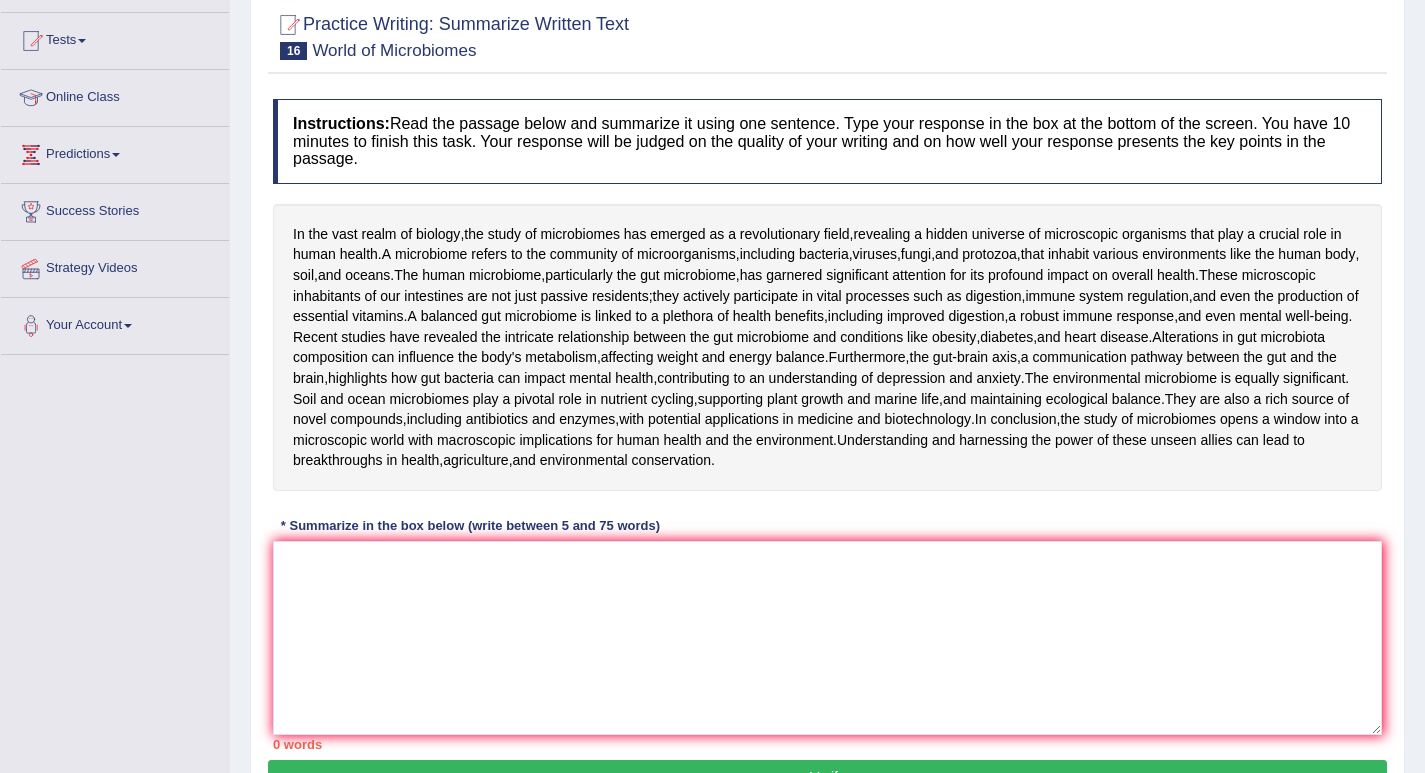scroll, scrollTop: 300, scrollLeft: 0, axis: vertical 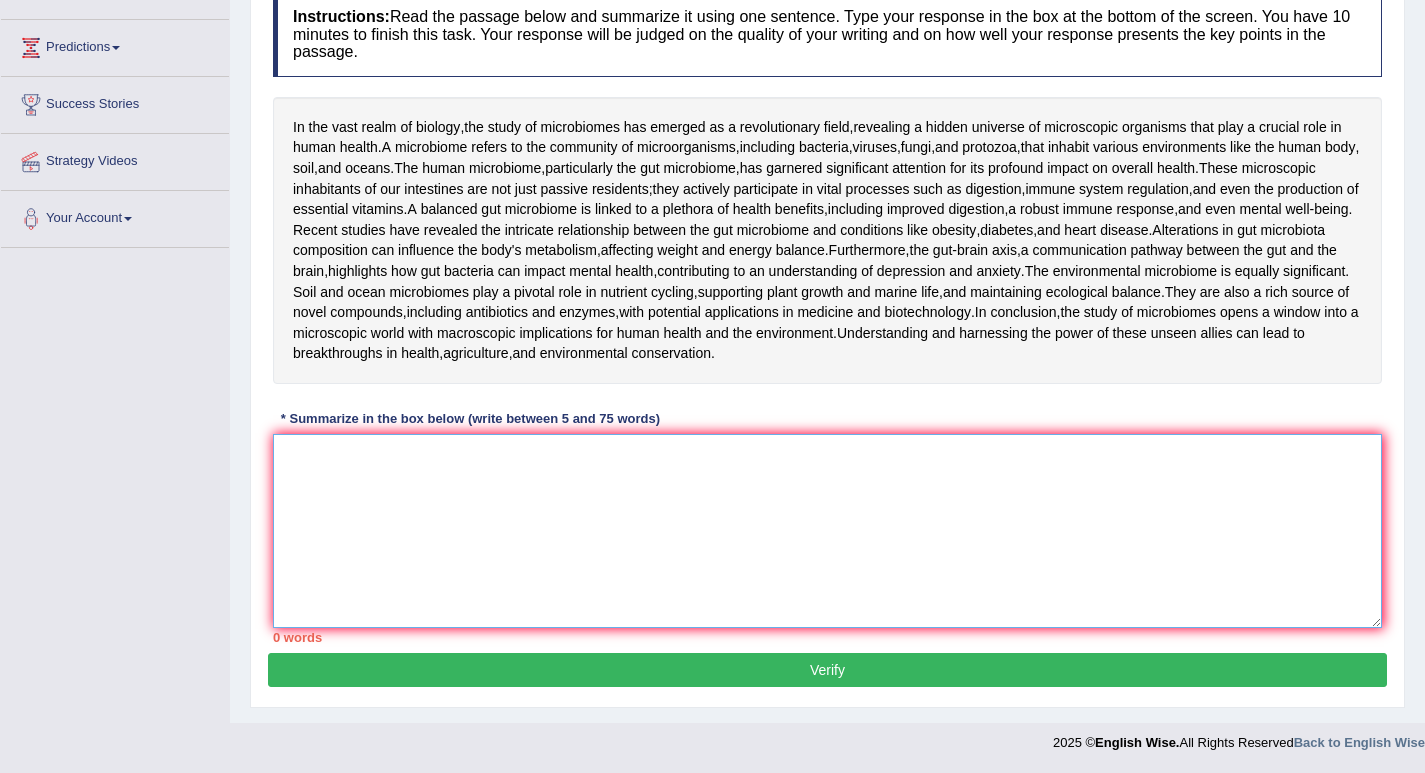 click at bounding box center (827, 531) 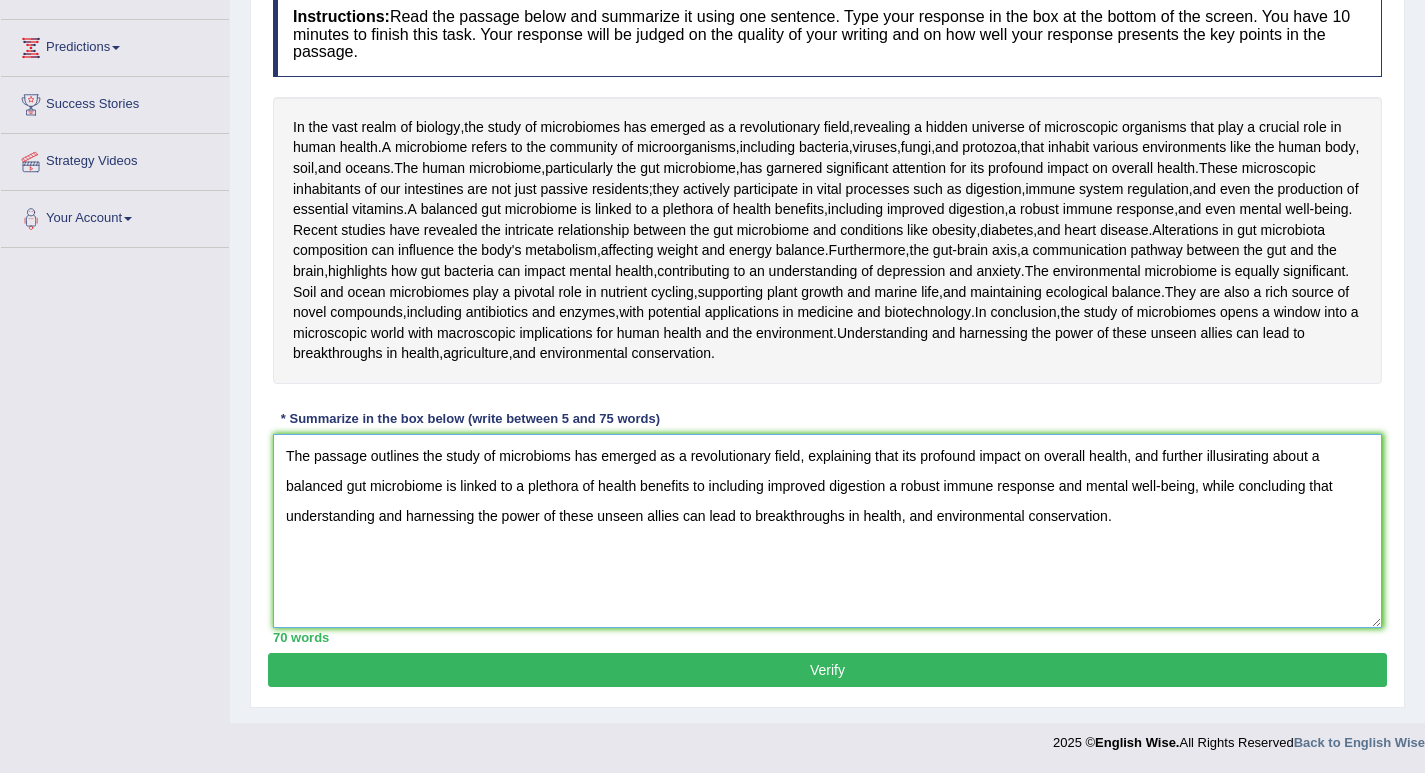 scroll, scrollTop: 300, scrollLeft: 0, axis: vertical 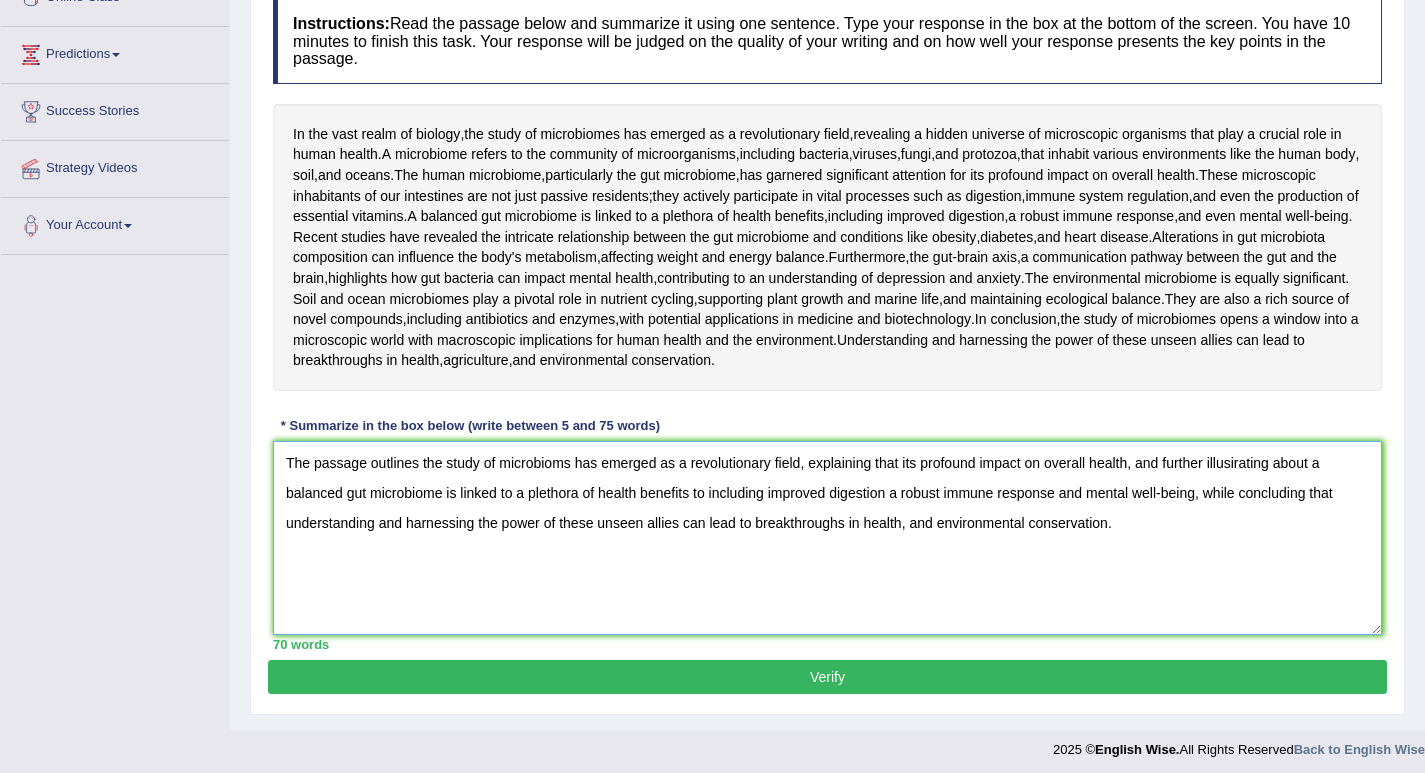 click on "The passage outlines the study of microbioms has emerged as a revolutionary field, explaining that its profound impact on overall health, and further illusirating about a balanced gut microbiome is linked to a plethora of health benefits to including improved digestion a robust immune response and mental well-being, while concluding that understanding and harnessing the power of these unseen allies can lead to breakthroughs in health, and environmental conservation." at bounding box center (827, 538) 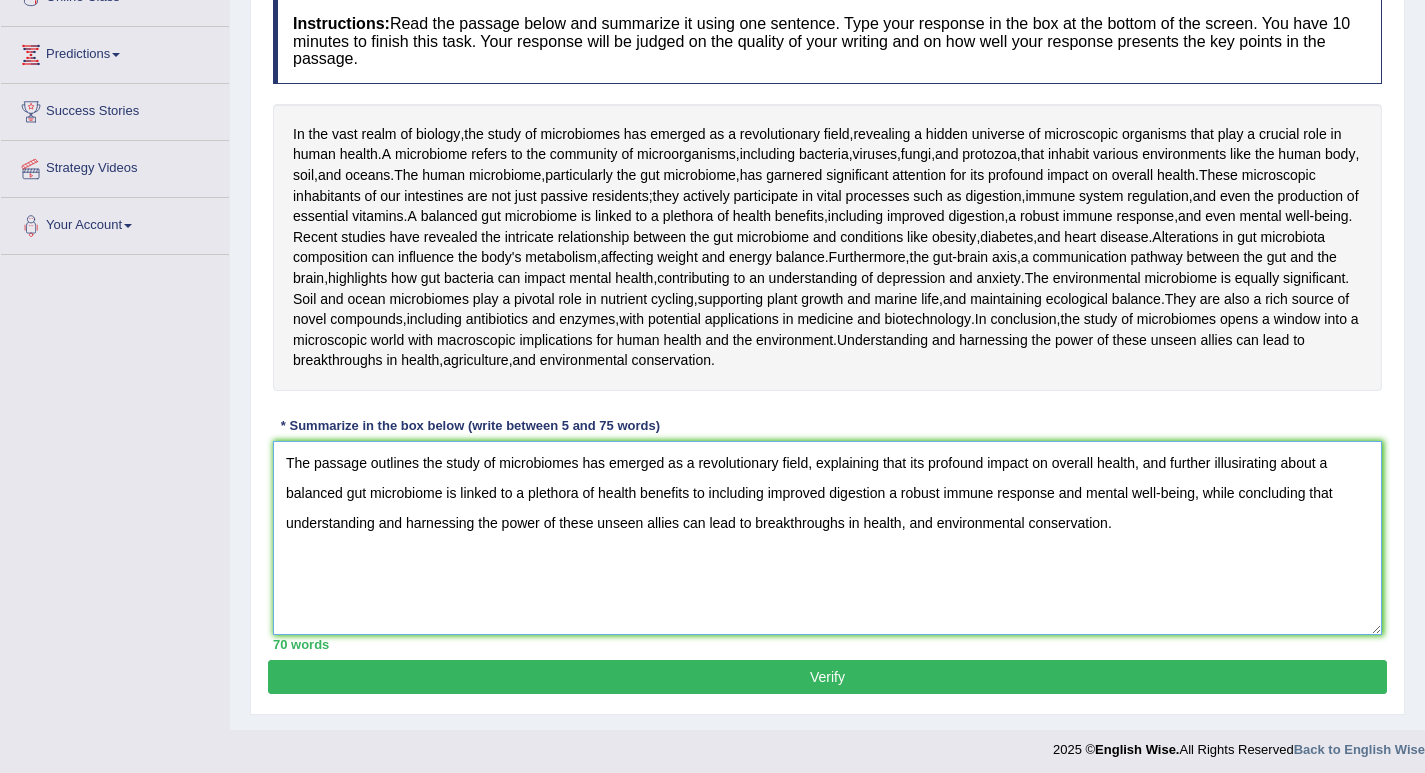 click on "The passage outlines the study of microbiomes has emerged as a revolutionary field, explaining that its profound impact on overall health, and further illusirating about a balanced gut microbiome is linked to a plethora of health benefits to including improved digestion a robust immune response and mental well-being, while concluding that understanding and harnessing the power of these unseen allies can lead to breakthroughs in health, and environmental conservation." at bounding box center (827, 538) 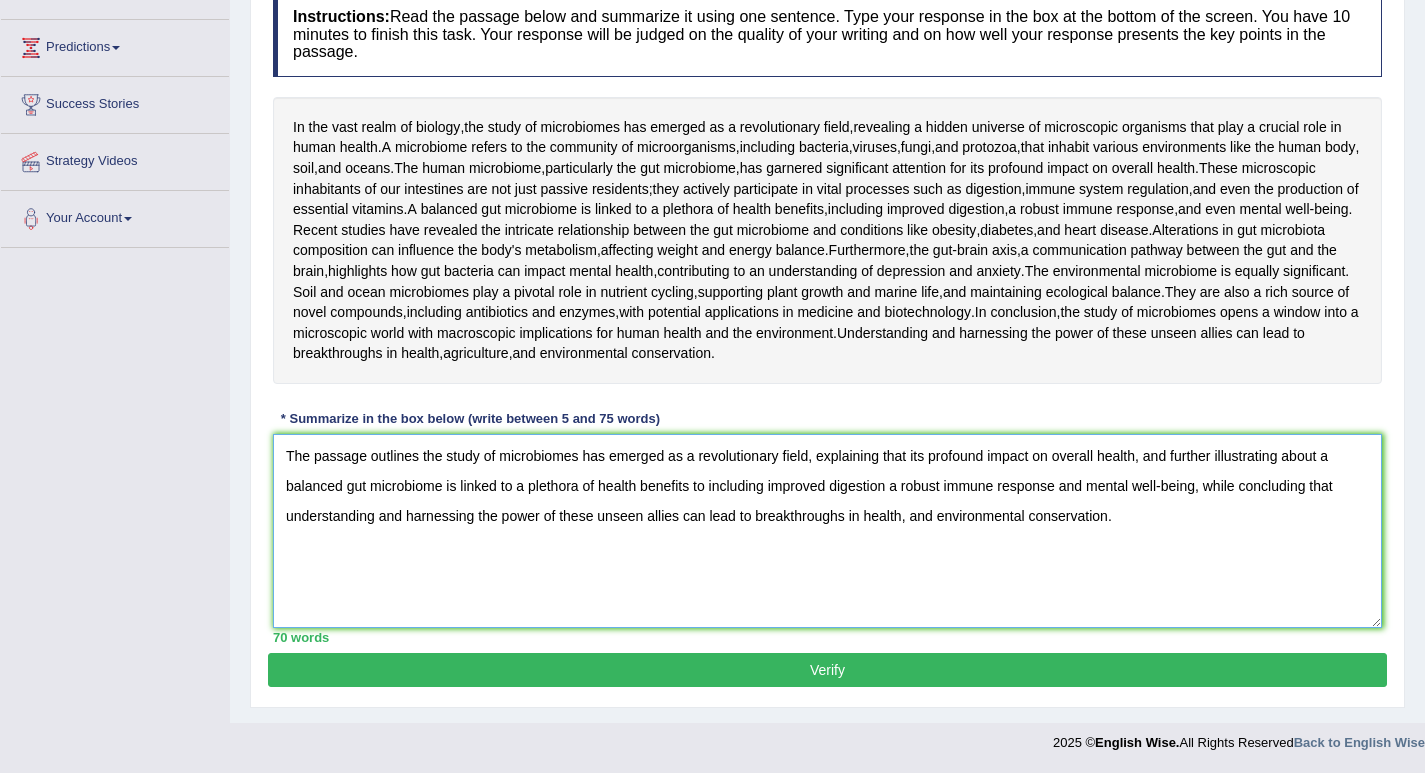 type on "The passage outlines the study of microbiomes has emerged as a revolutionary field, explaining that its profound impact on overall health, and further illustrating about a balanced gut microbiome is linked to a plethora of health benefits to including improved digestion a robust immune response and mental well-being, while concluding that understanding and harnessing the power of these unseen allies can lead to breakthroughs in health, and environmental conservation." 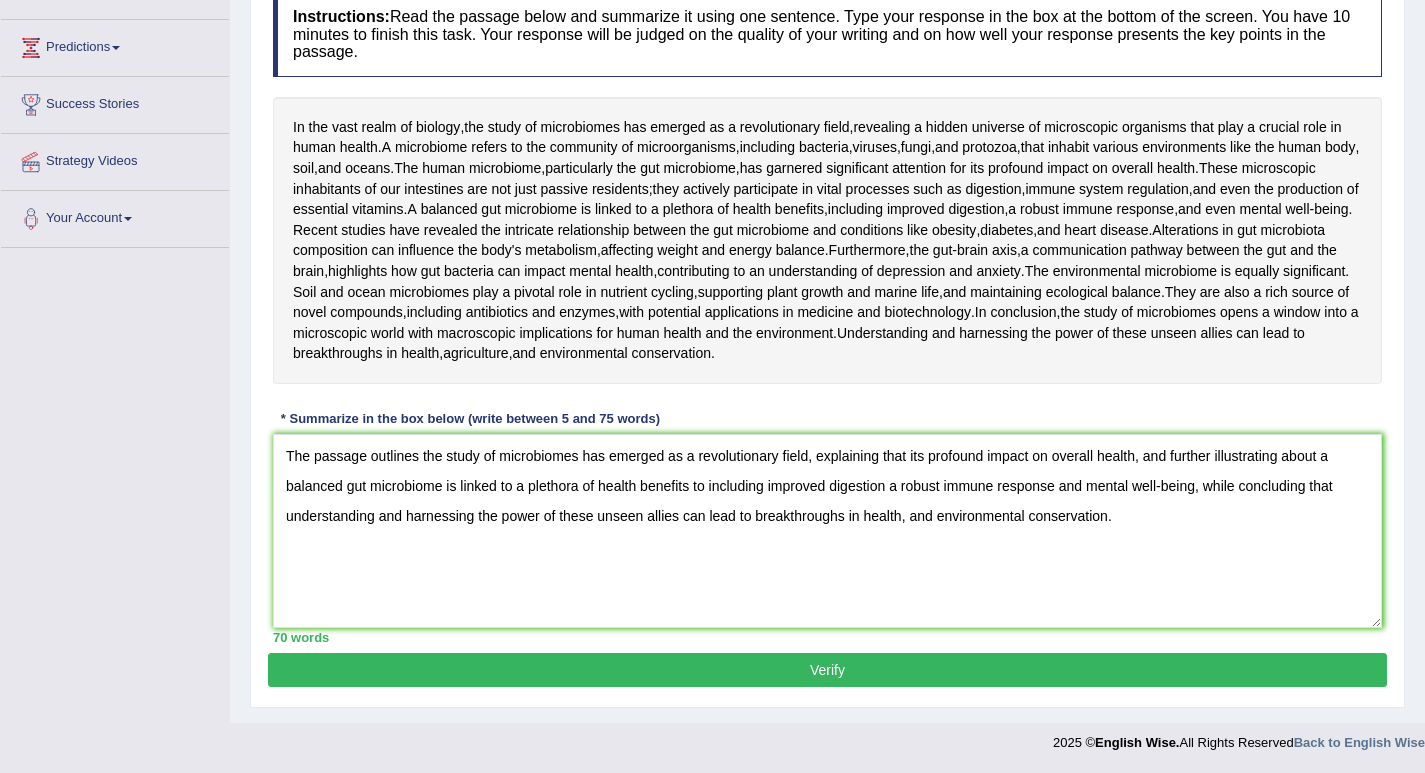 click on "Verify" at bounding box center [827, 670] 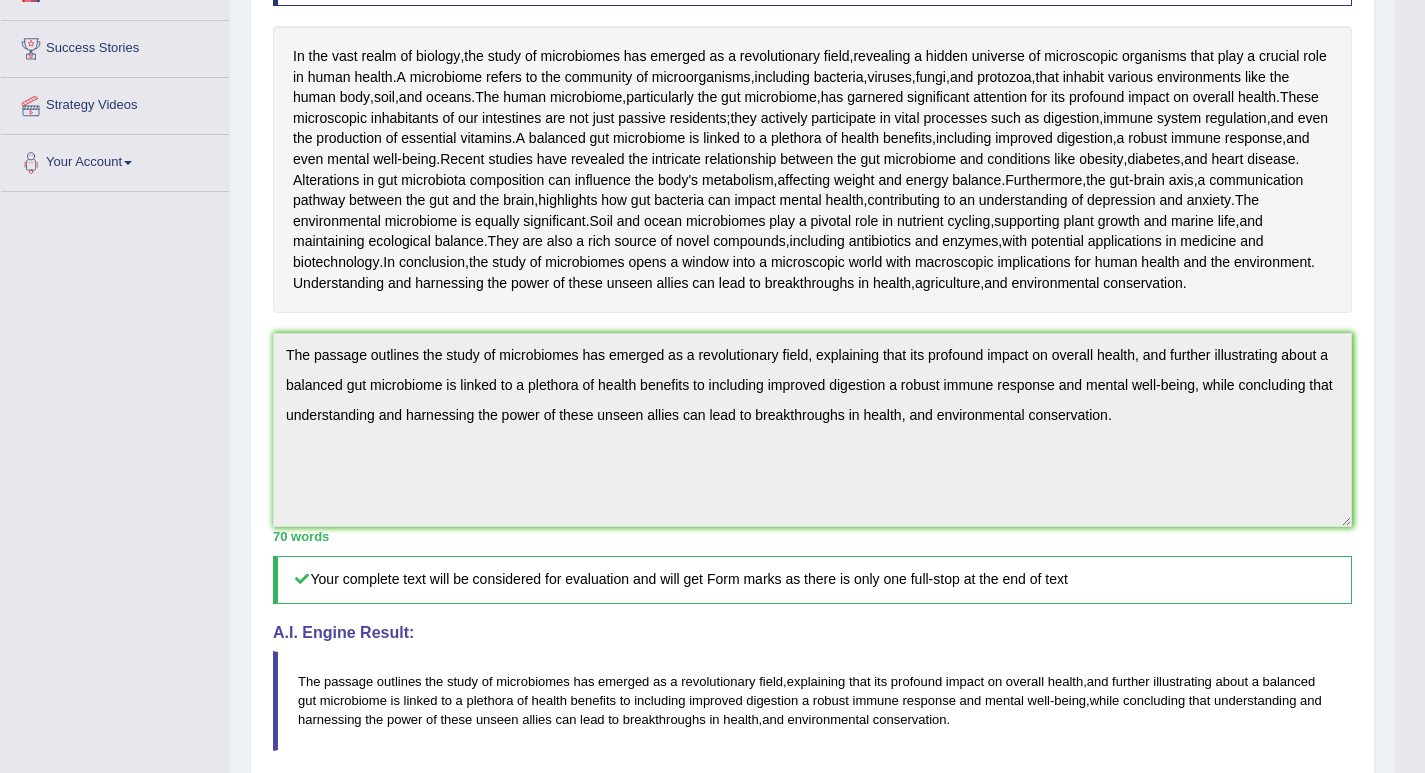 scroll, scrollTop: 0, scrollLeft: 0, axis: both 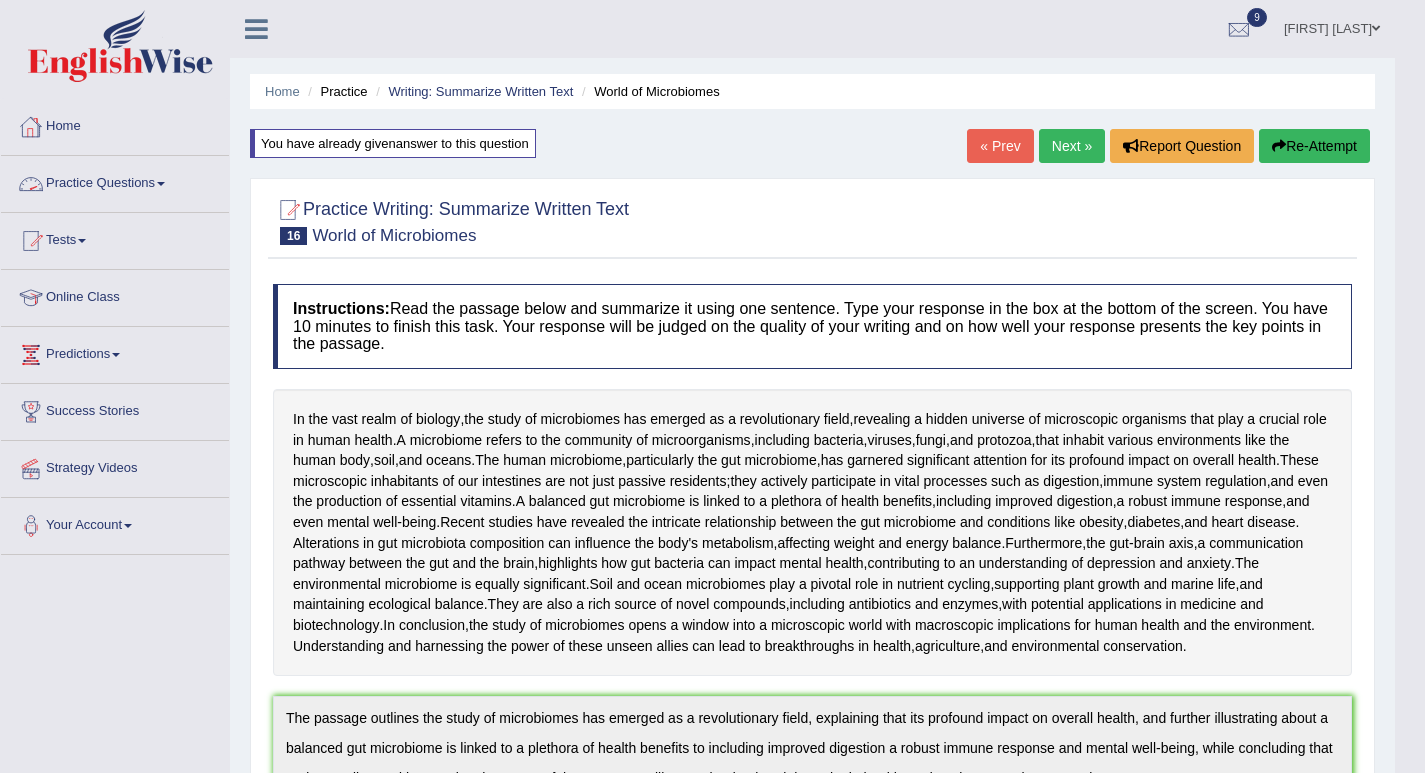 click on "Home" at bounding box center (115, 124) 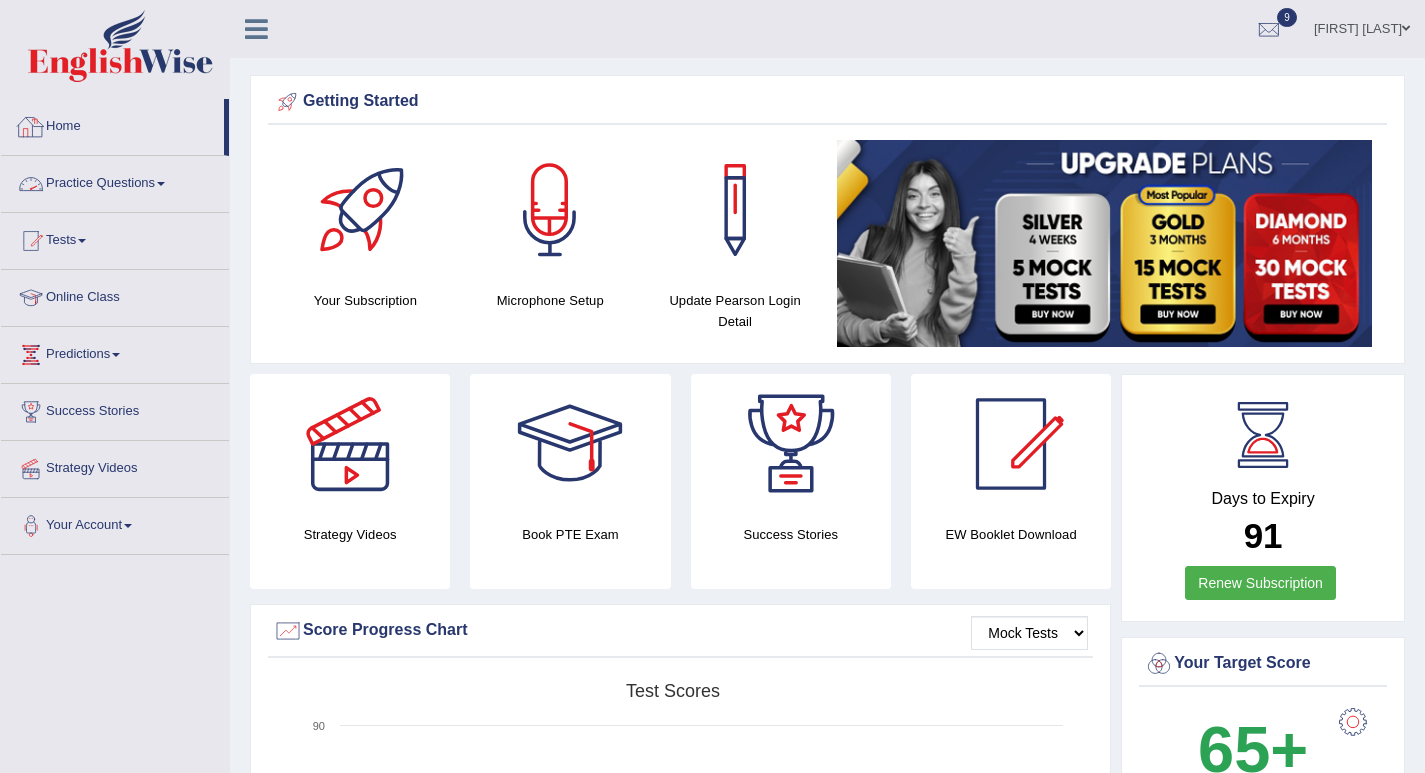scroll, scrollTop: 0, scrollLeft: 0, axis: both 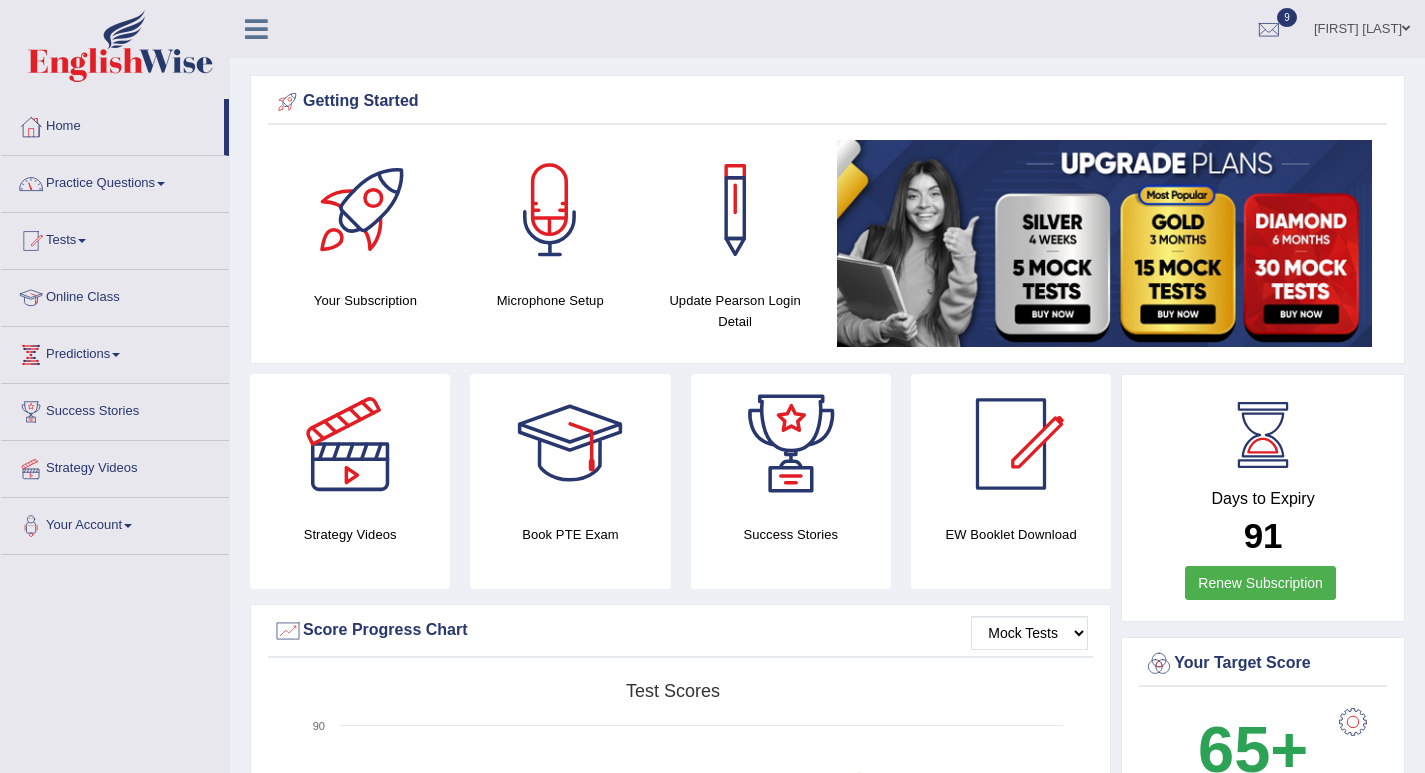click on "Practice Questions" at bounding box center [115, 181] 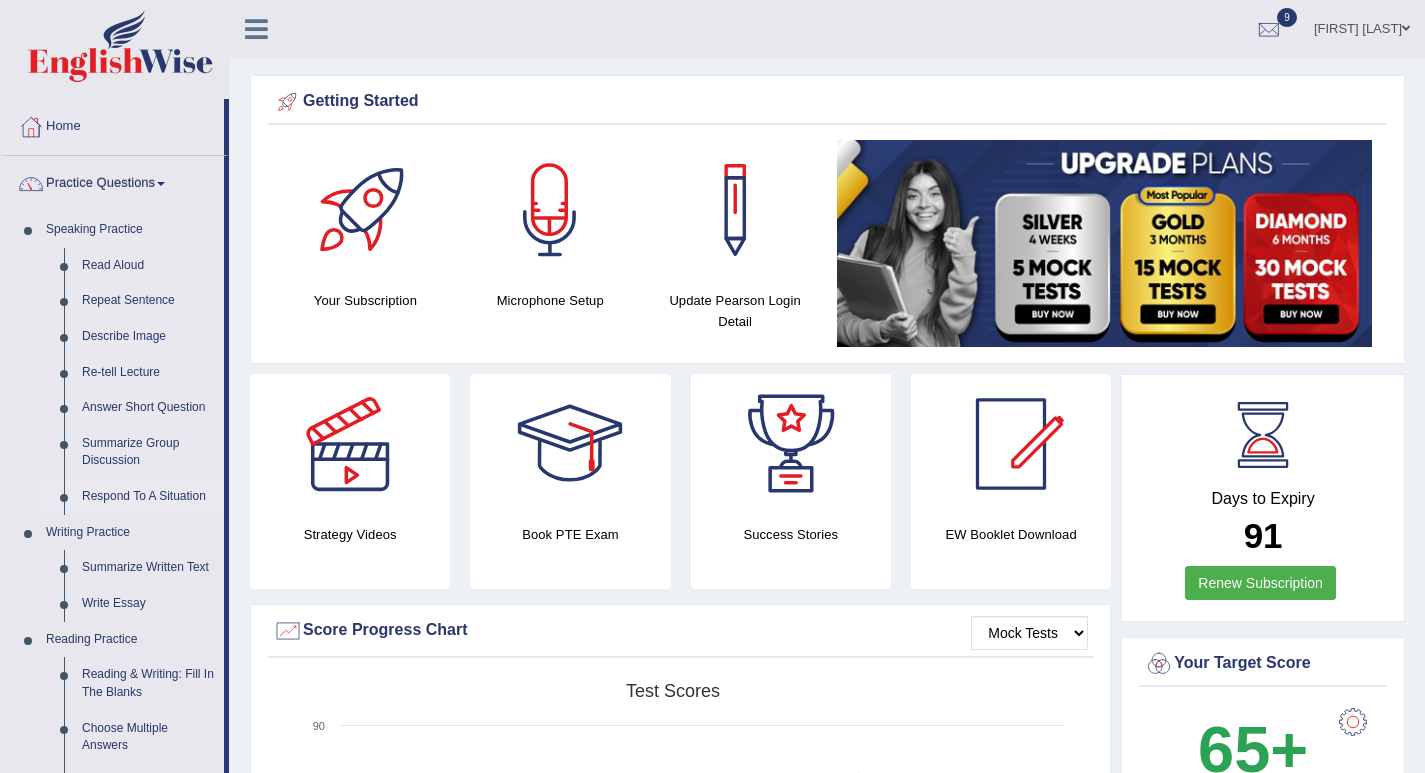 click on "Respond To A Situation" at bounding box center (148, 497) 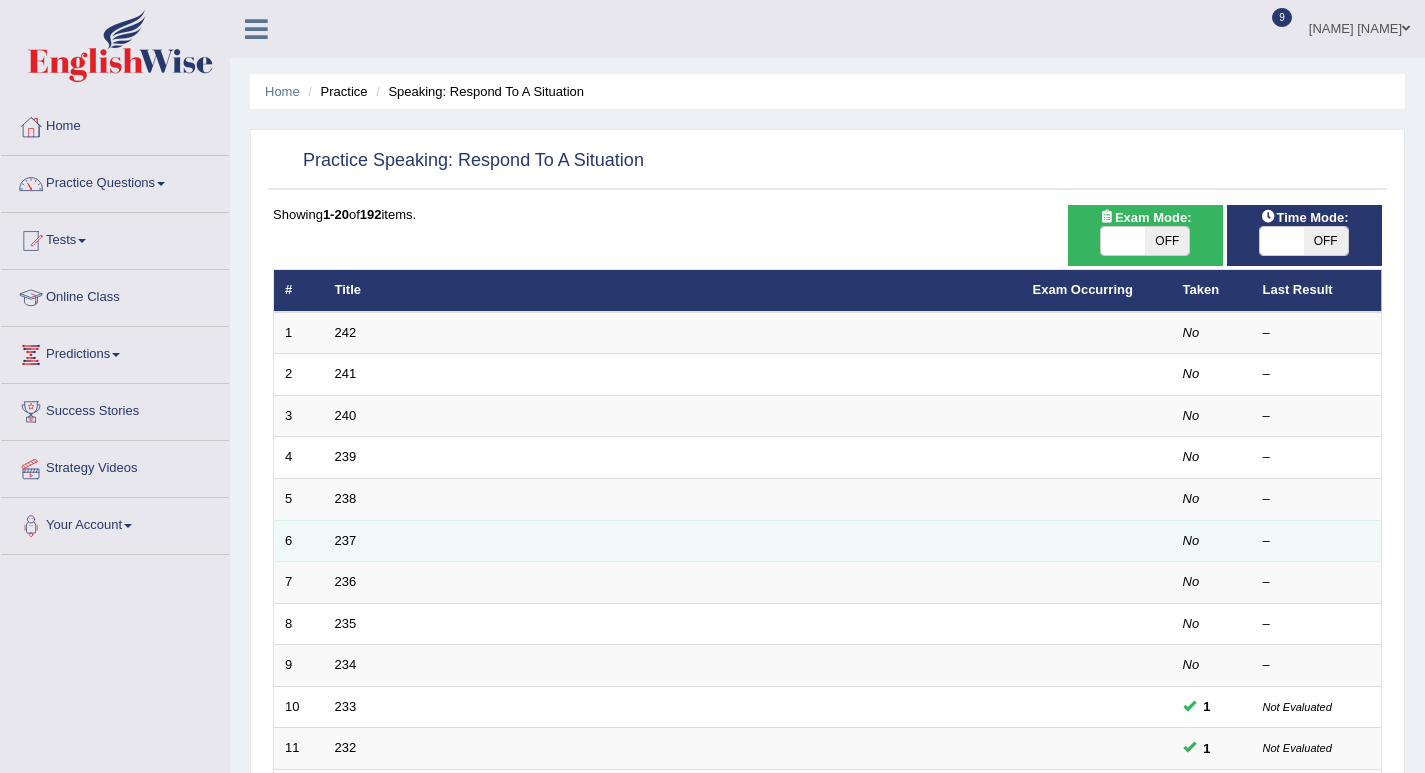 scroll, scrollTop: 0, scrollLeft: 0, axis: both 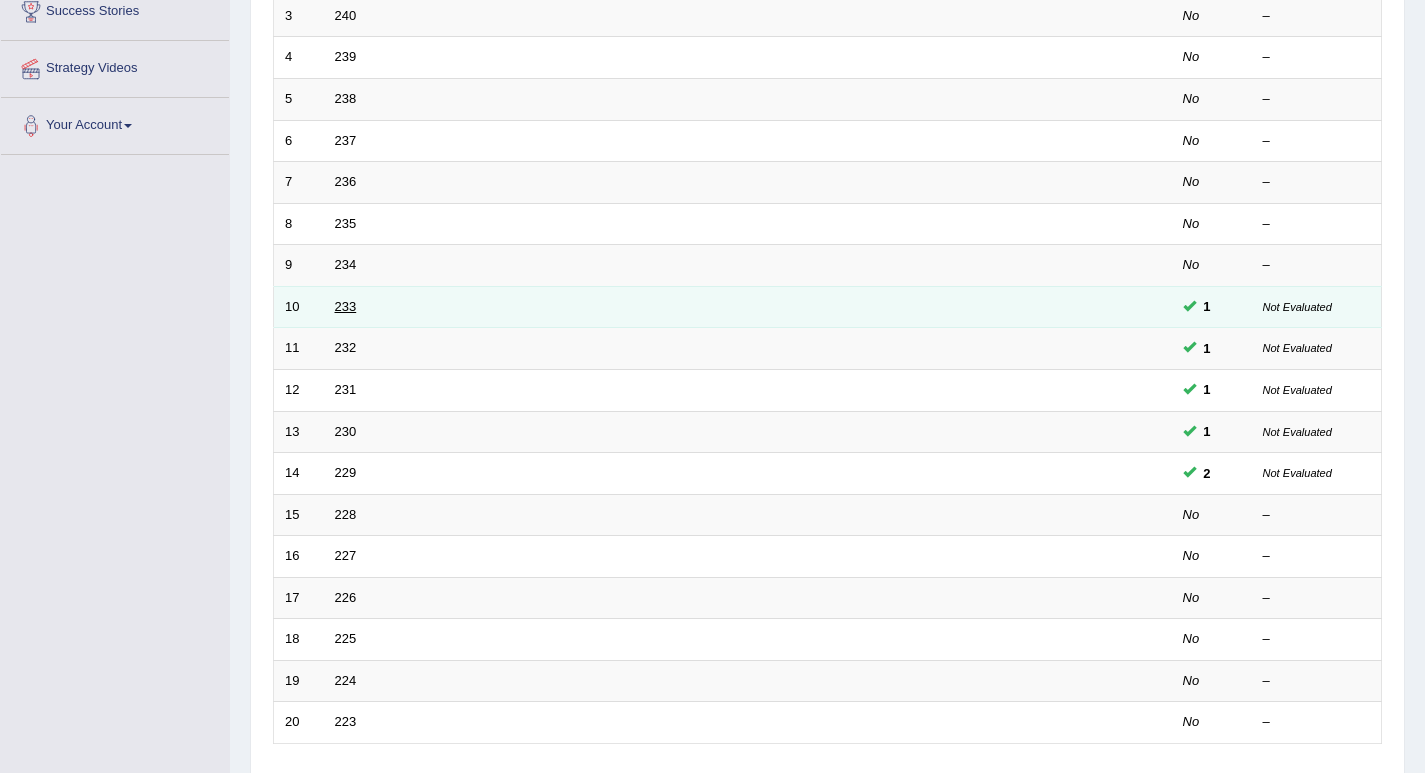 click on "233" at bounding box center (346, 306) 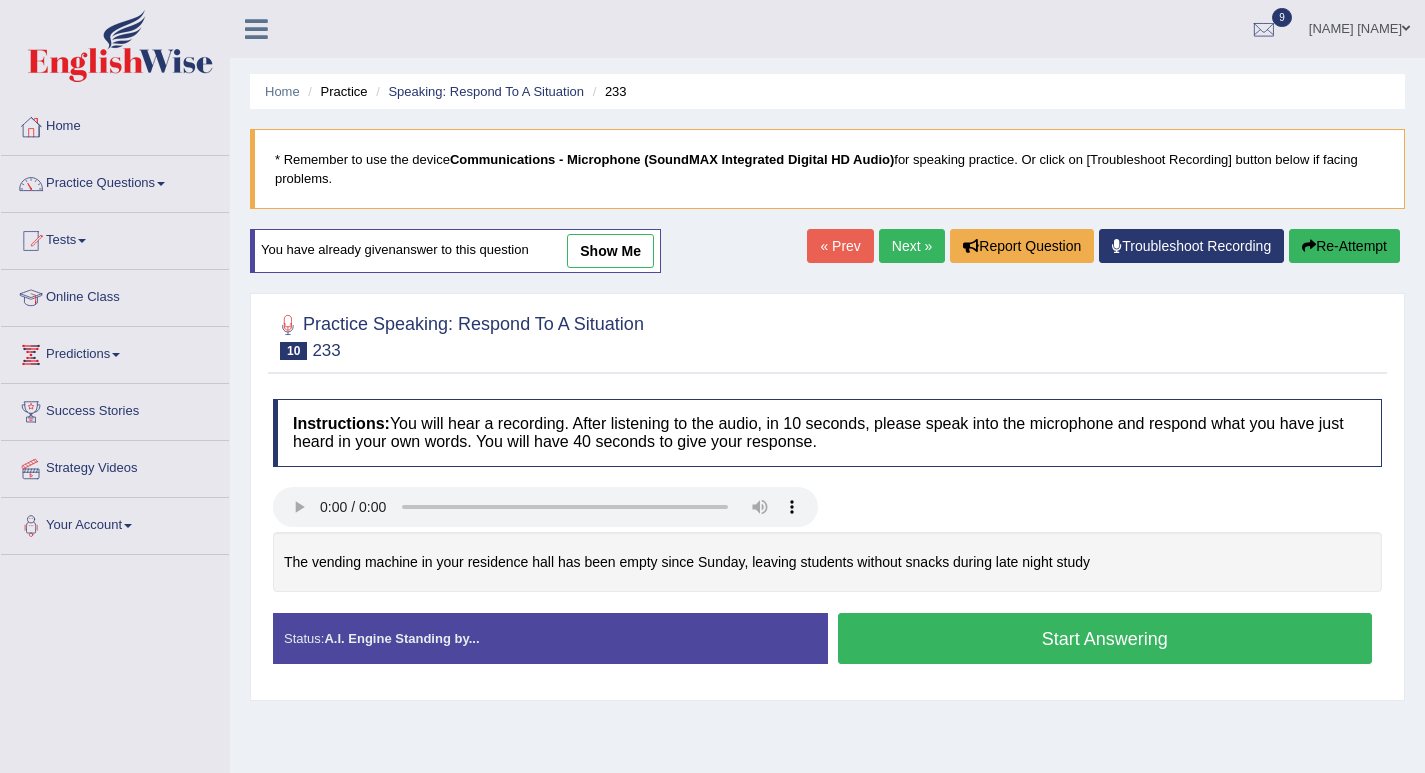 scroll, scrollTop: 0, scrollLeft: 0, axis: both 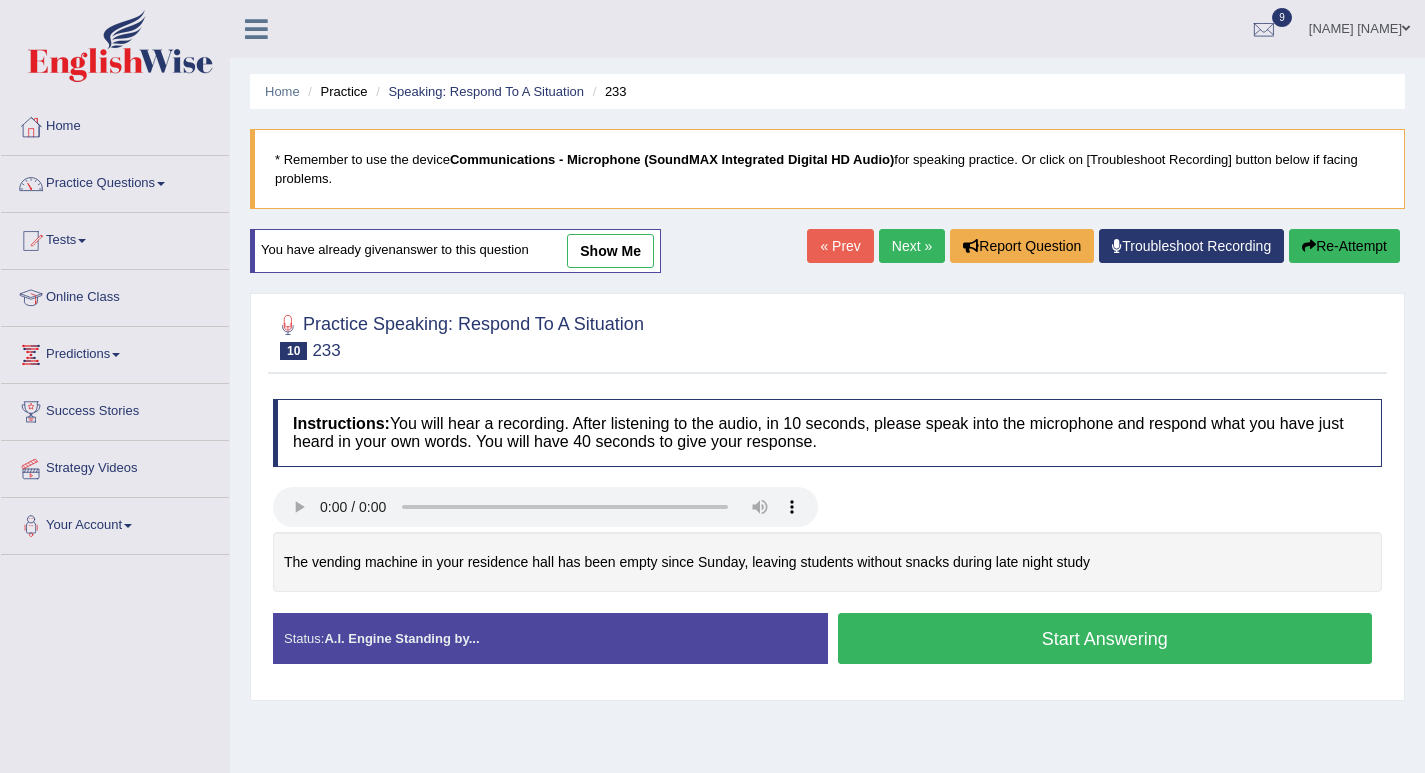click on "Next »" at bounding box center [912, 246] 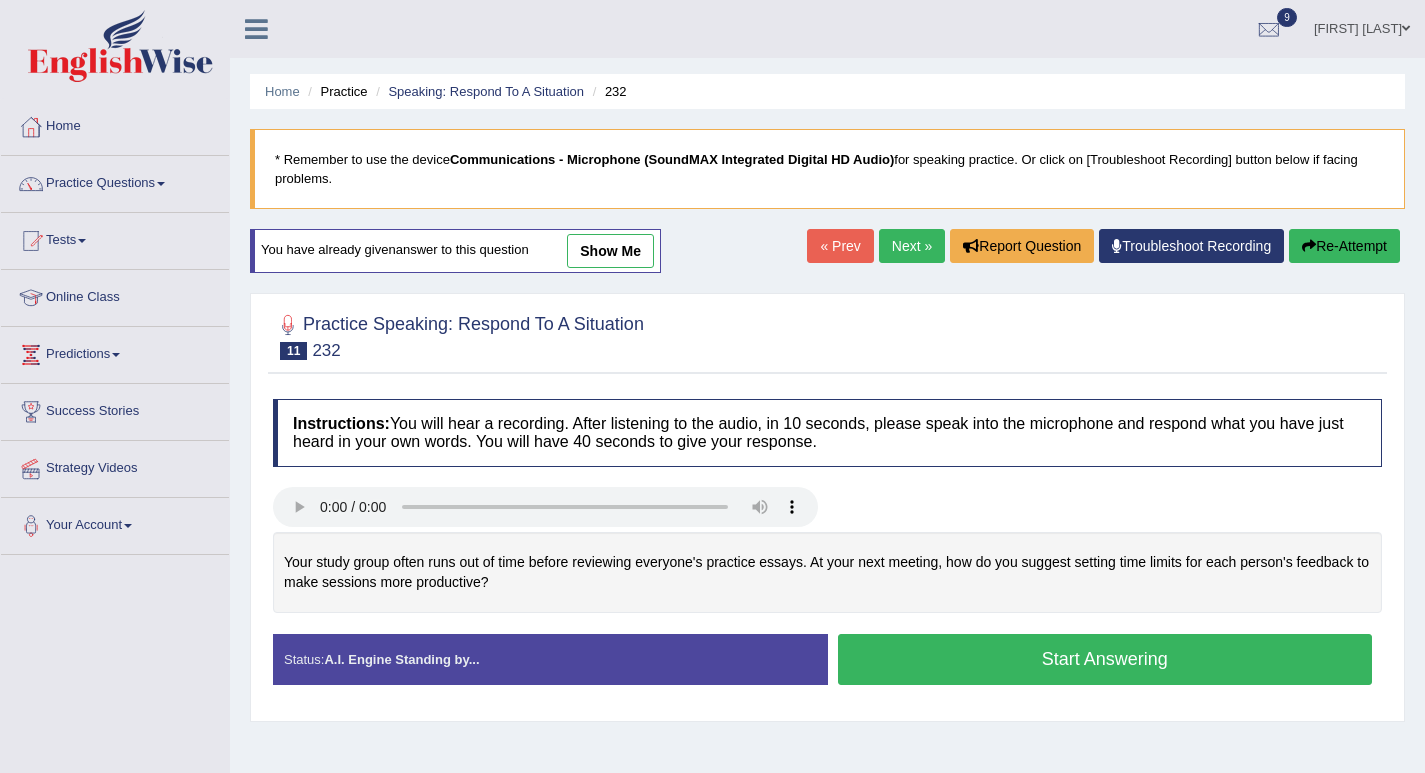 scroll, scrollTop: 0, scrollLeft: 0, axis: both 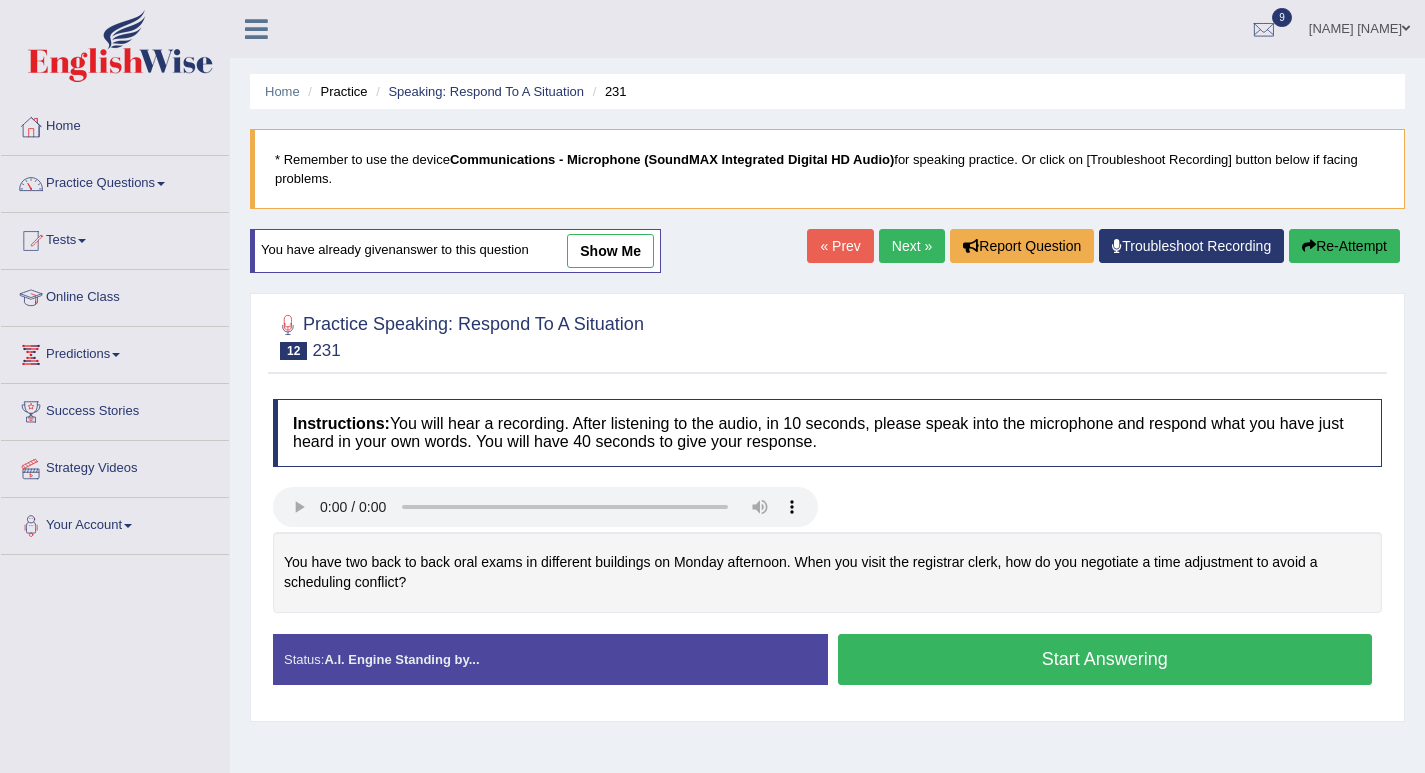 click on "show me" at bounding box center [610, 251] 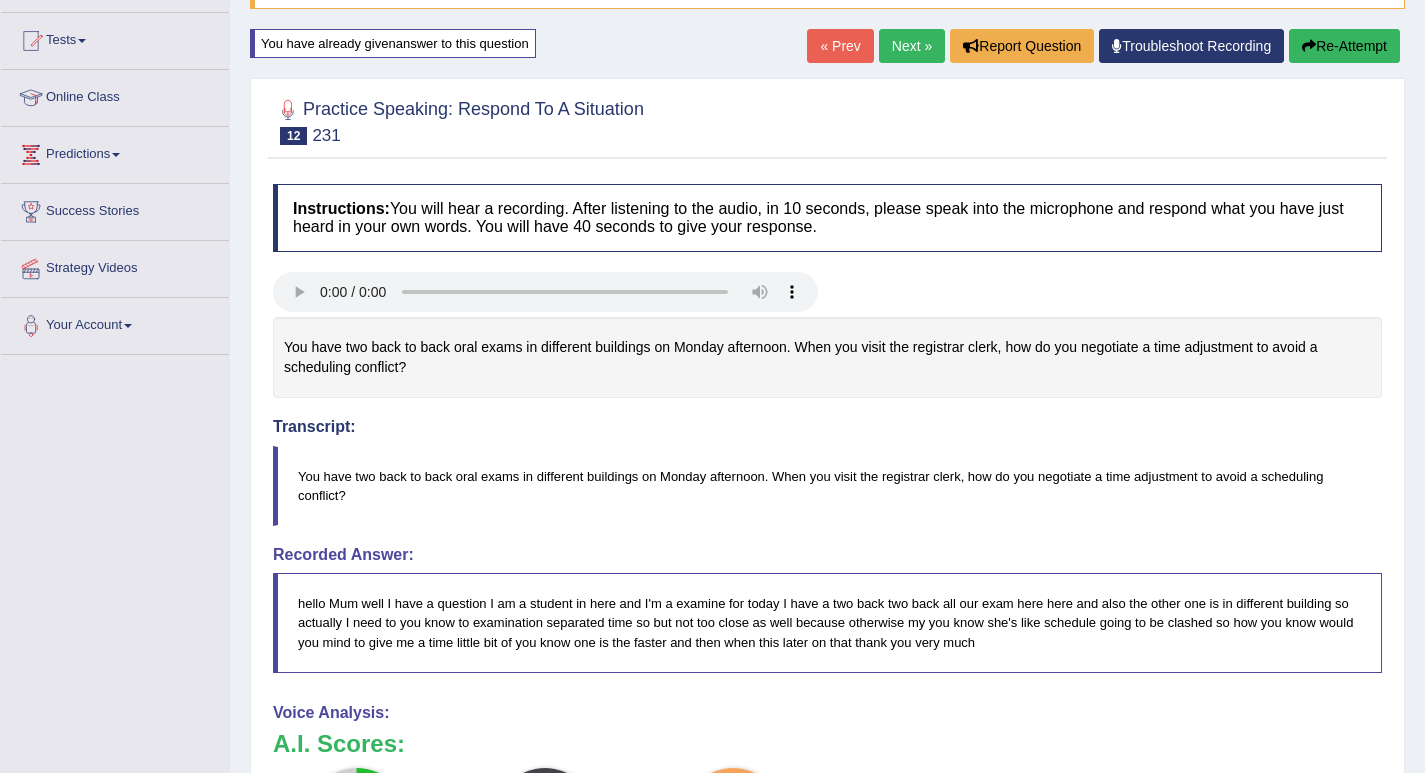 scroll, scrollTop: 100, scrollLeft: 0, axis: vertical 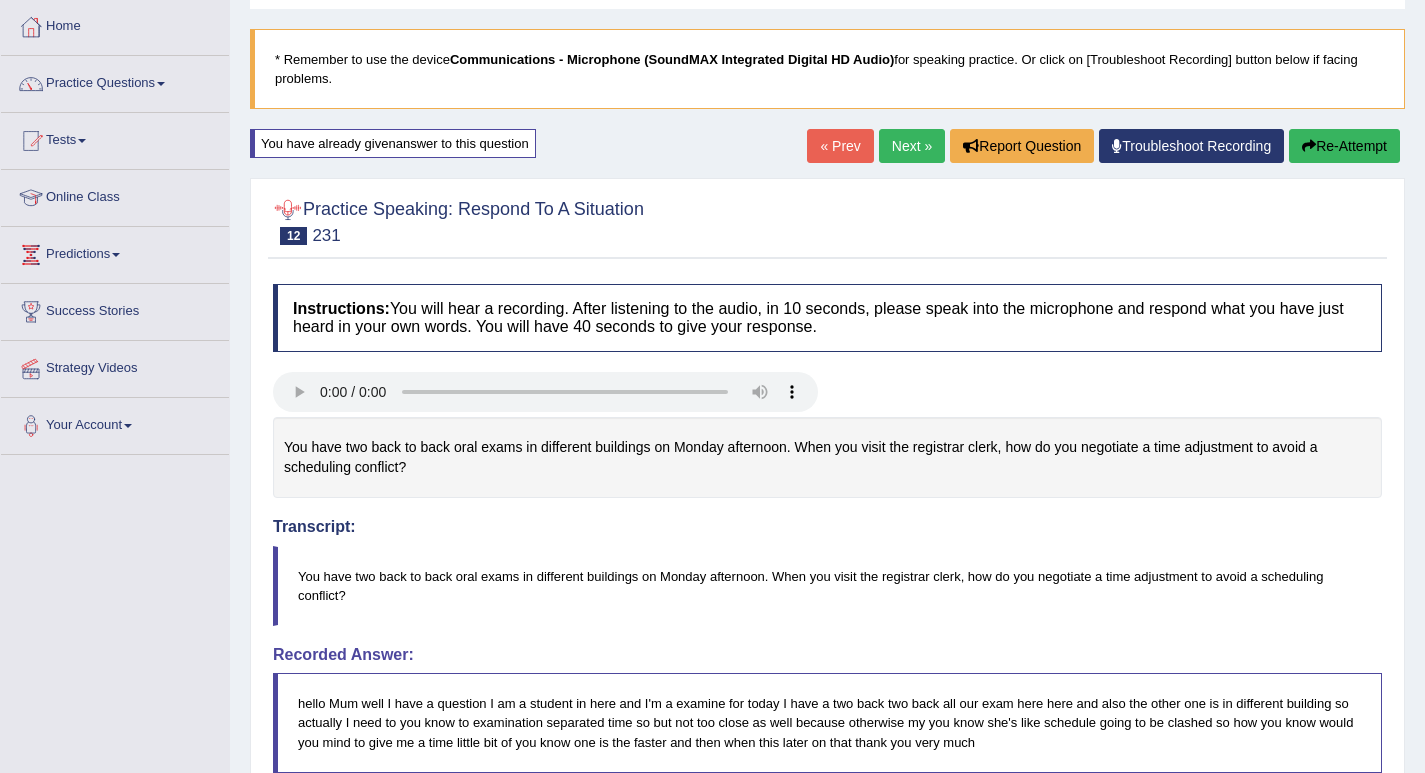click on "« Prev" at bounding box center [840, 146] 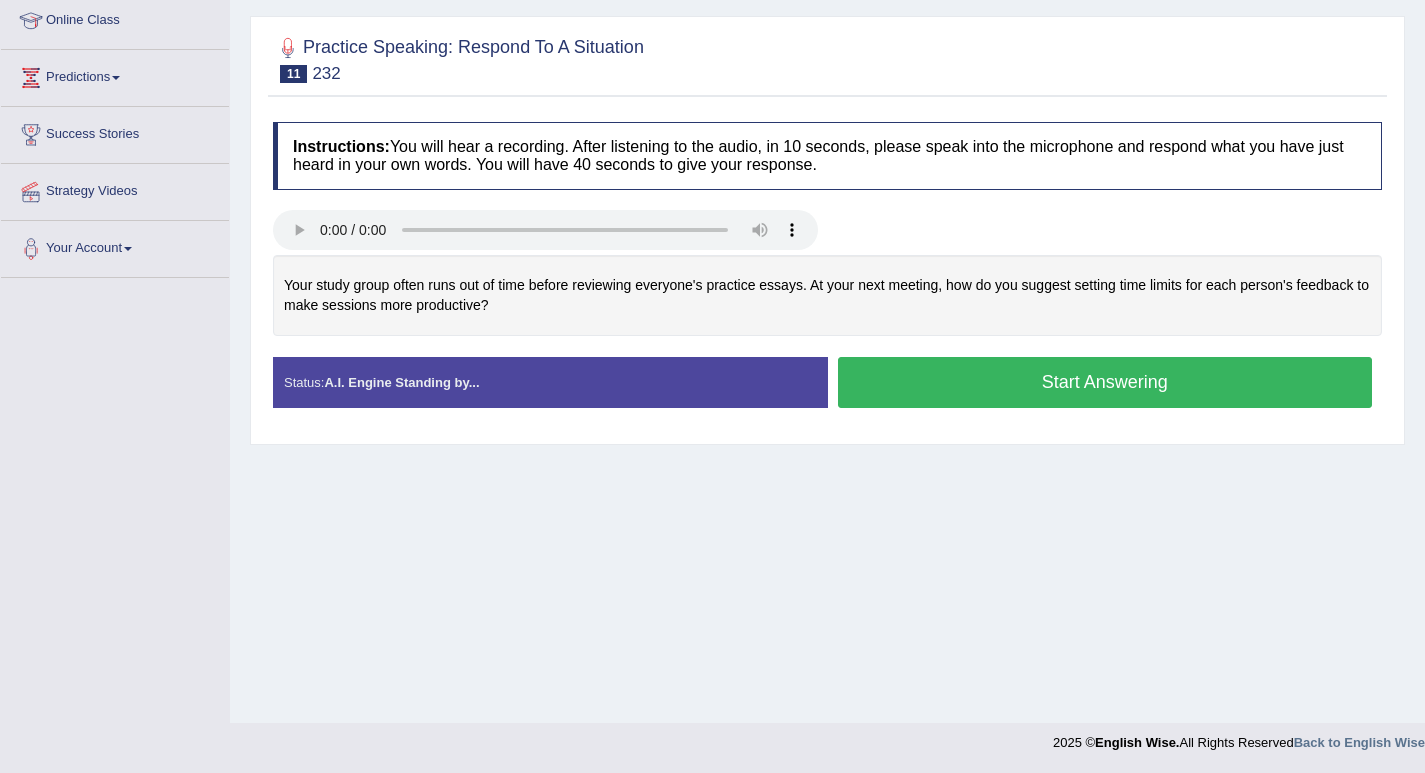 scroll, scrollTop: 277, scrollLeft: 0, axis: vertical 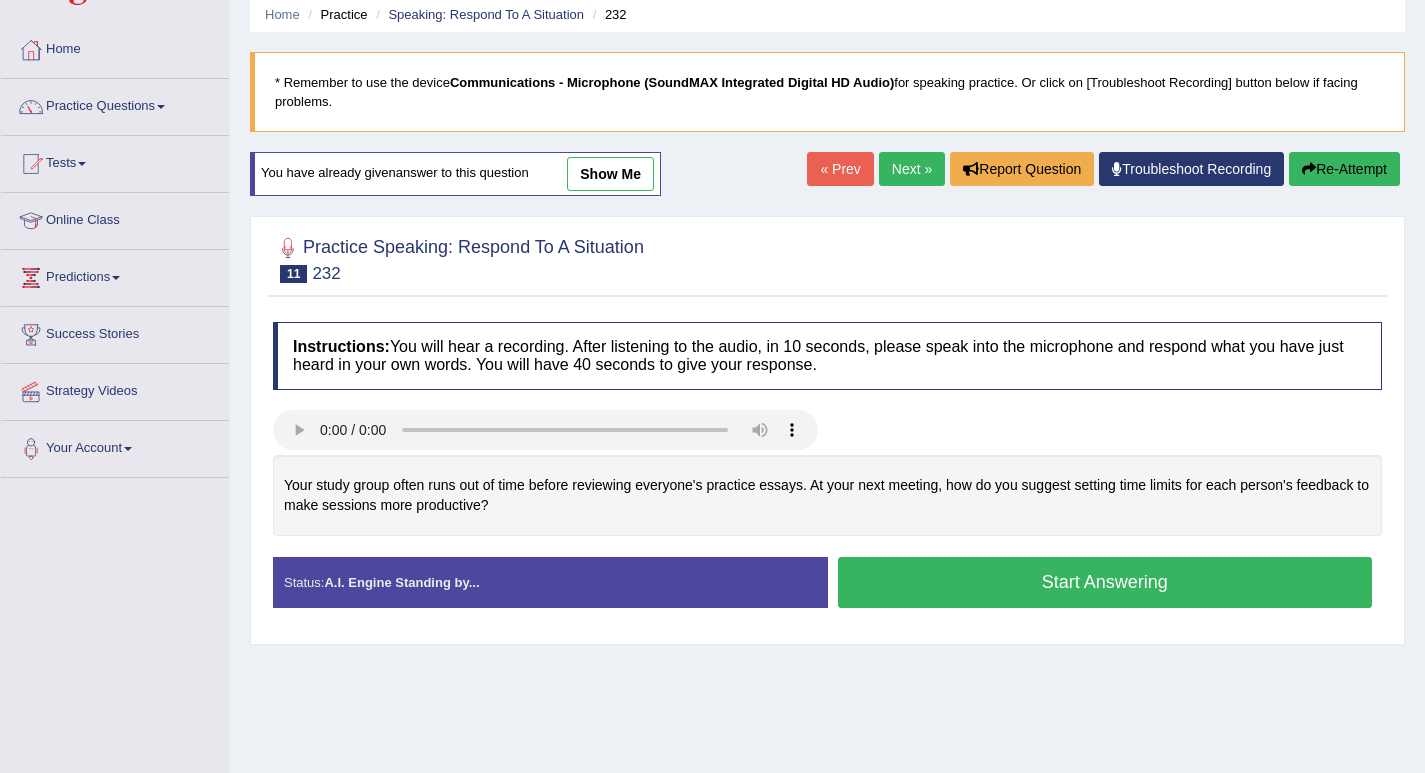 click on "show me" at bounding box center [610, 174] 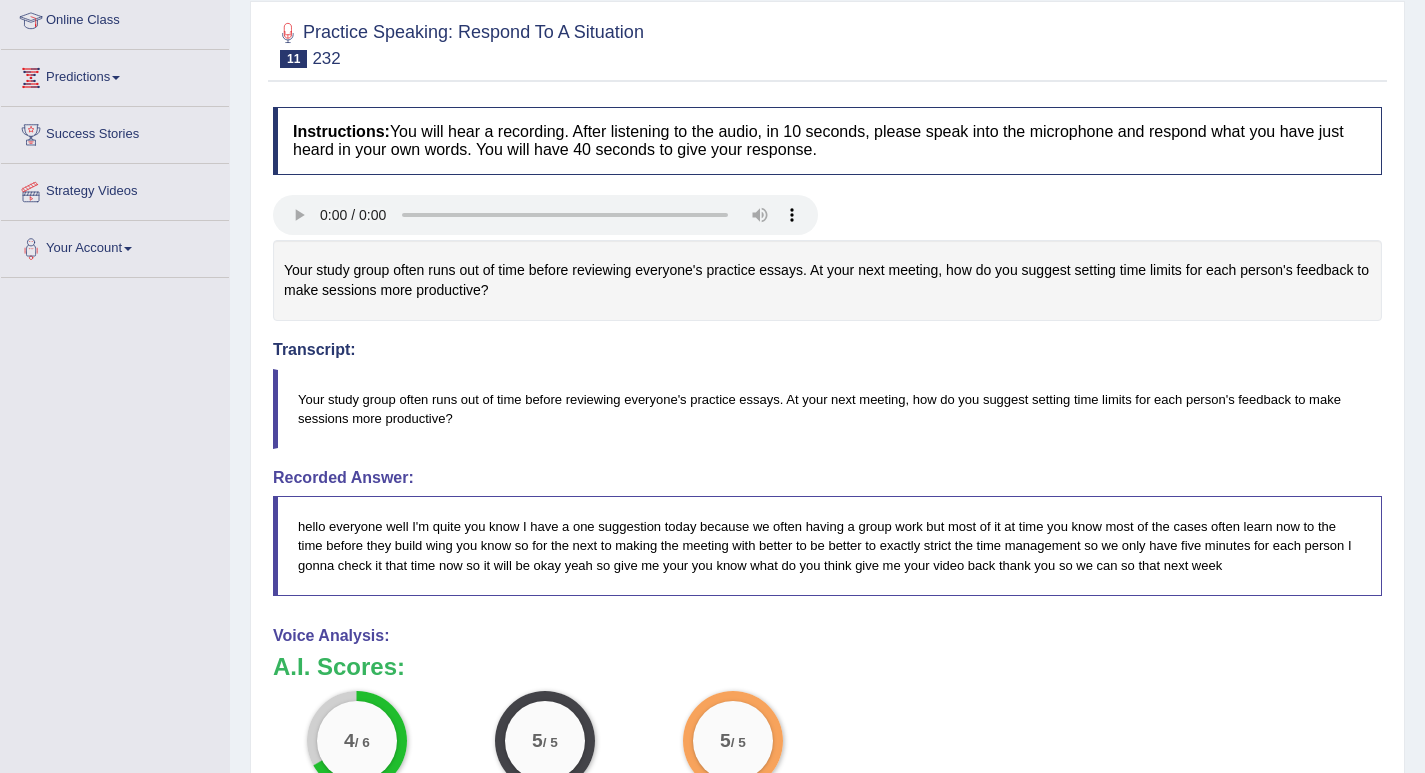 scroll, scrollTop: 77, scrollLeft: 0, axis: vertical 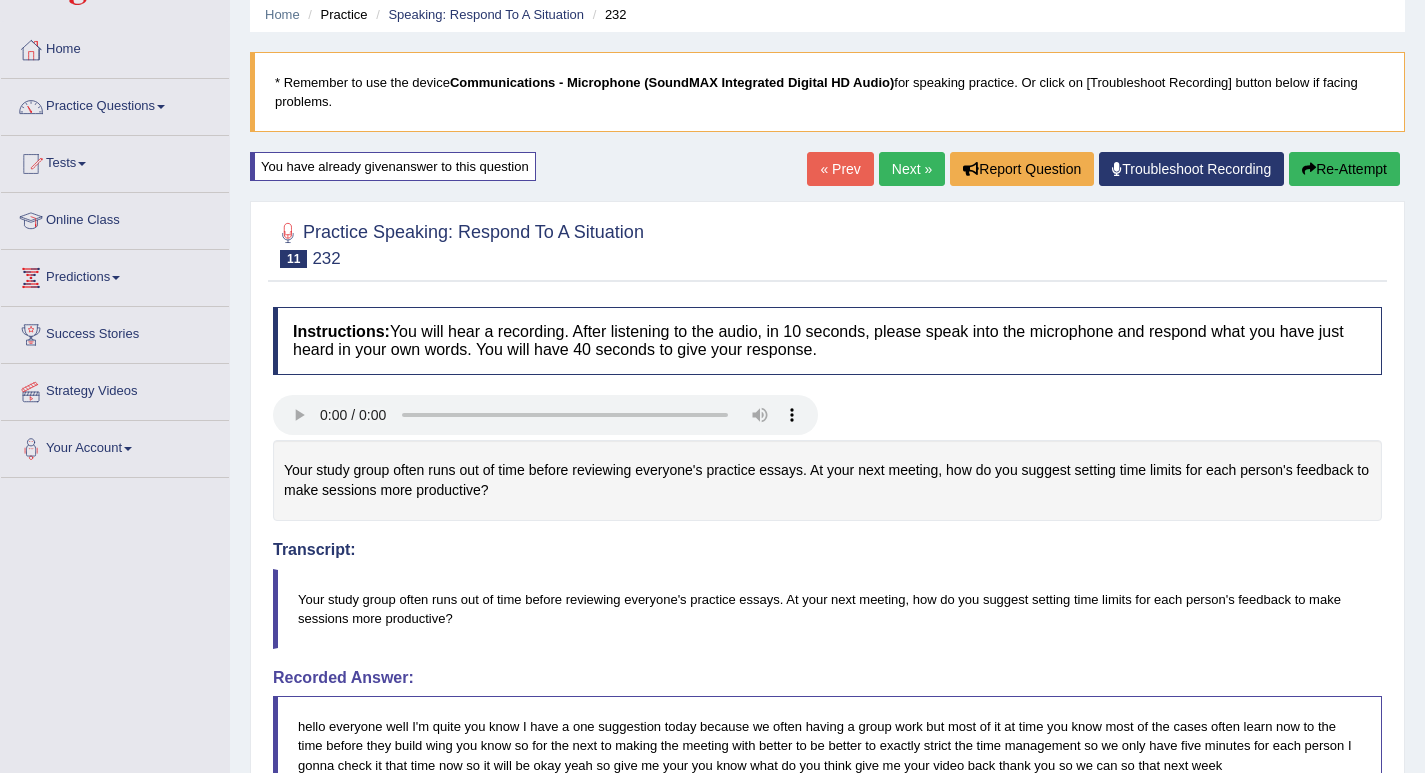 click on "« Prev" at bounding box center [840, 169] 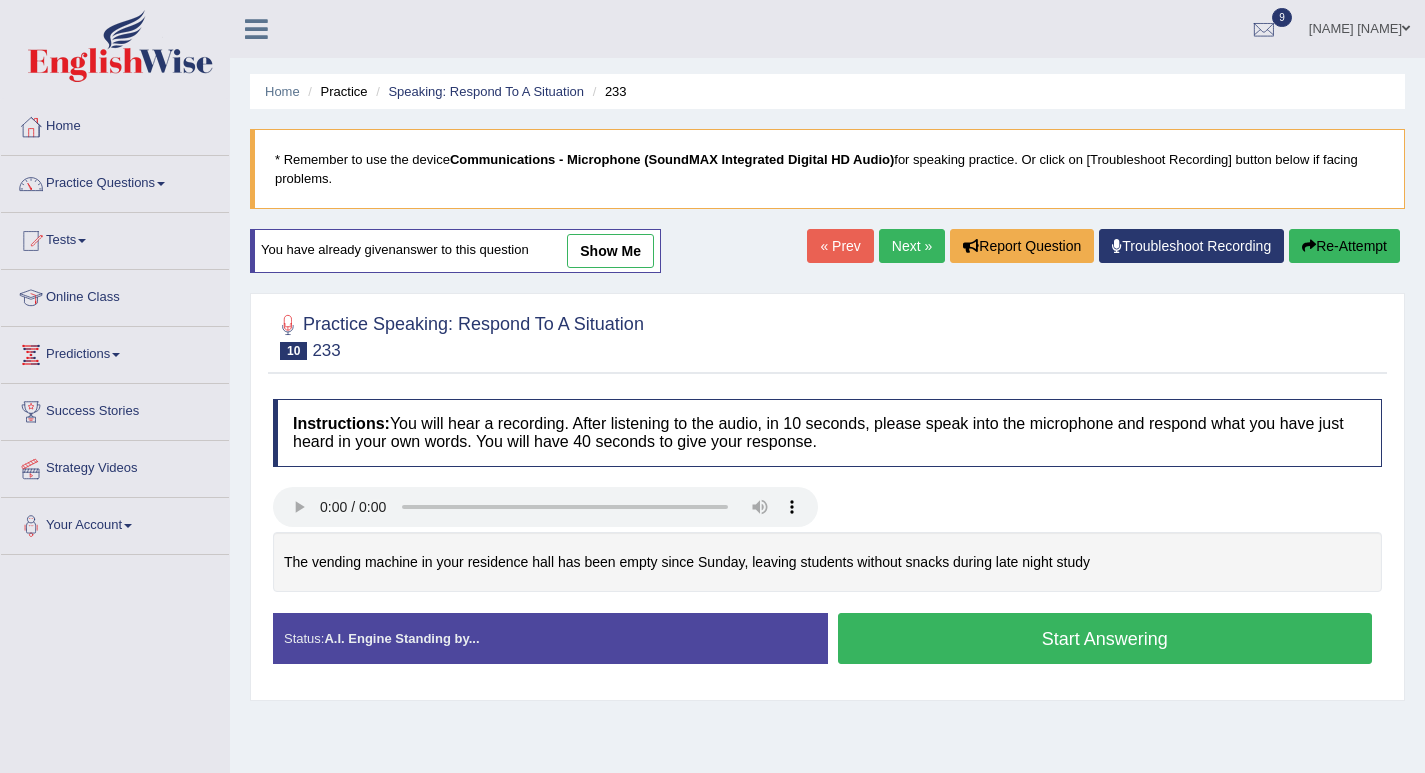 scroll, scrollTop: 277, scrollLeft: 0, axis: vertical 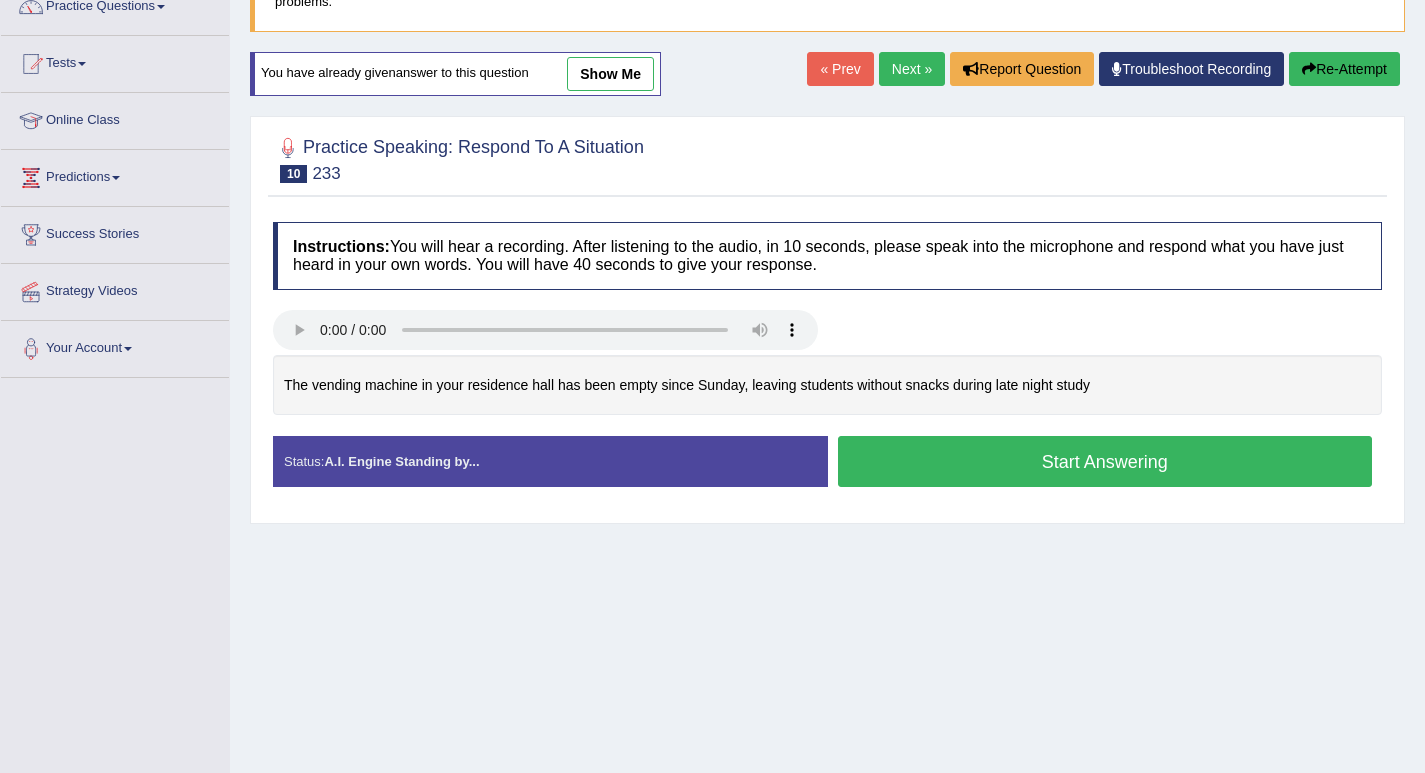 click on "show me" at bounding box center (610, 74) 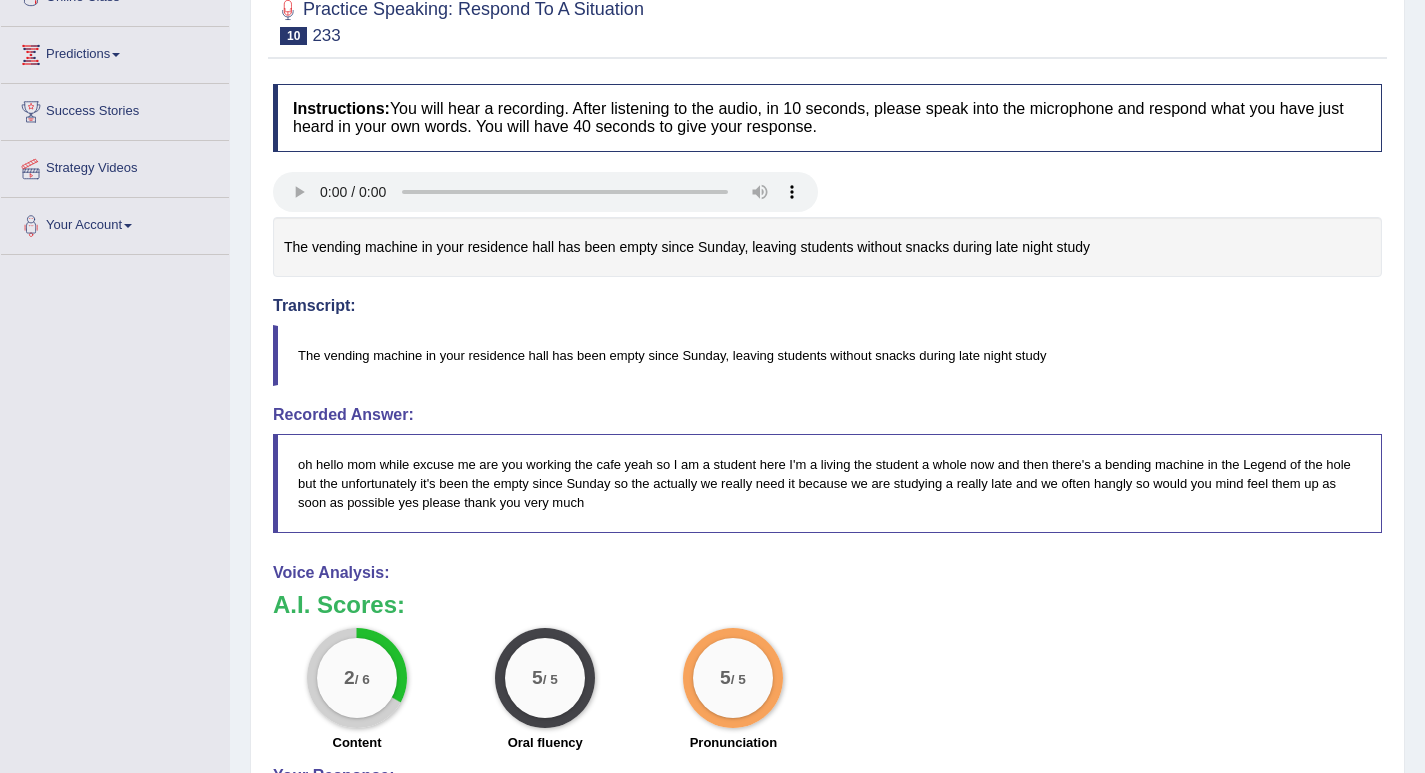scroll, scrollTop: 0, scrollLeft: 0, axis: both 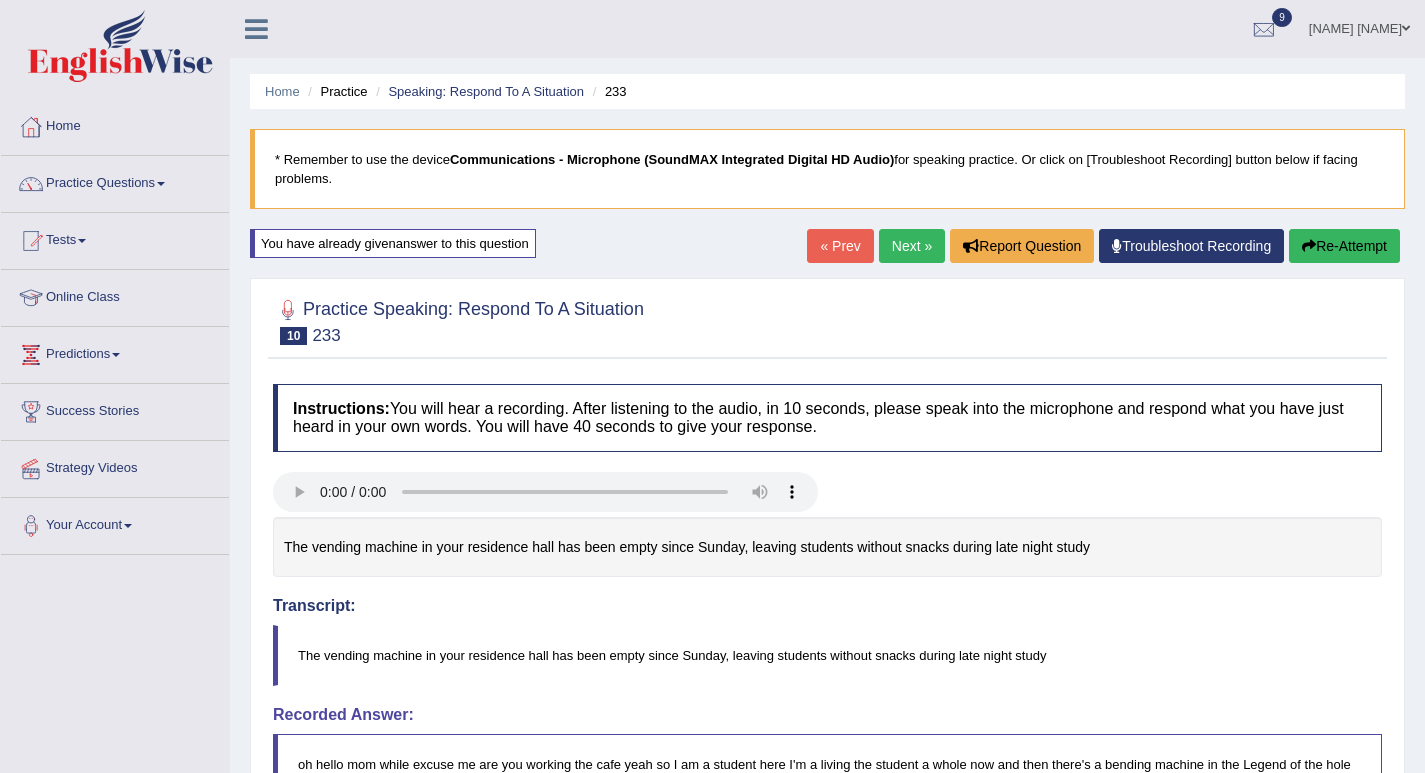 click on "« Prev" at bounding box center [840, 246] 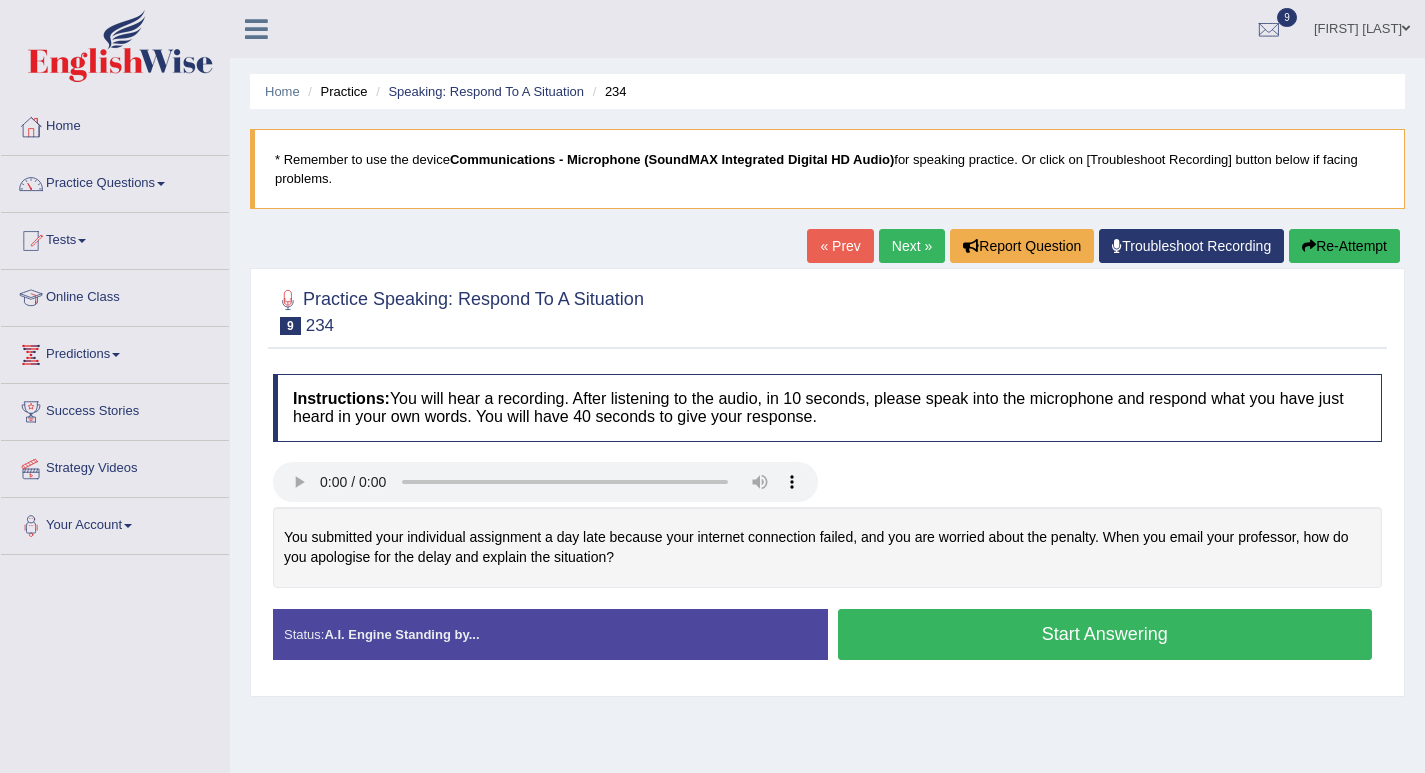 scroll, scrollTop: 200, scrollLeft: 0, axis: vertical 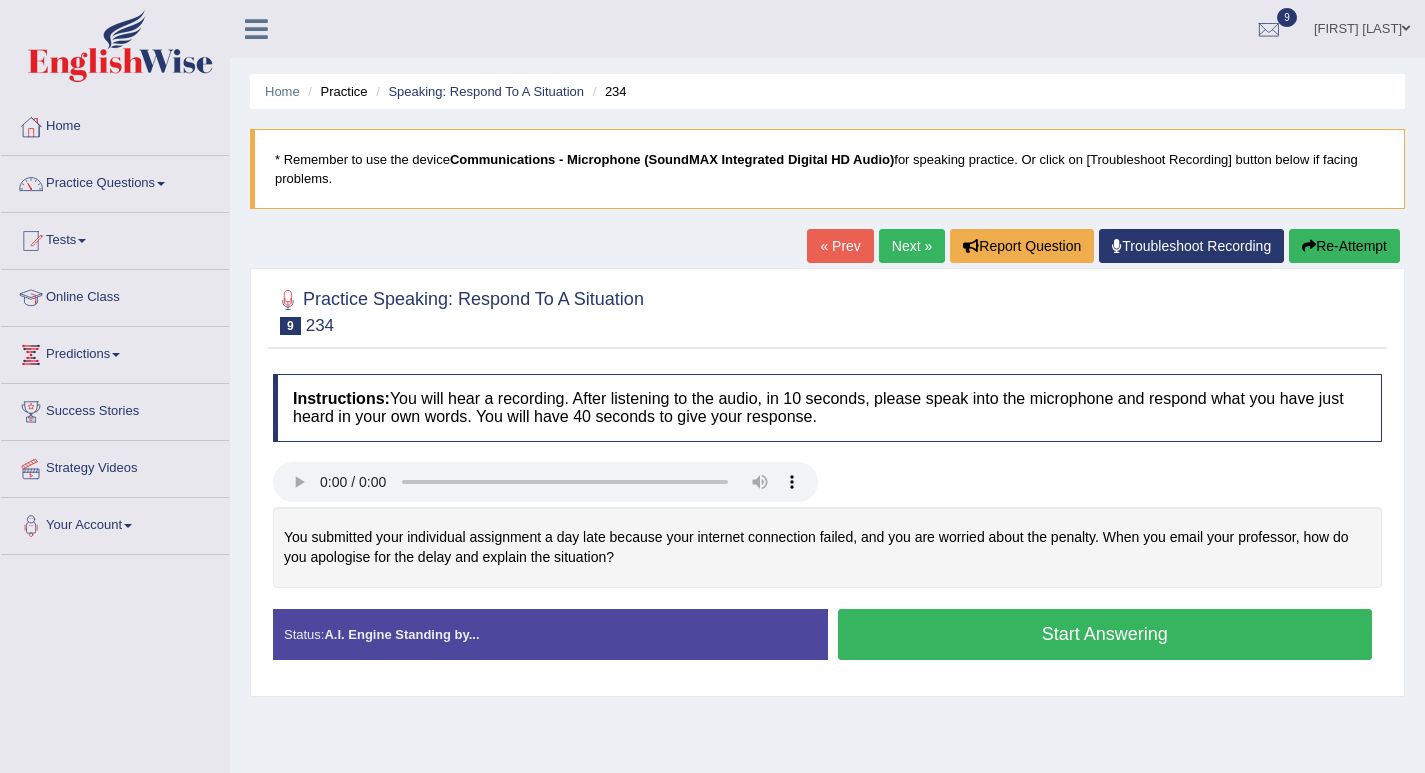 click on "Practice Questions" at bounding box center [115, 181] 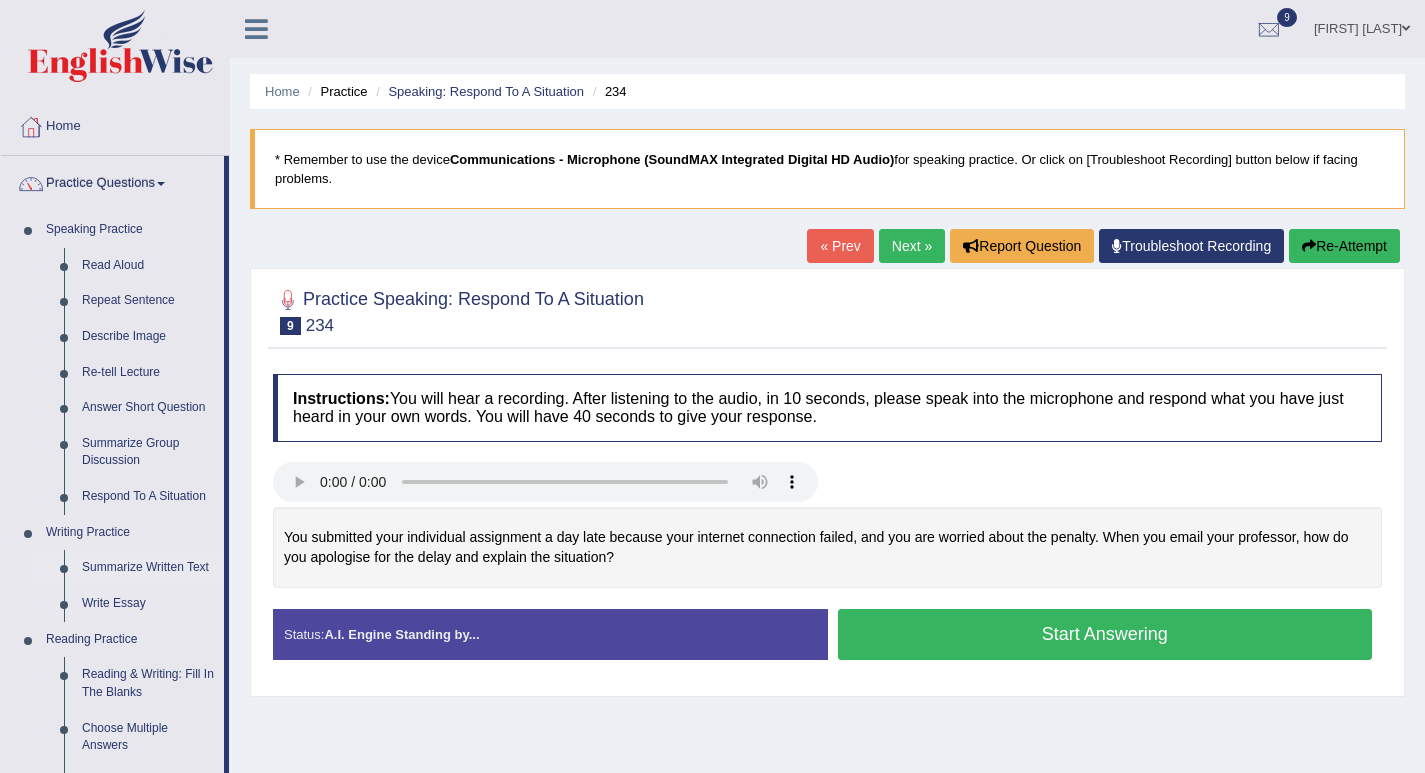 scroll, scrollTop: 200, scrollLeft: 0, axis: vertical 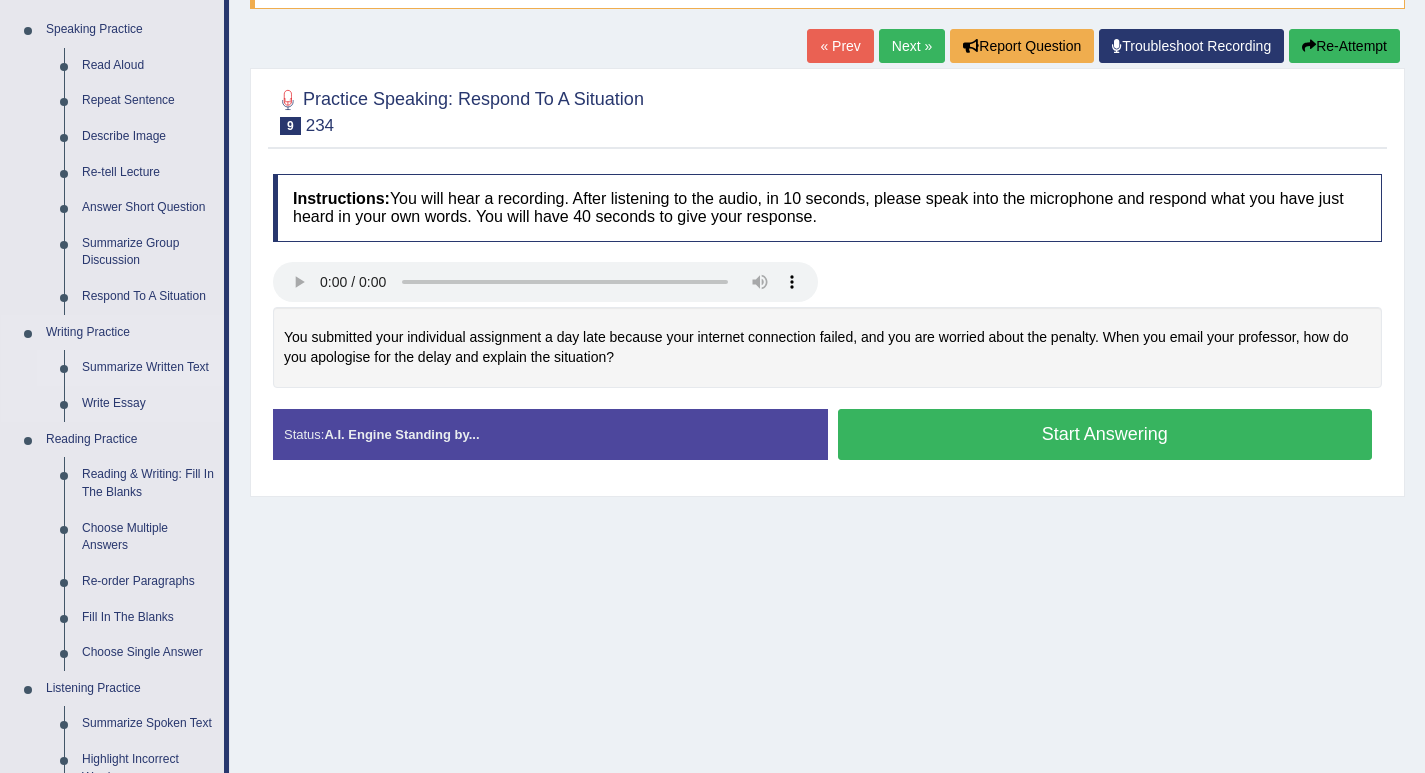 click on "Summarize Written Text" at bounding box center [148, 368] 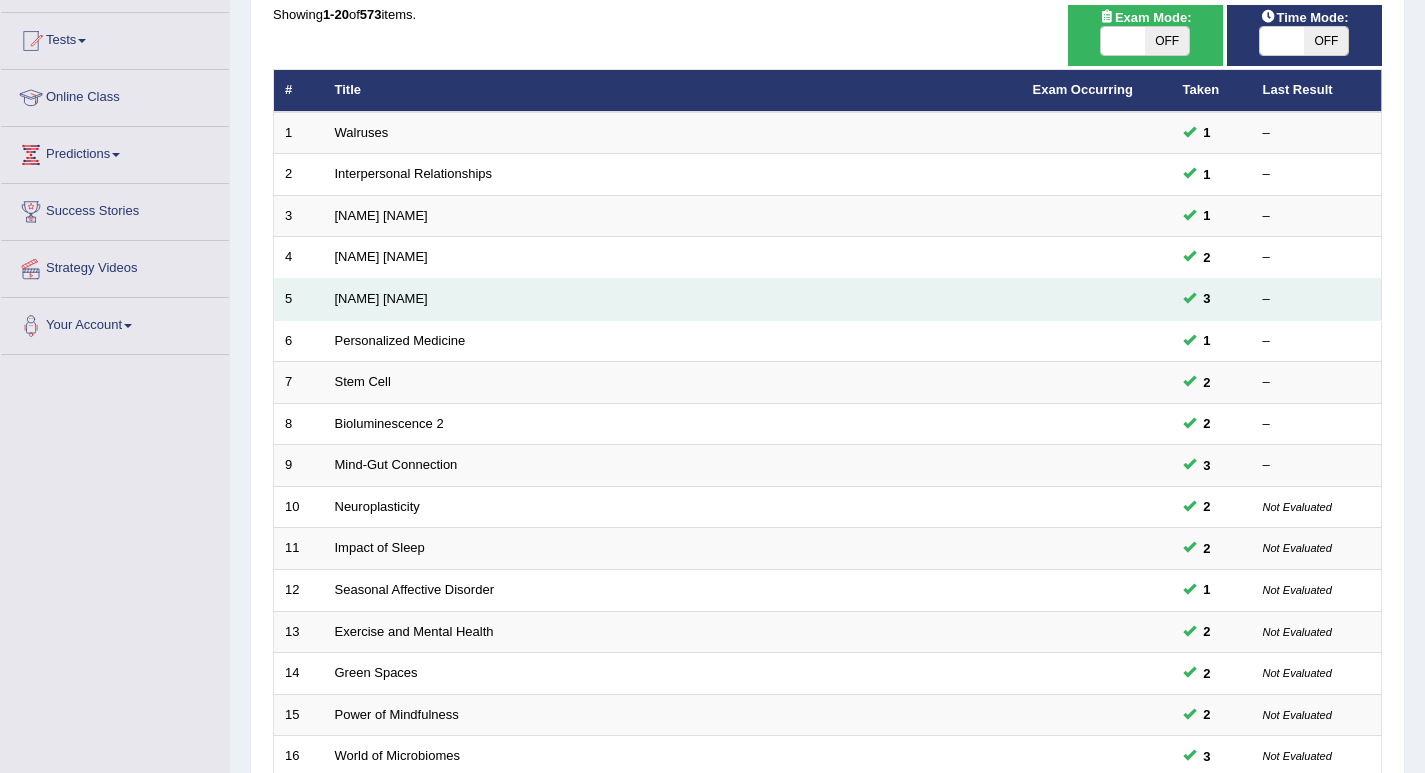 scroll, scrollTop: 200, scrollLeft: 0, axis: vertical 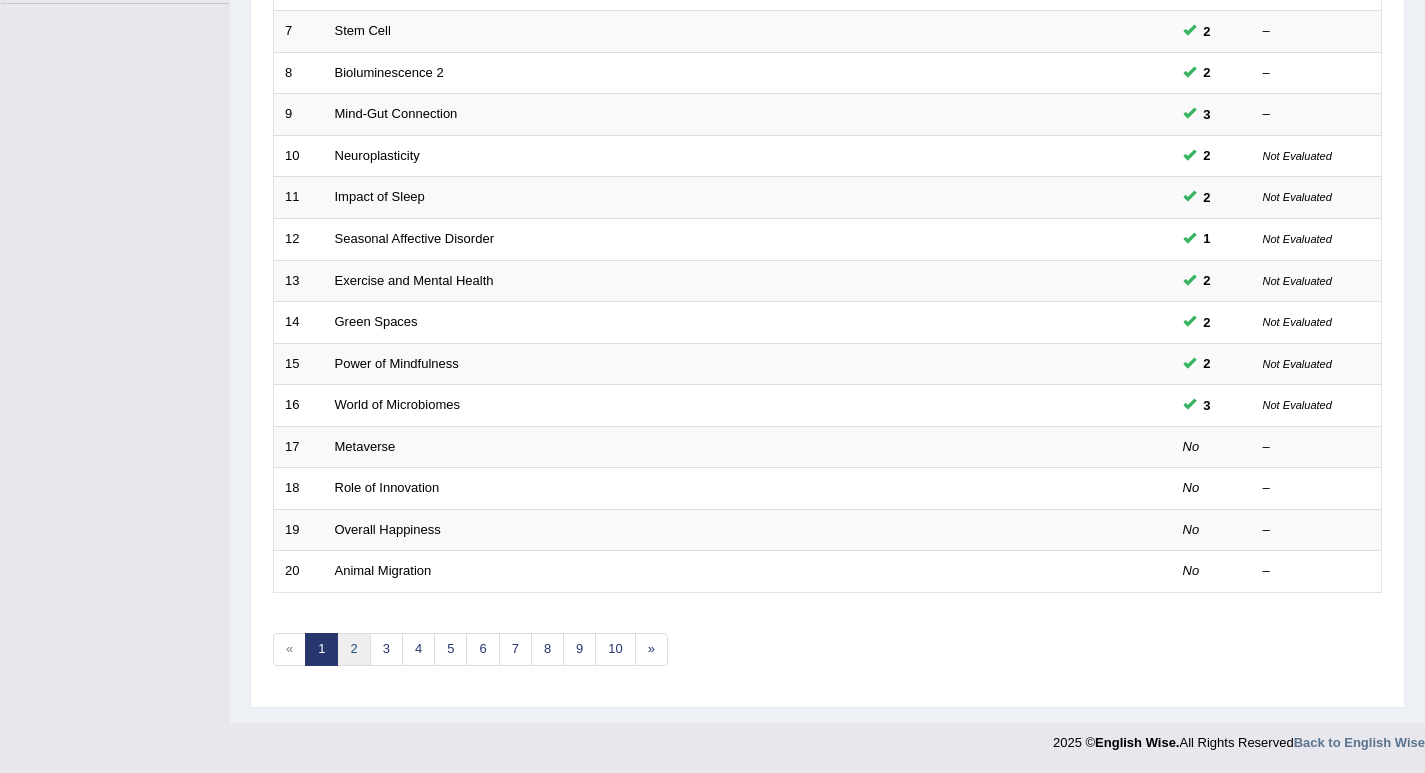 click on "2" at bounding box center (353, 649) 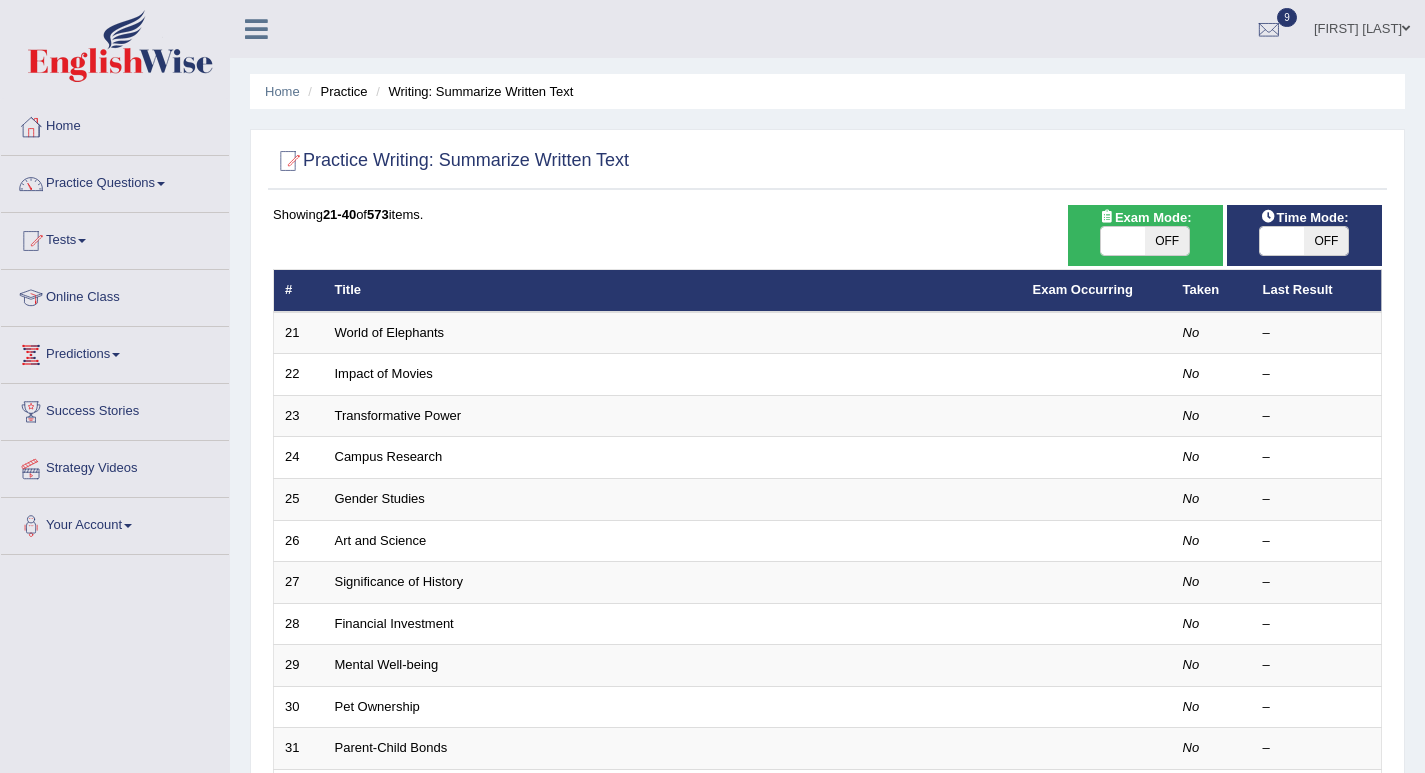 scroll, scrollTop: 200, scrollLeft: 0, axis: vertical 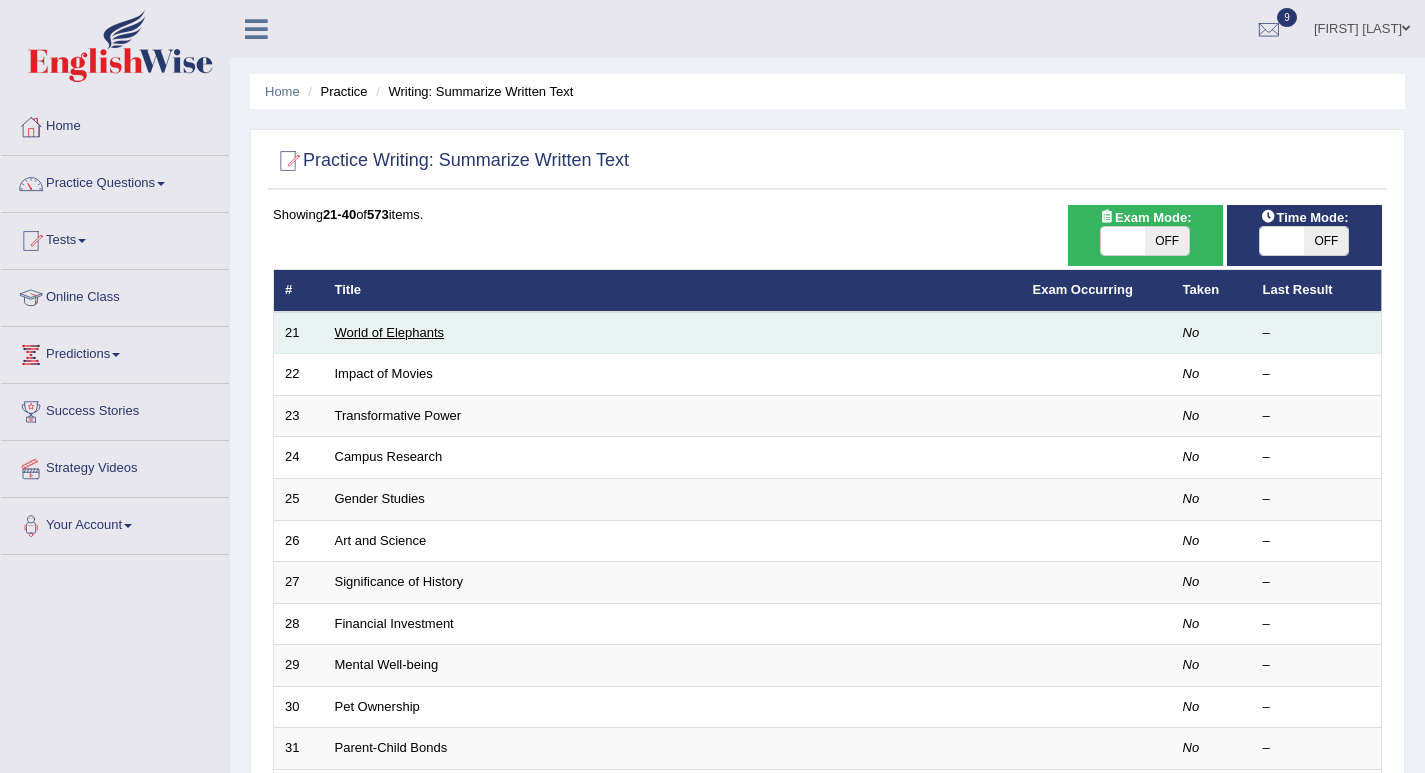 click on "World of Elephants" at bounding box center [390, 332] 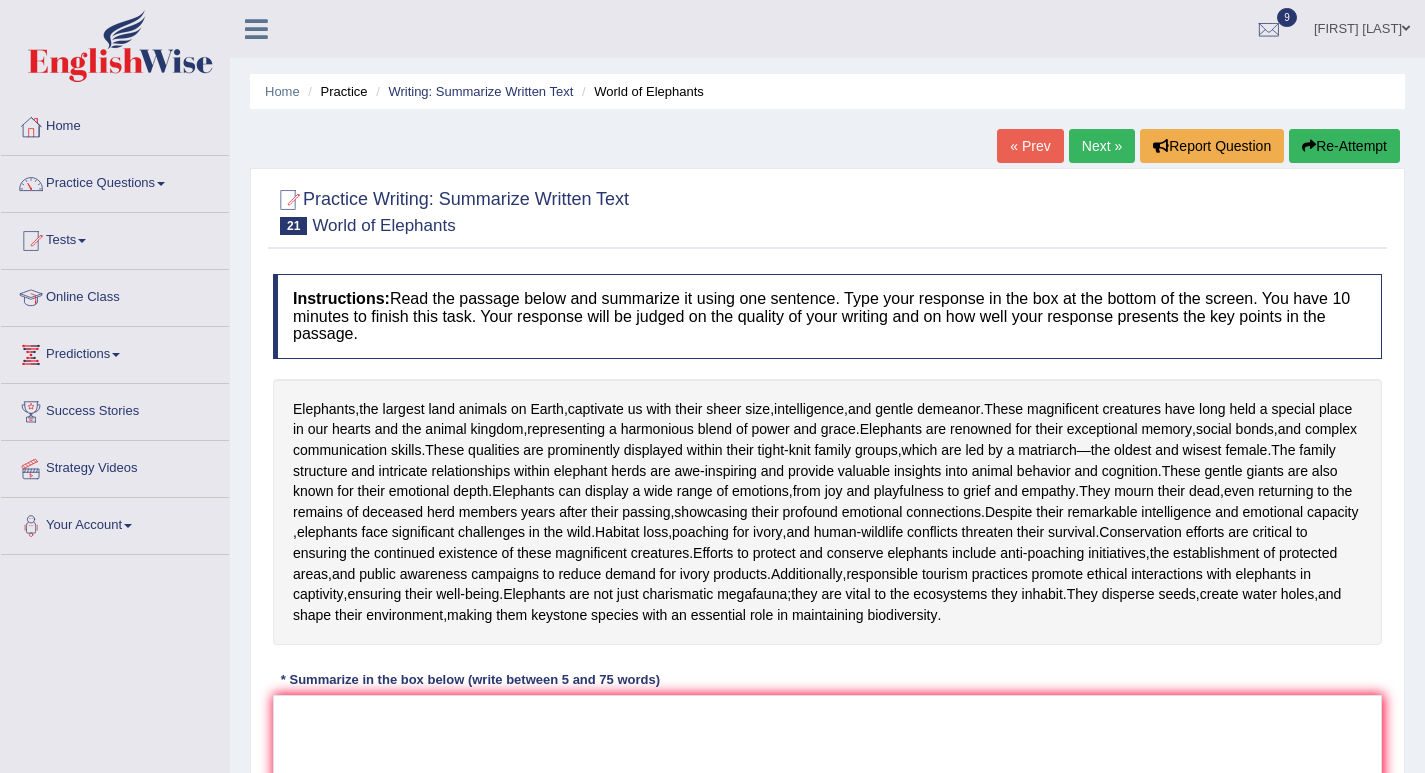 scroll, scrollTop: 282, scrollLeft: 0, axis: vertical 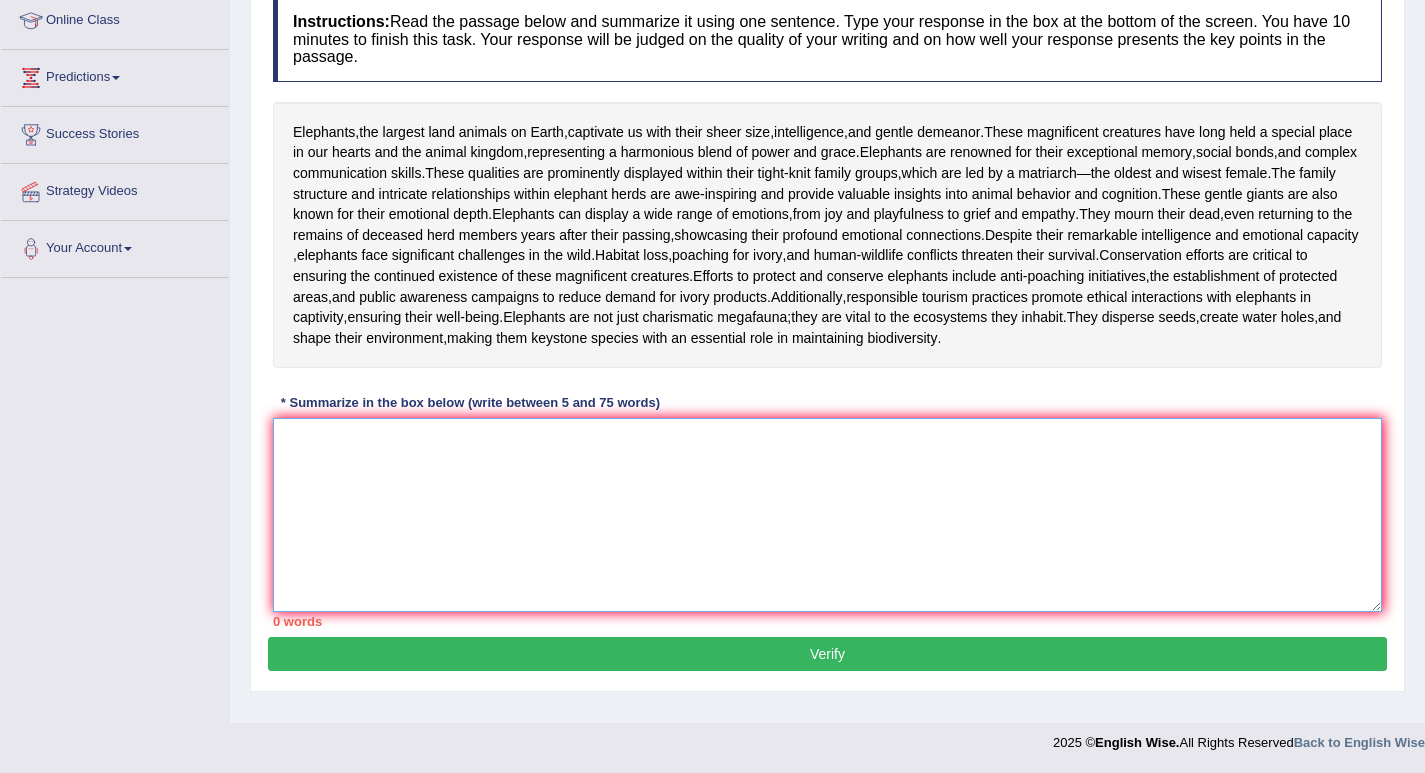 click at bounding box center [827, 515] 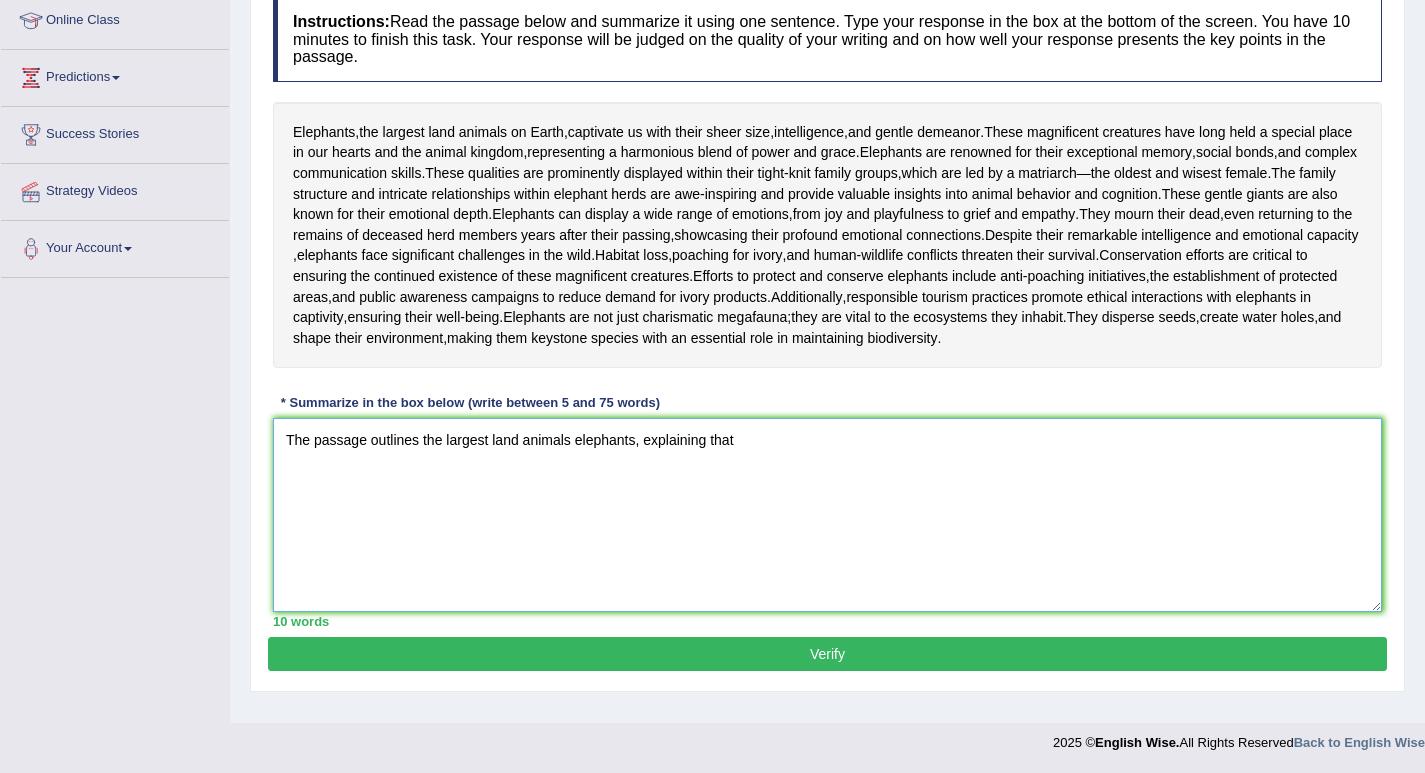click on "The passage outlines the largest land animals elephants, explaining that" at bounding box center [827, 515] 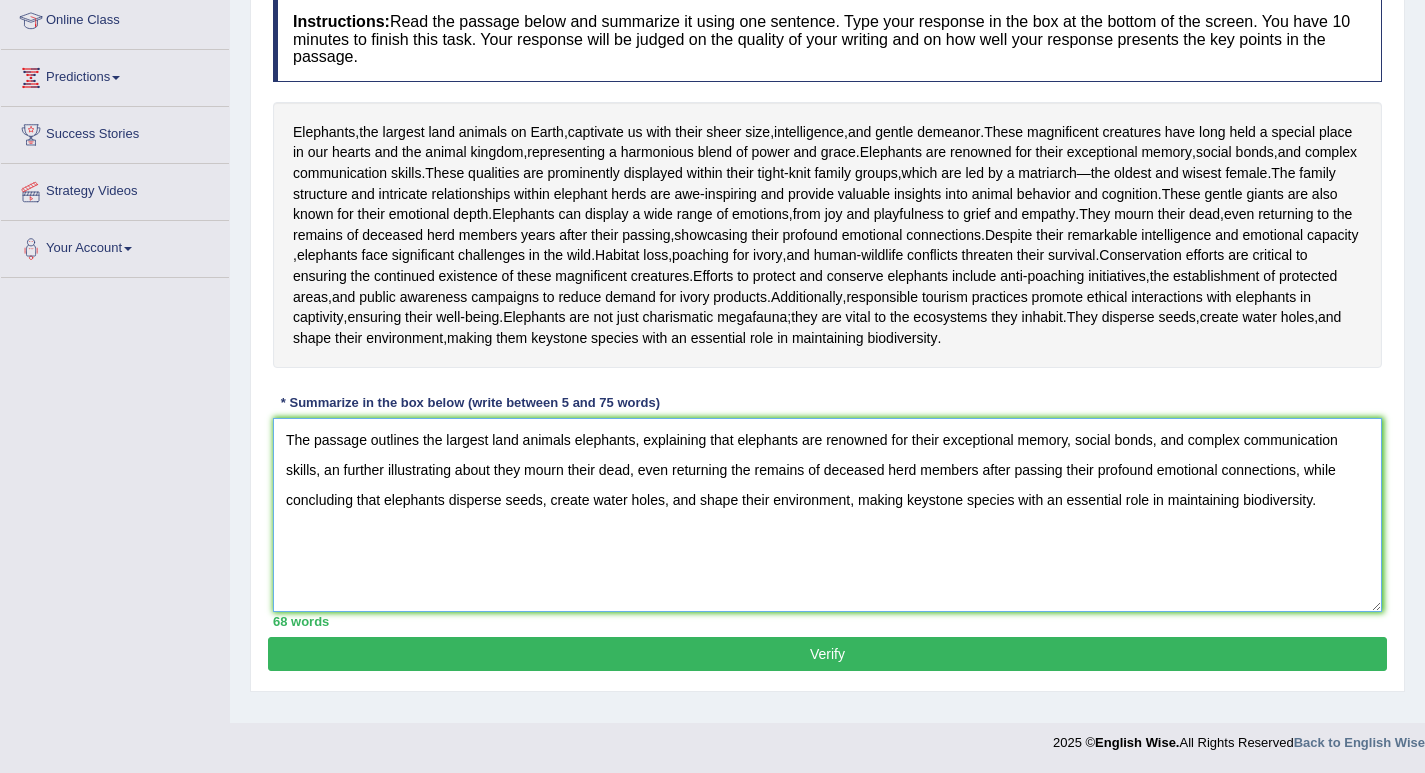 type on "The passage outlines the largest land animals elephants, explaining that elephants are renowned for their exceptional memory, social bonds, and complex communication skills, an further illustrating about they mourn their dead, even returning the remains of deceased herd members after passing their profound emotional connections, while concluding that elephants disperse seeds, create water holes, and shape their environment, making keystone species with an essential role in maintaining biodiversity." 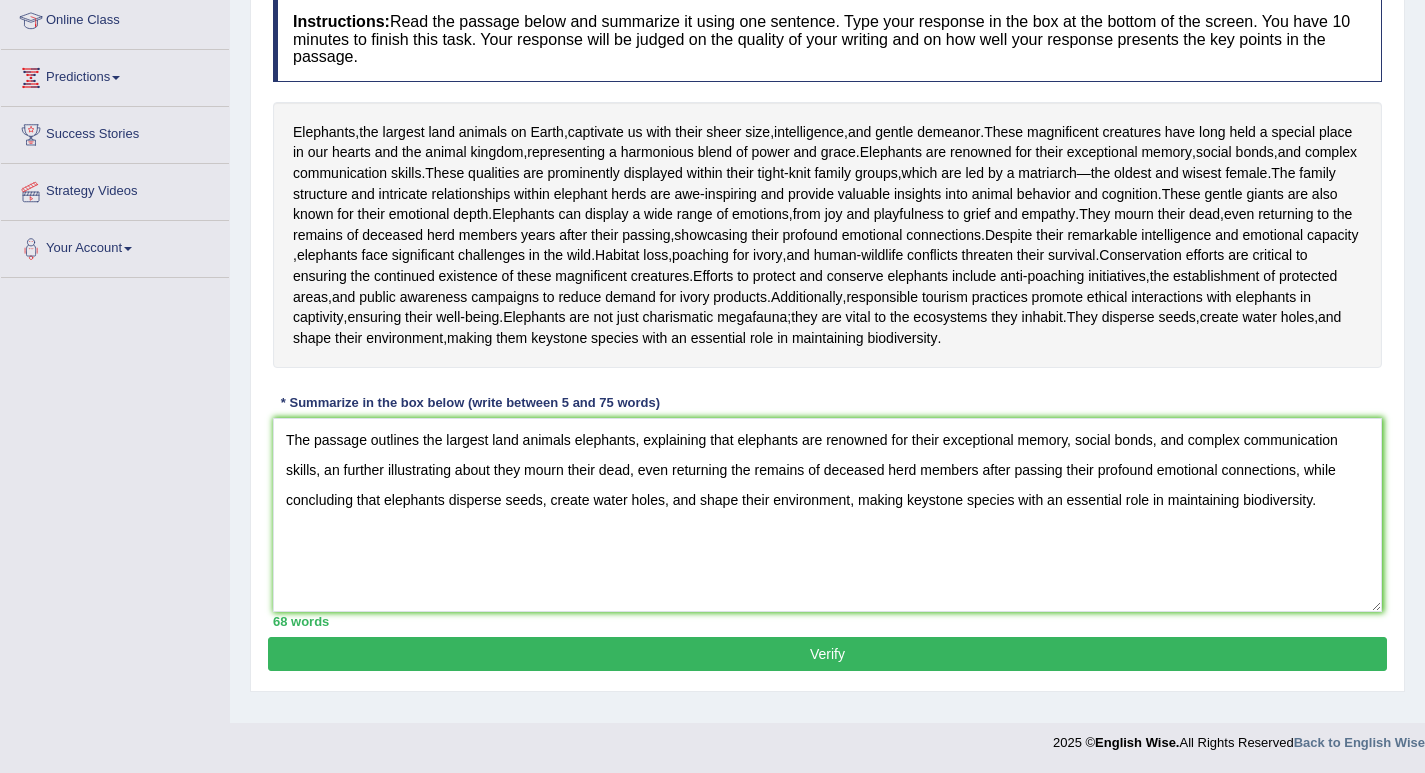 click on "Verify" at bounding box center [827, 654] 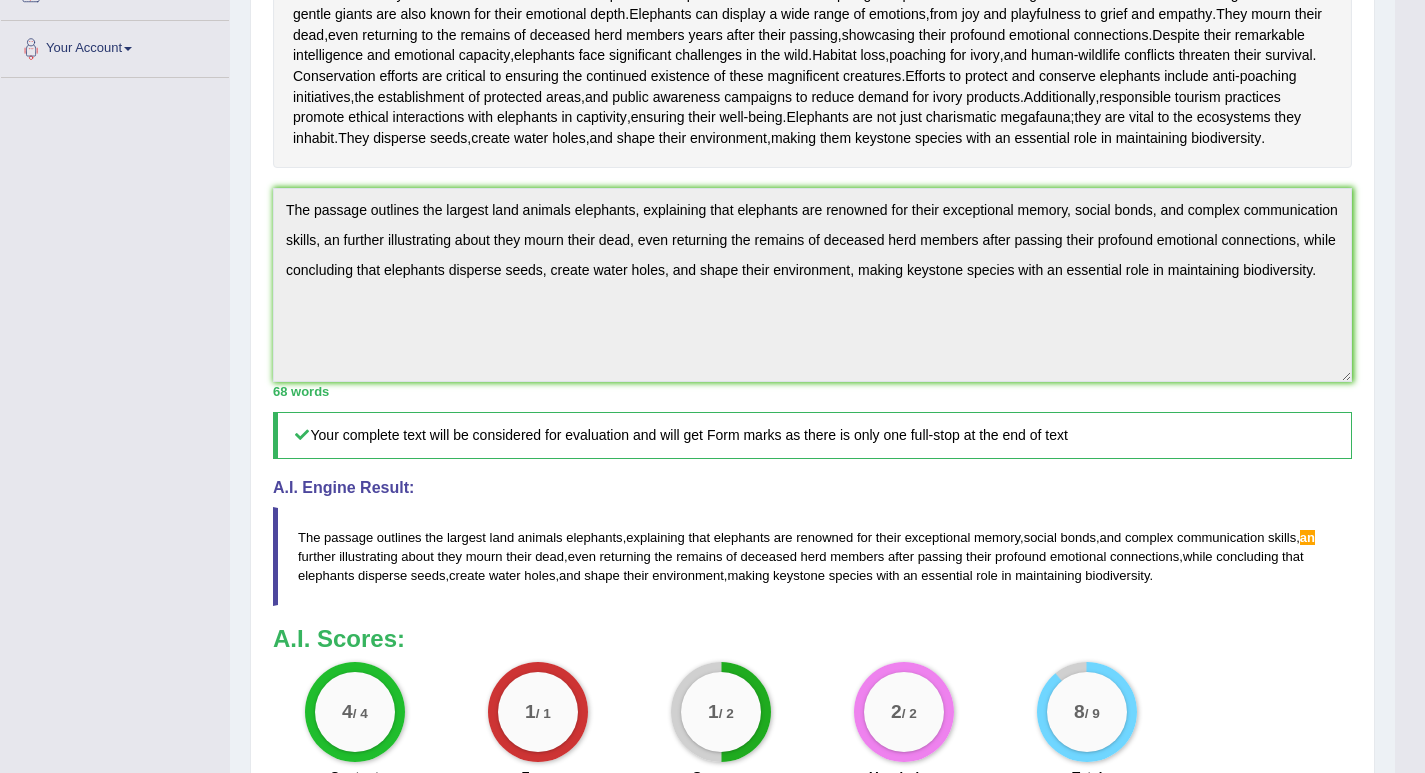 scroll, scrollTop: 577, scrollLeft: 0, axis: vertical 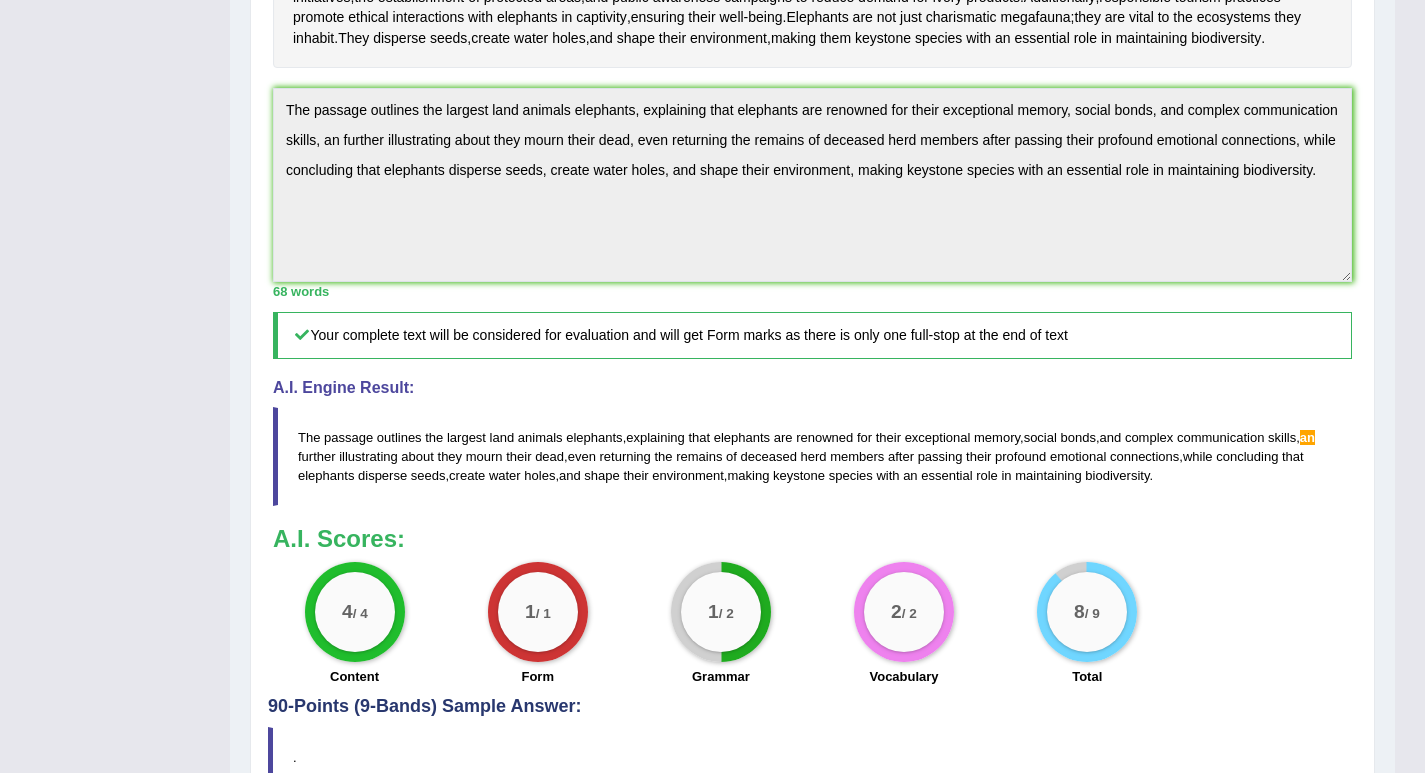 click on "Toggle navigation
Home
Practice Questions   Speaking Practice Read Aloud
Repeat Sentence
Describe Image
Re-tell Lecture
Answer Short Question
Summarize Group Discussion
Respond To A Situation
Writing Practice  Summarize Written Text
Write Essay
Reading Practice  Reading & Writing: Fill In The Blanks
Choose Multiple Answers
Re-order Paragraphs
Fill In The Blanks
Choose Single Answer
Listening Practice  Summarize Spoken Text
Highlight Incorrect Words
Highlight Correct Summary
Select Missing Word
Choose Single Answer
Choose Multiple Answers
Fill In The Blanks
Write From Dictation
Pronunciation
Tests  Take Practice Sectional Test
Take Mock Test" at bounding box center [697, 148] 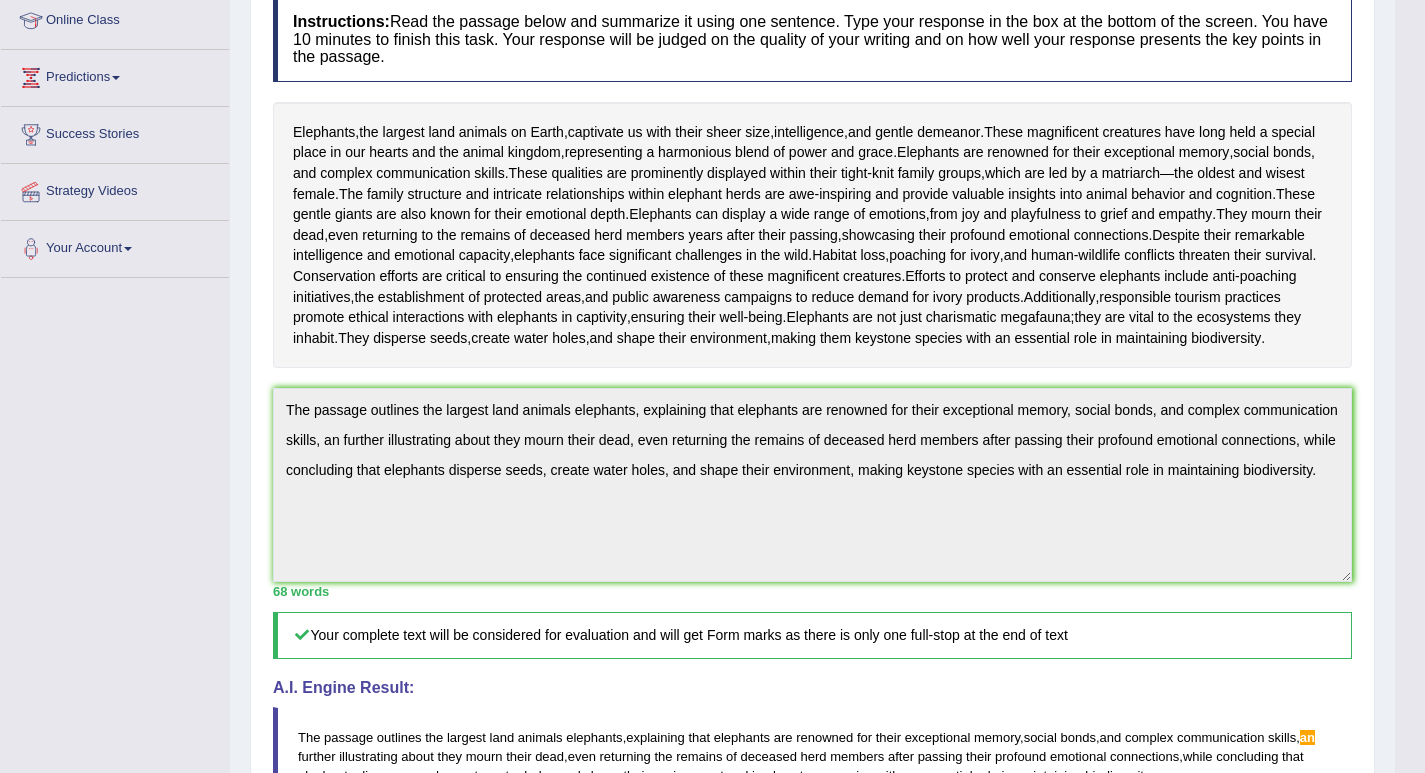 scroll, scrollTop: 0, scrollLeft: 0, axis: both 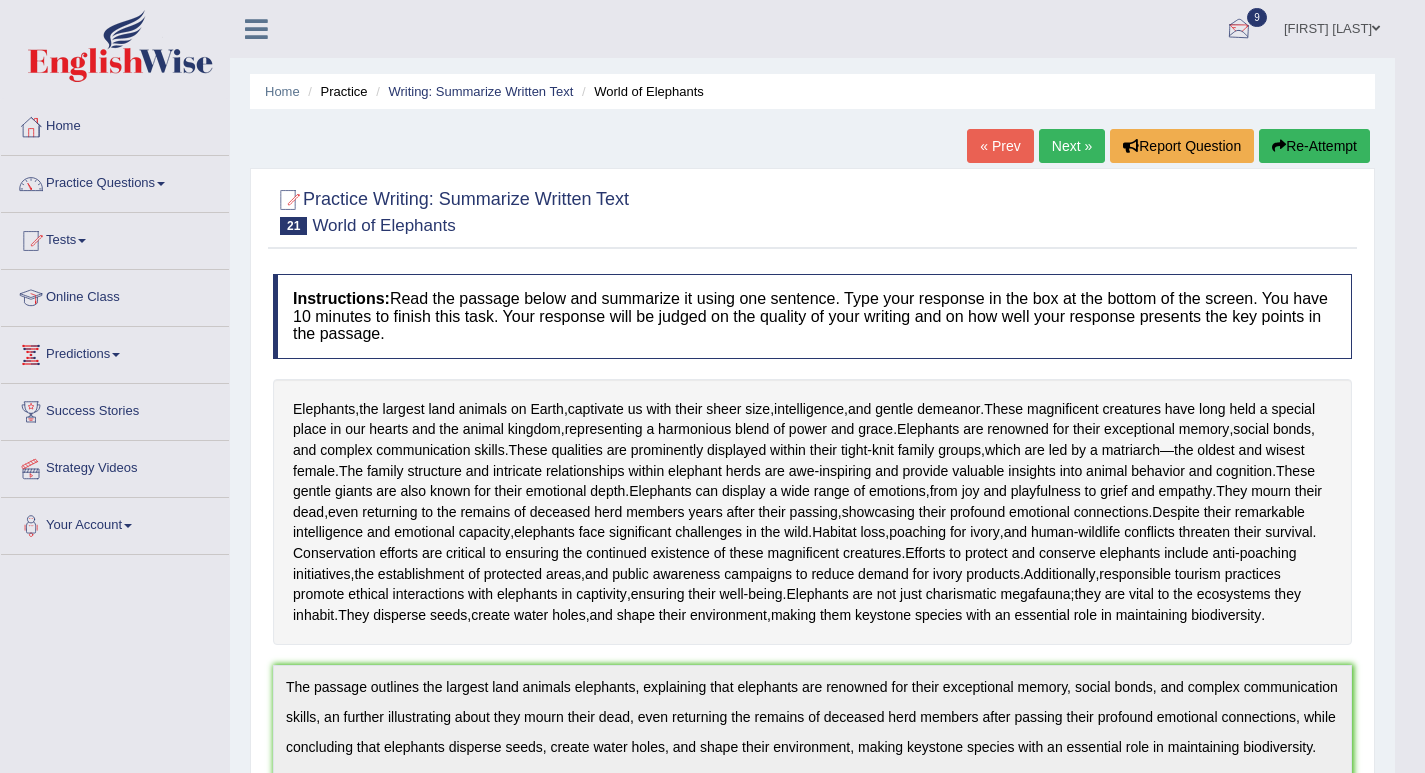 click on "Re-Attempt" at bounding box center [1314, 146] 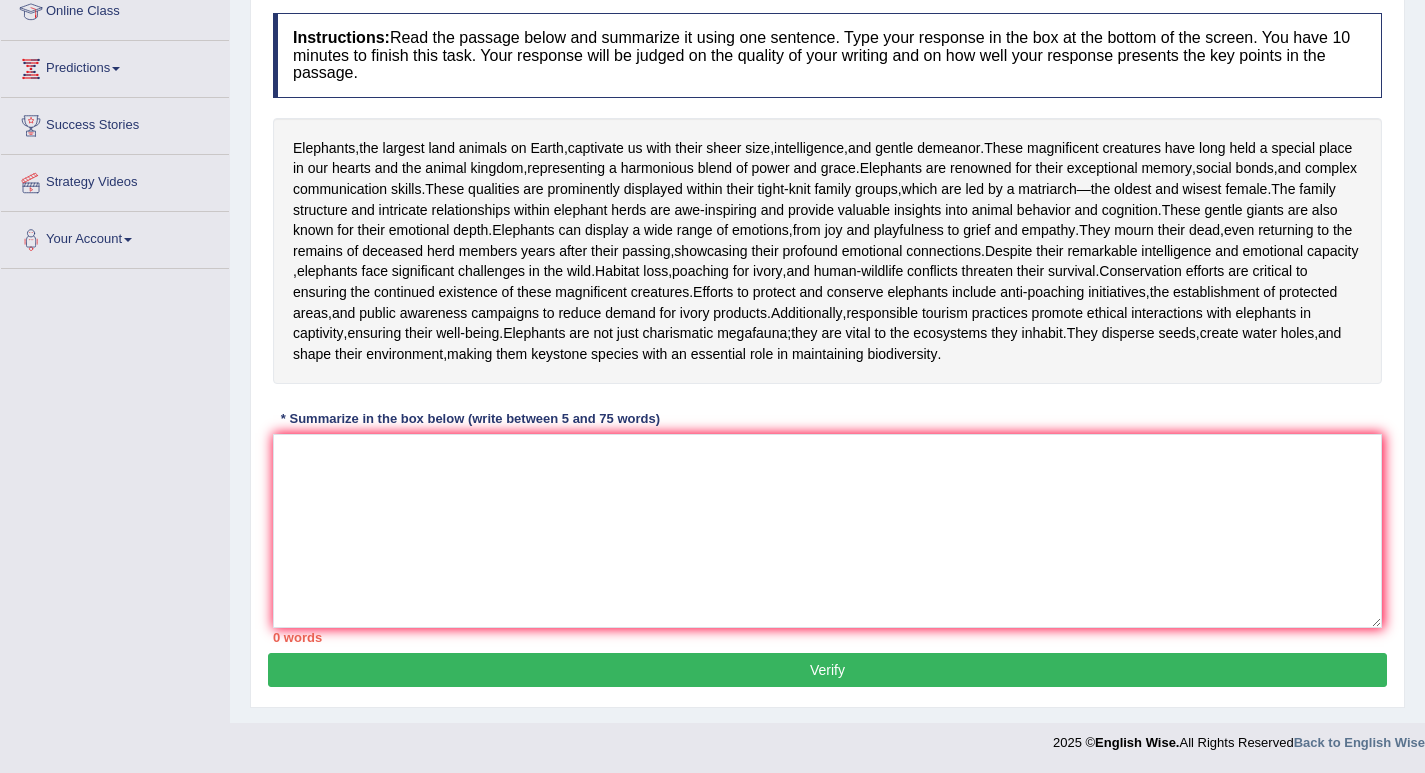 scroll, scrollTop: 307, scrollLeft: 0, axis: vertical 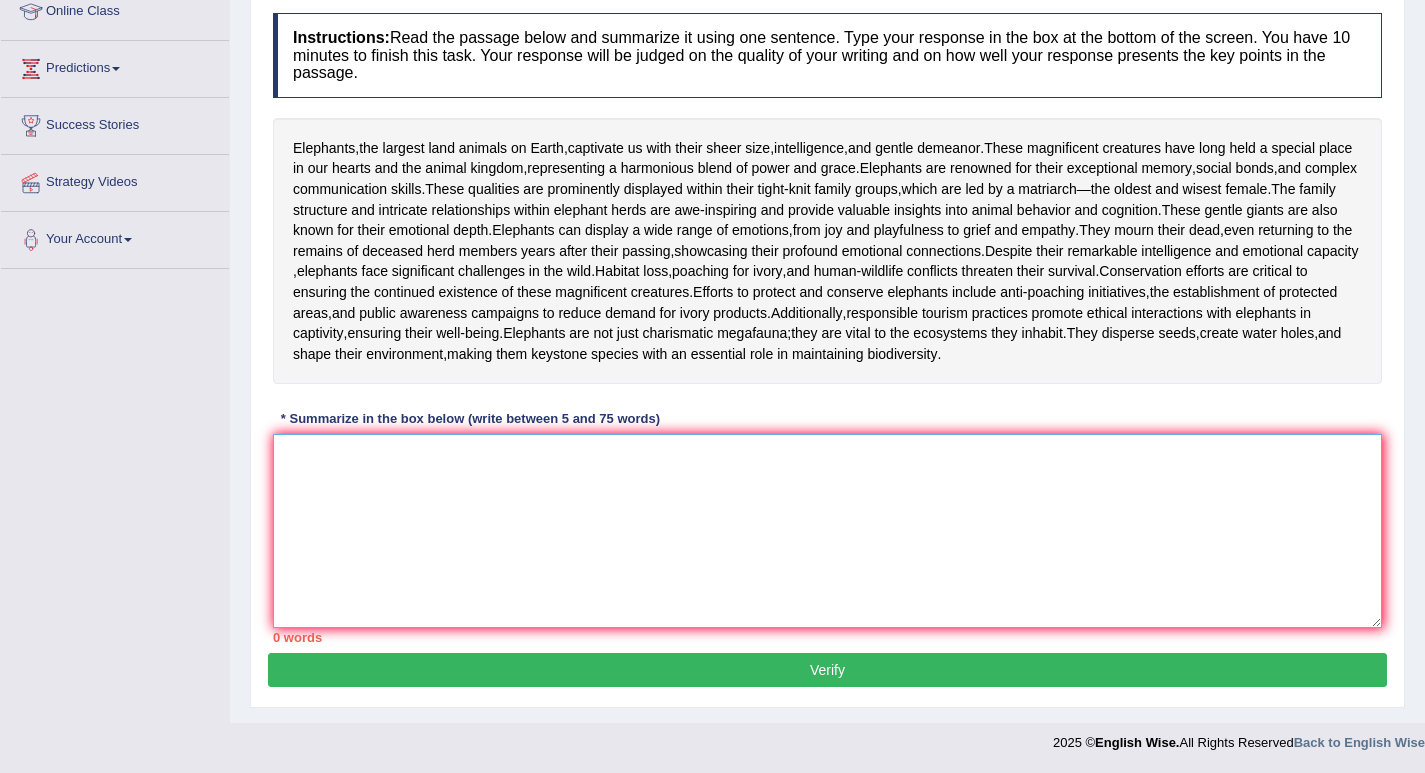 click at bounding box center (827, 531) 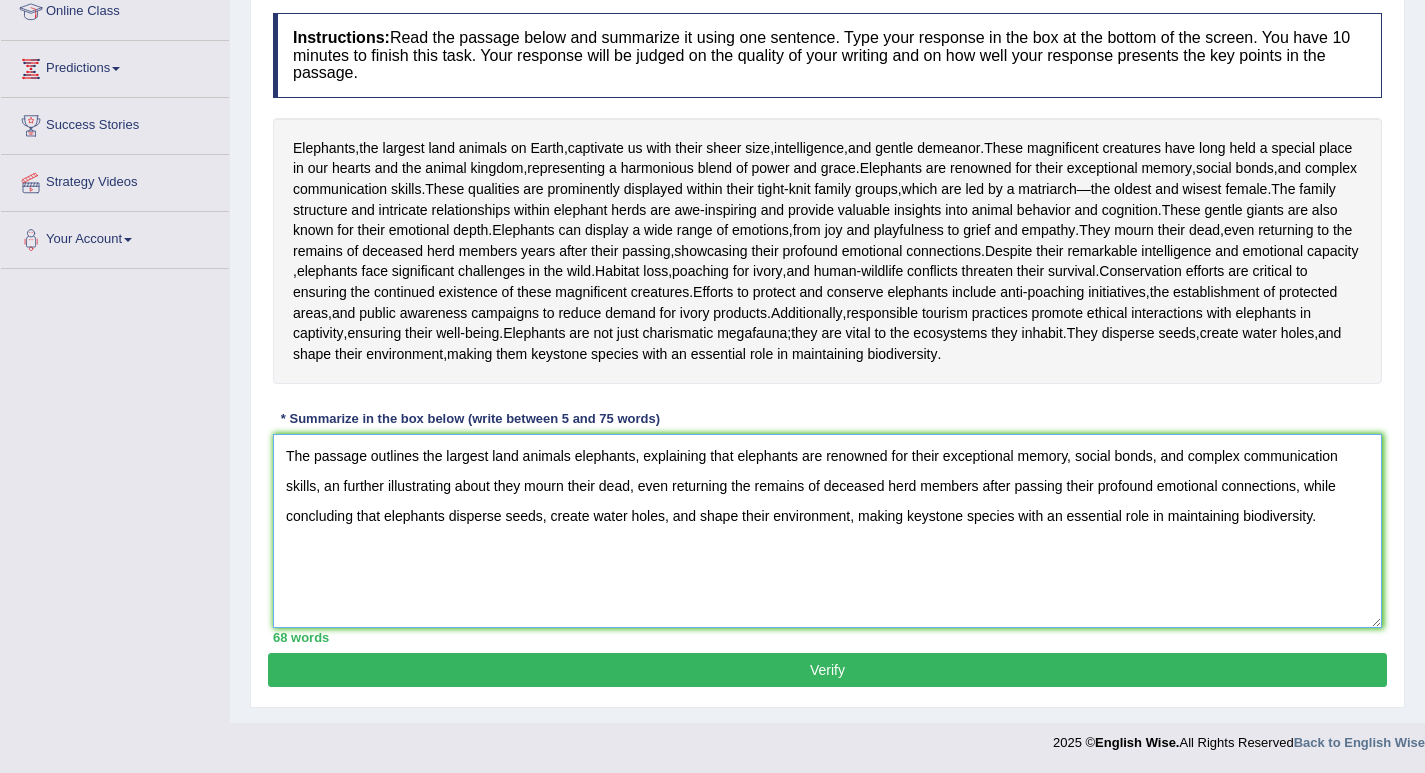 click on "The passage outlines the largest land animals elephants, explaining that elephants are renowned for their exceptional memory, social bonds, and complex communication skills, an further illustrating about they mourn their dead, even returning the remains of deceased herd members after passing their profound emotional connections, while concluding that elephants disperse seeds, create water holes, and shape their environment, making keystone species with an essential role in maintaining biodiversity." at bounding box center [827, 531] 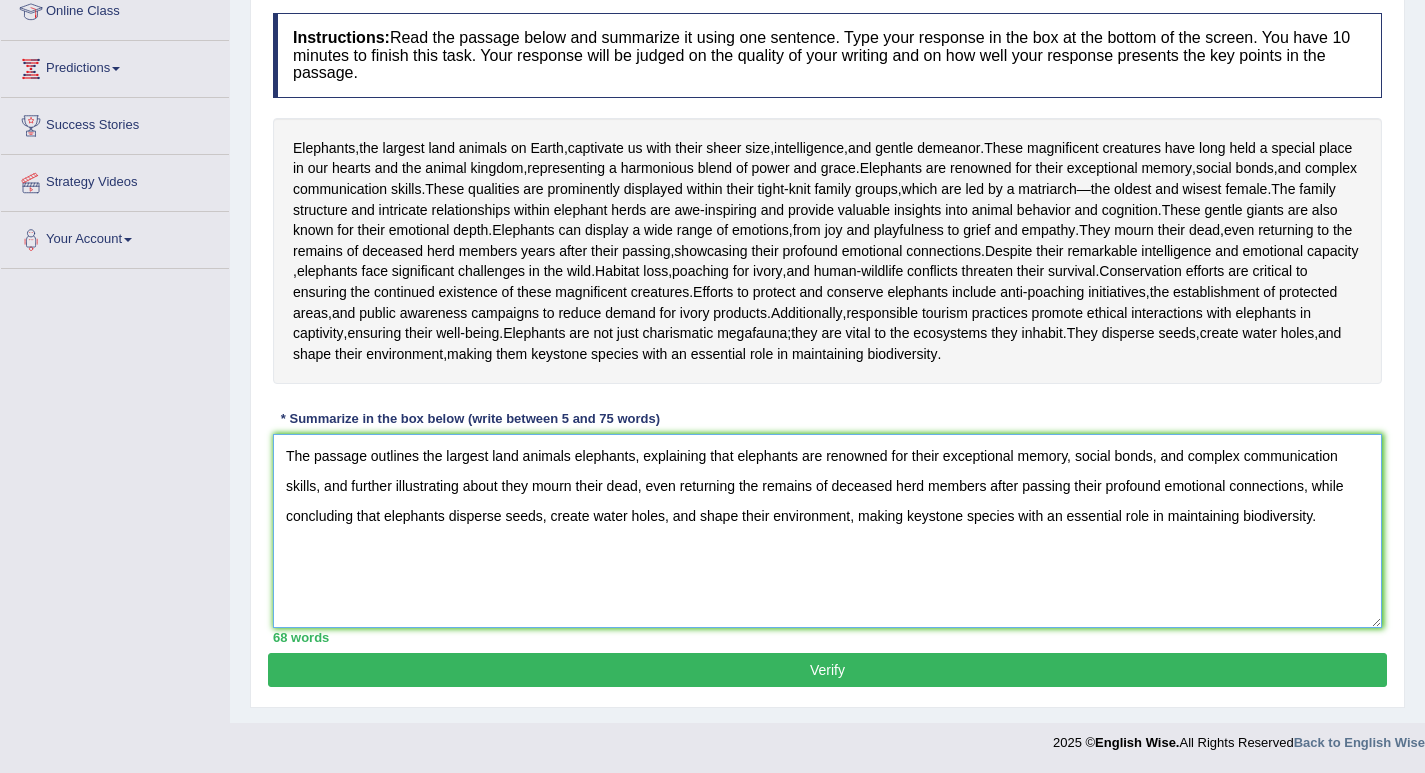 type on "The passage outlines the largest land animals elephants, explaining that elephants are renowned for their exceptional memory, social bonds, and complex communication skills, and further illustrating about they mourn their dead, even returning the remains of deceased herd members after passing their profound emotional connections, while concluding that elephants disperse seeds, create water holes, and shape their environment, making keystone species with an essential role in maintaining biodiversity." 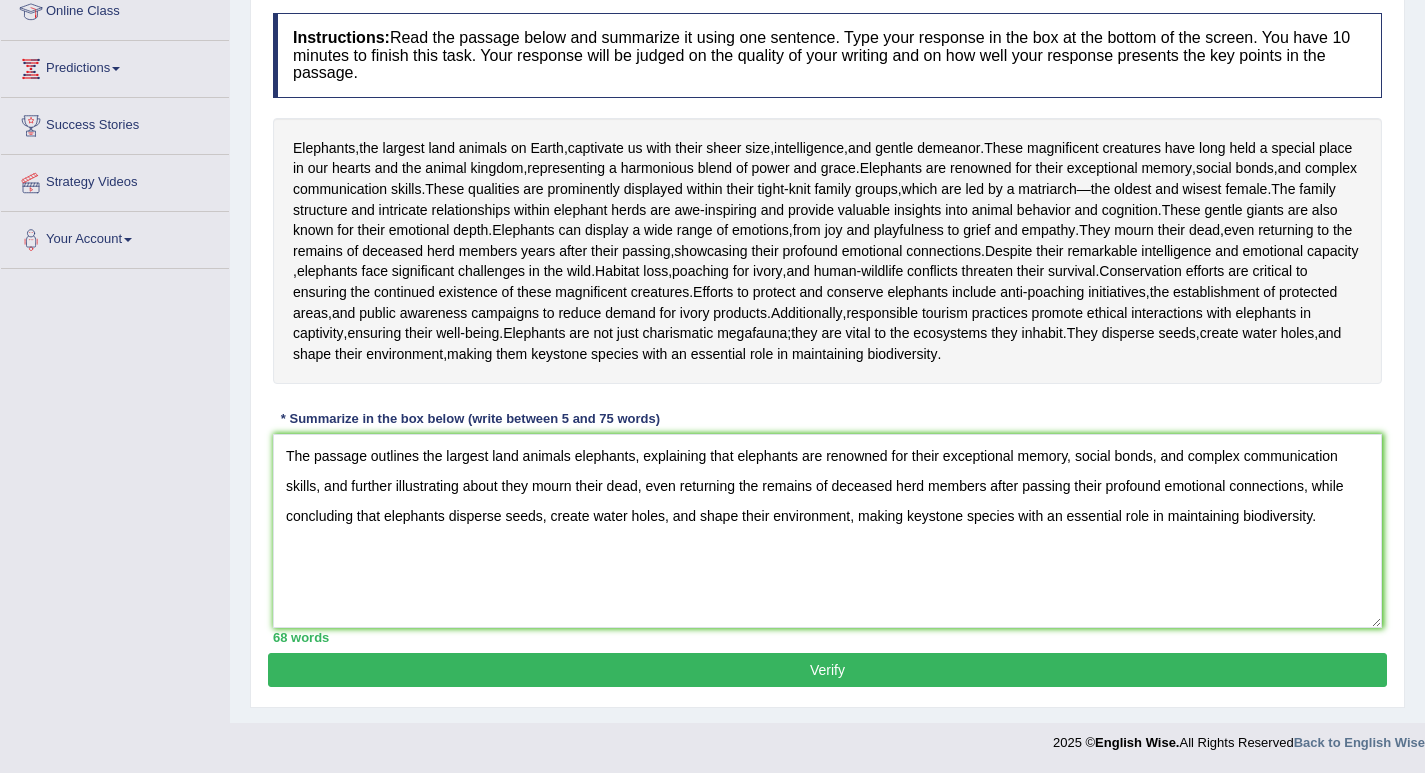 click on "Verify" at bounding box center [827, 670] 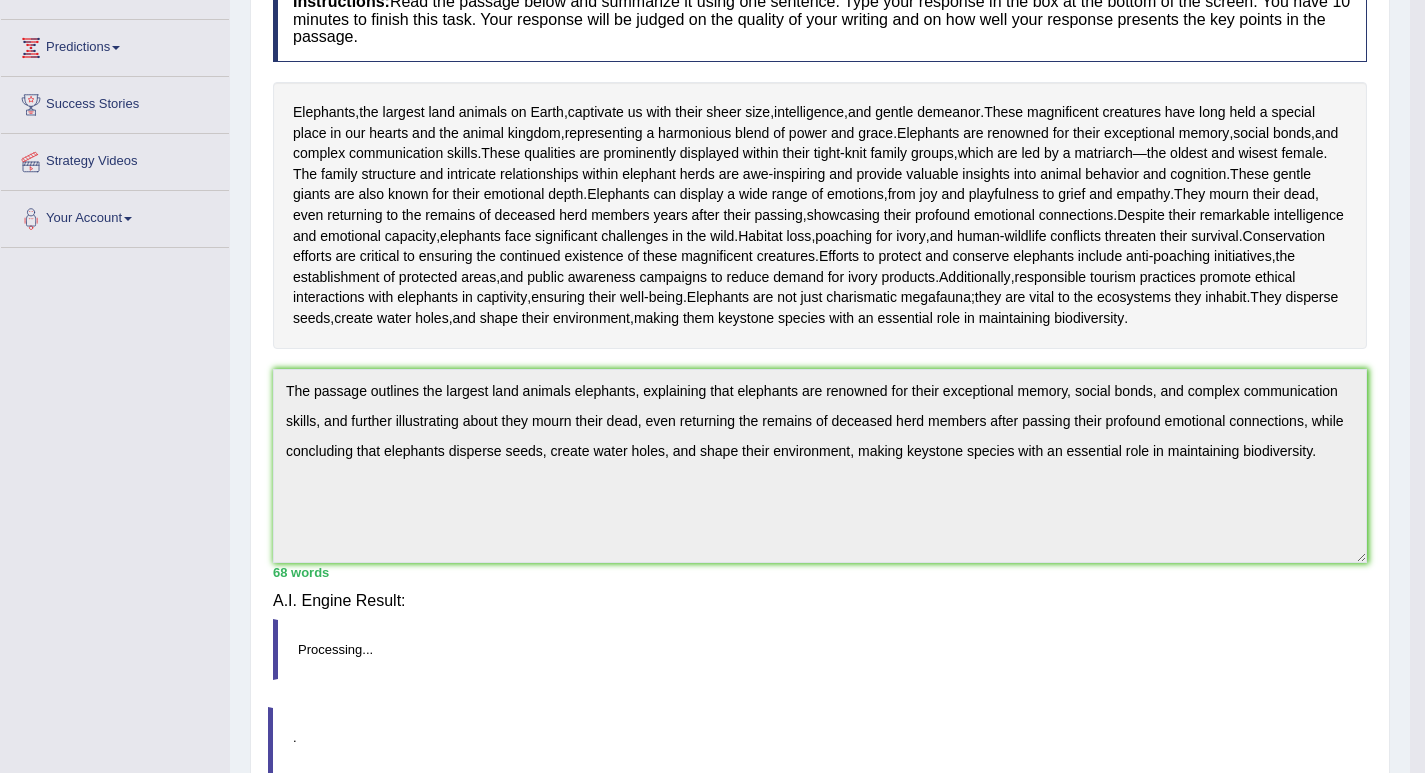 scroll, scrollTop: 280, scrollLeft: 0, axis: vertical 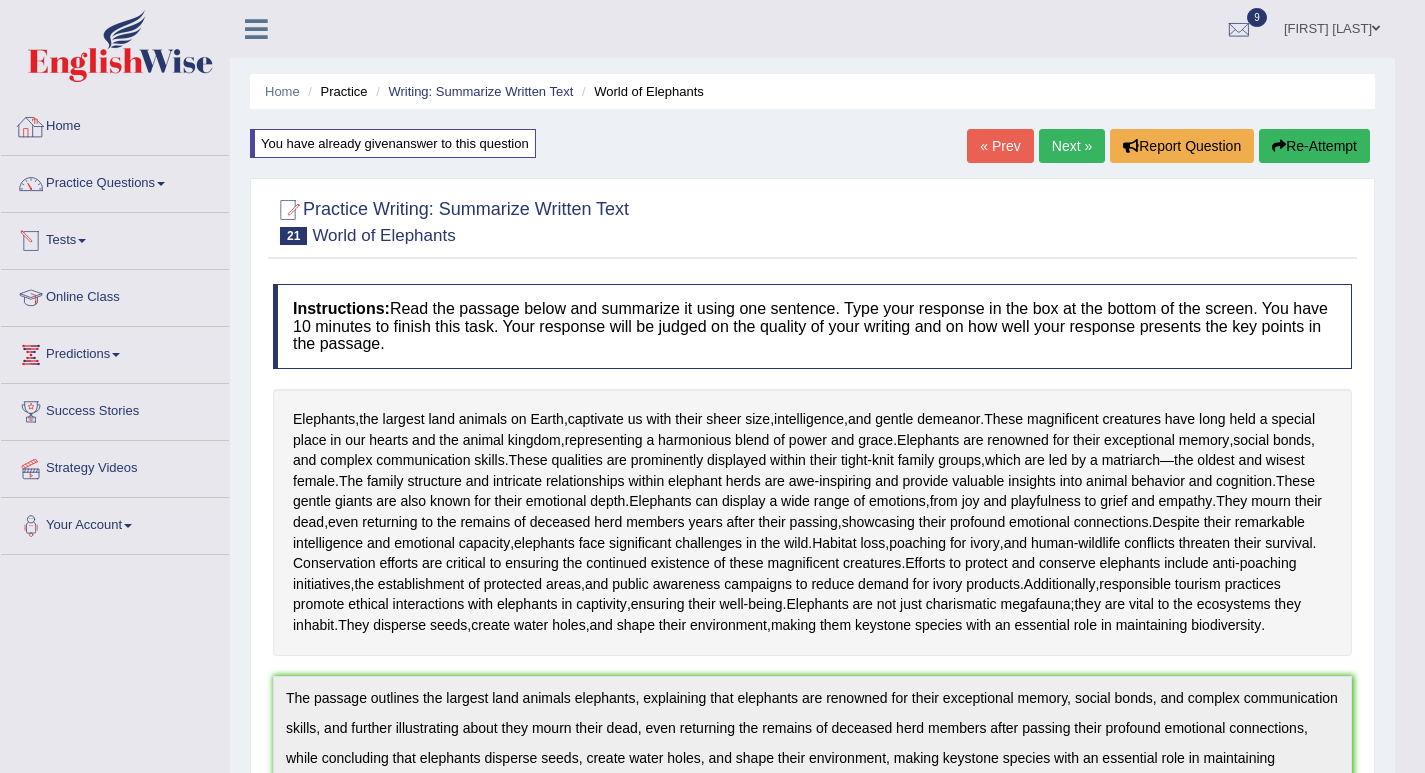 click on "Home" at bounding box center (115, 124) 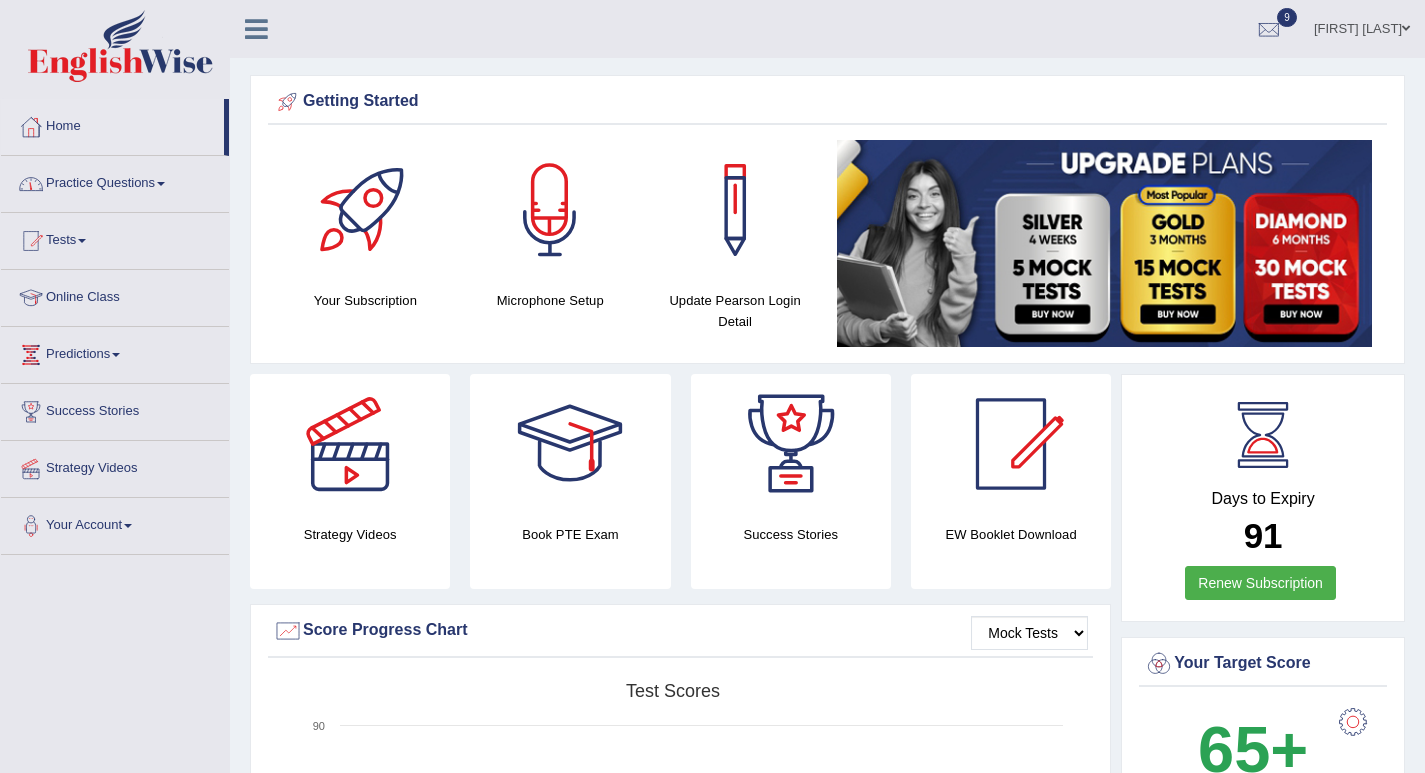 scroll, scrollTop: 0, scrollLeft: 0, axis: both 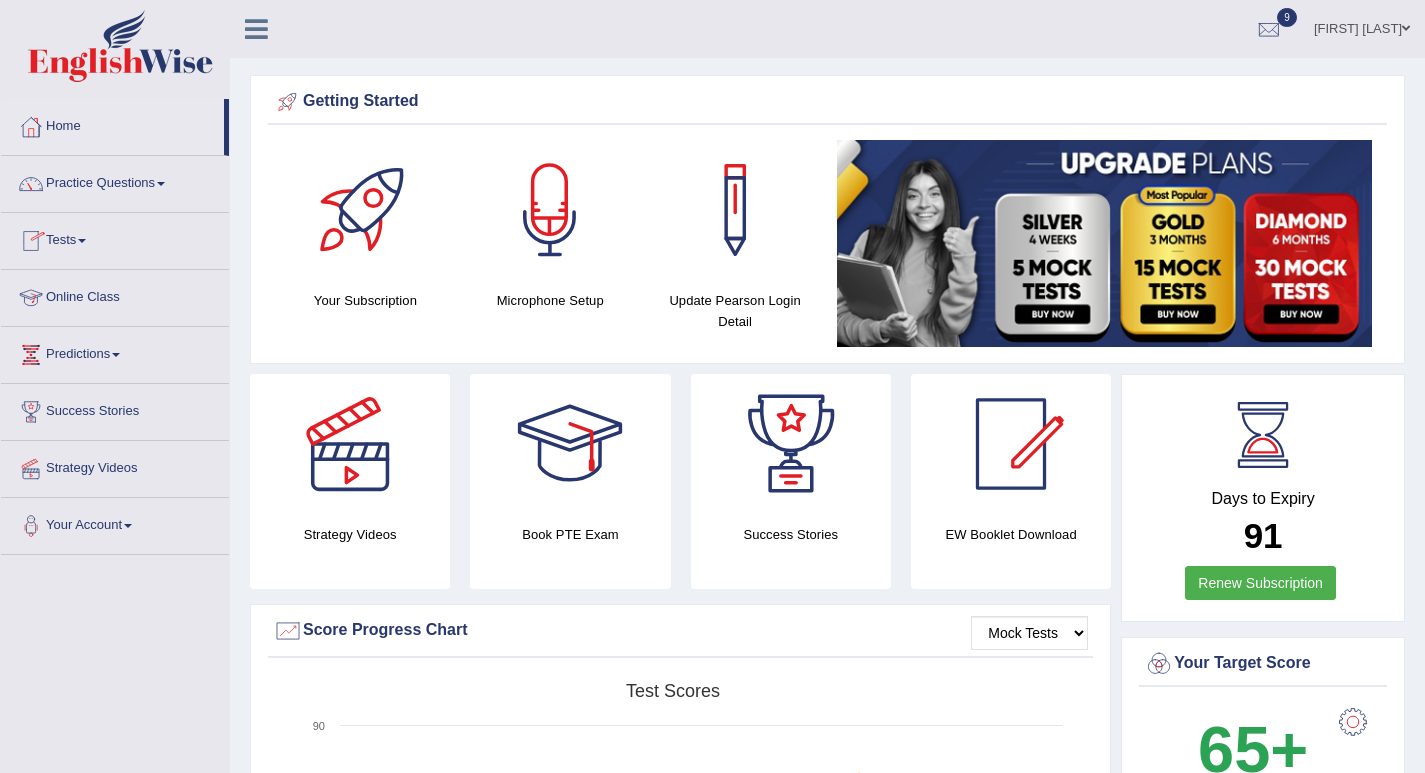 click on "Online Class" at bounding box center (115, 295) 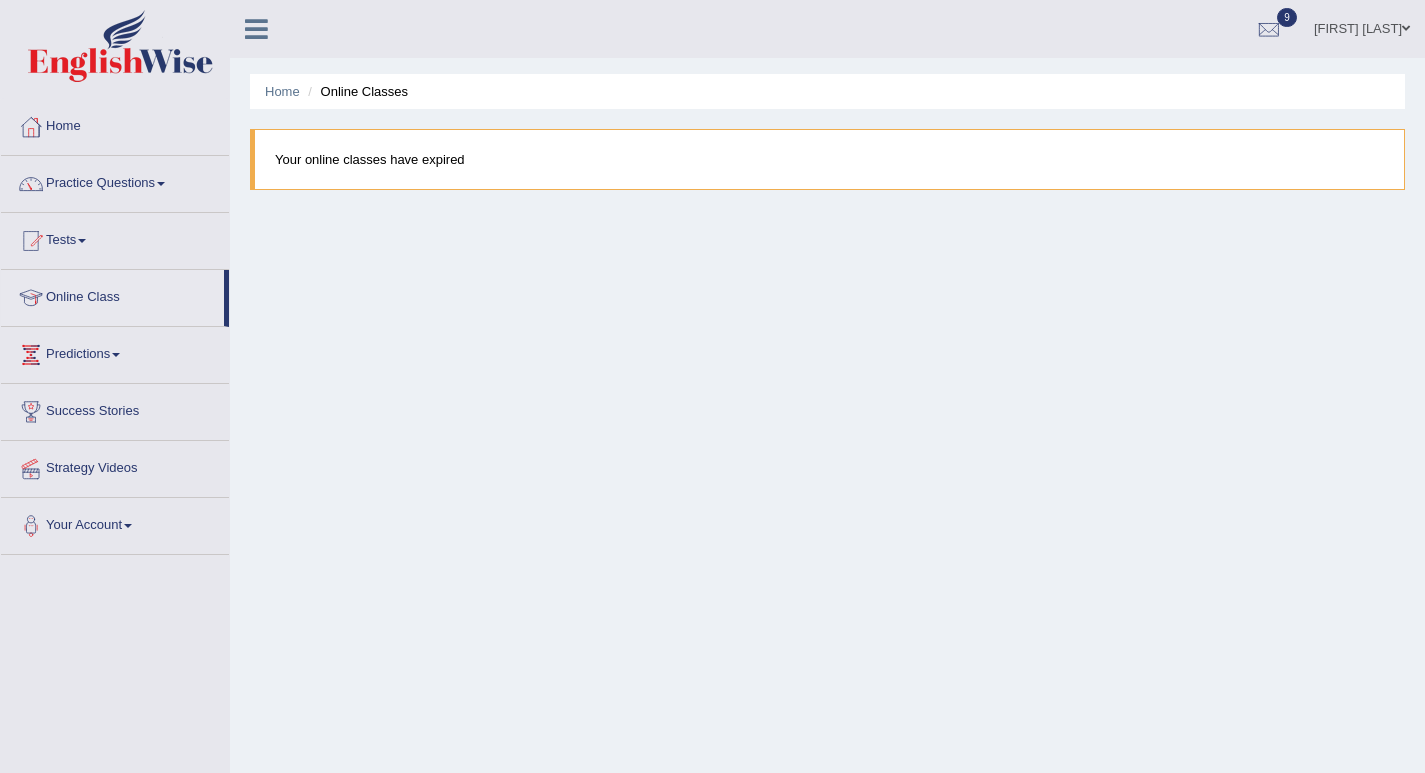 scroll, scrollTop: 0, scrollLeft: 0, axis: both 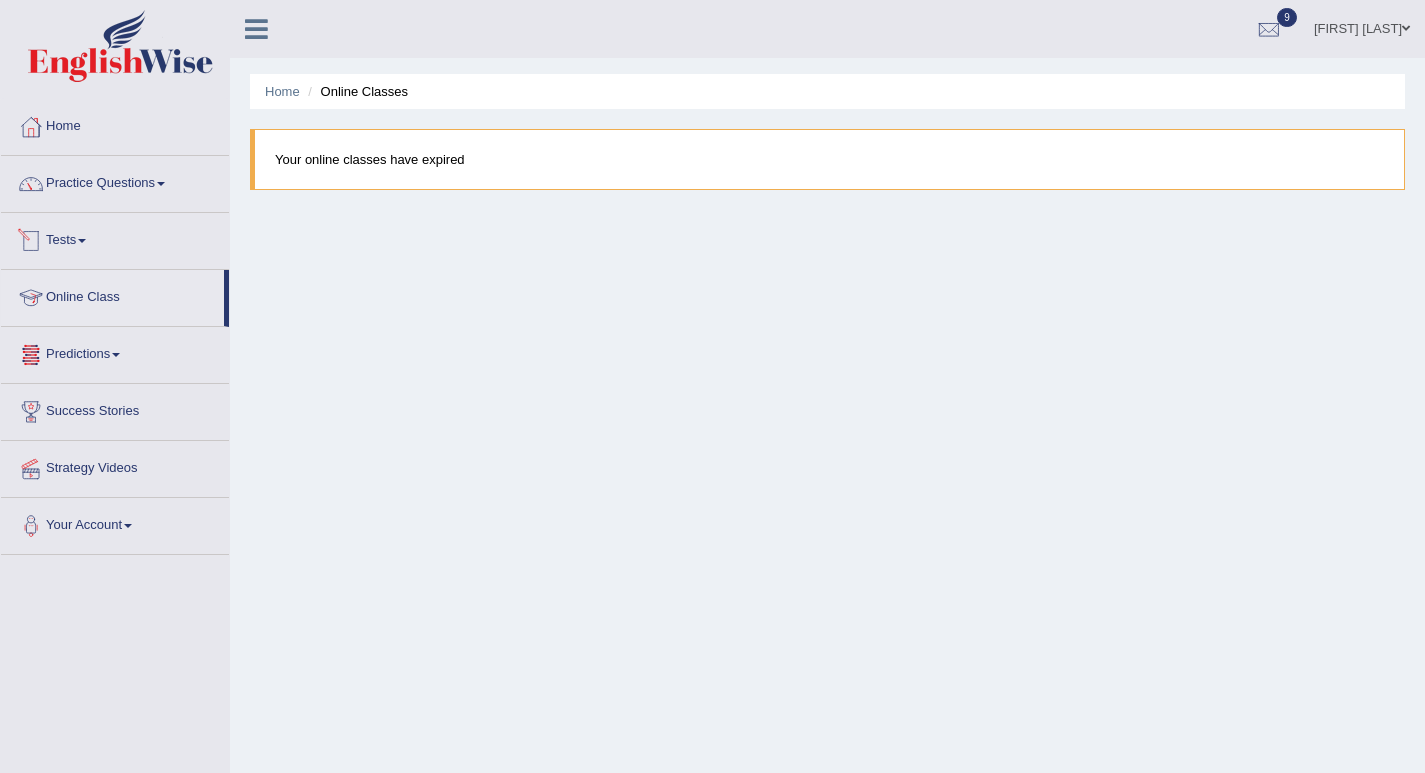 click on "Tests" at bounding box center [115, 238] 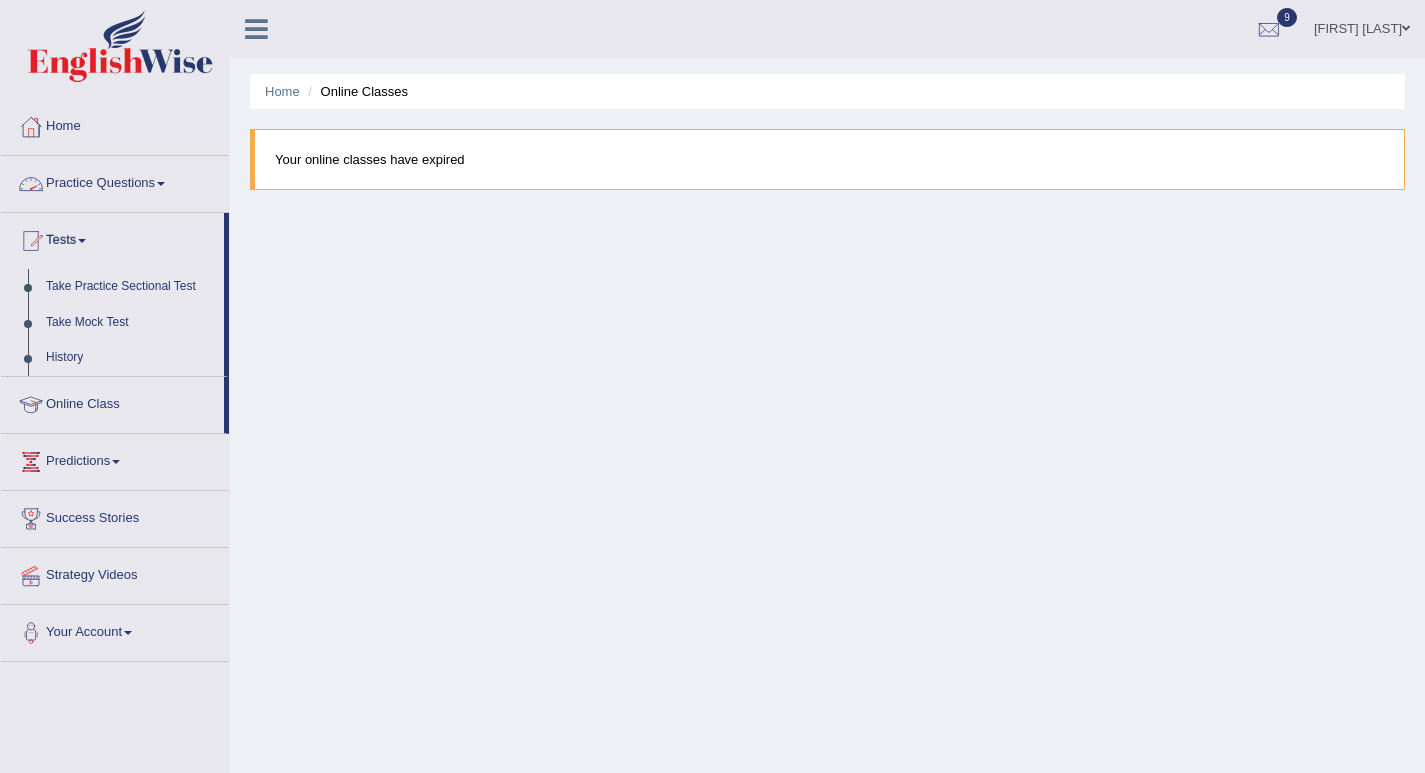 click on "Practice Questions" at bounding box center [115, 181] 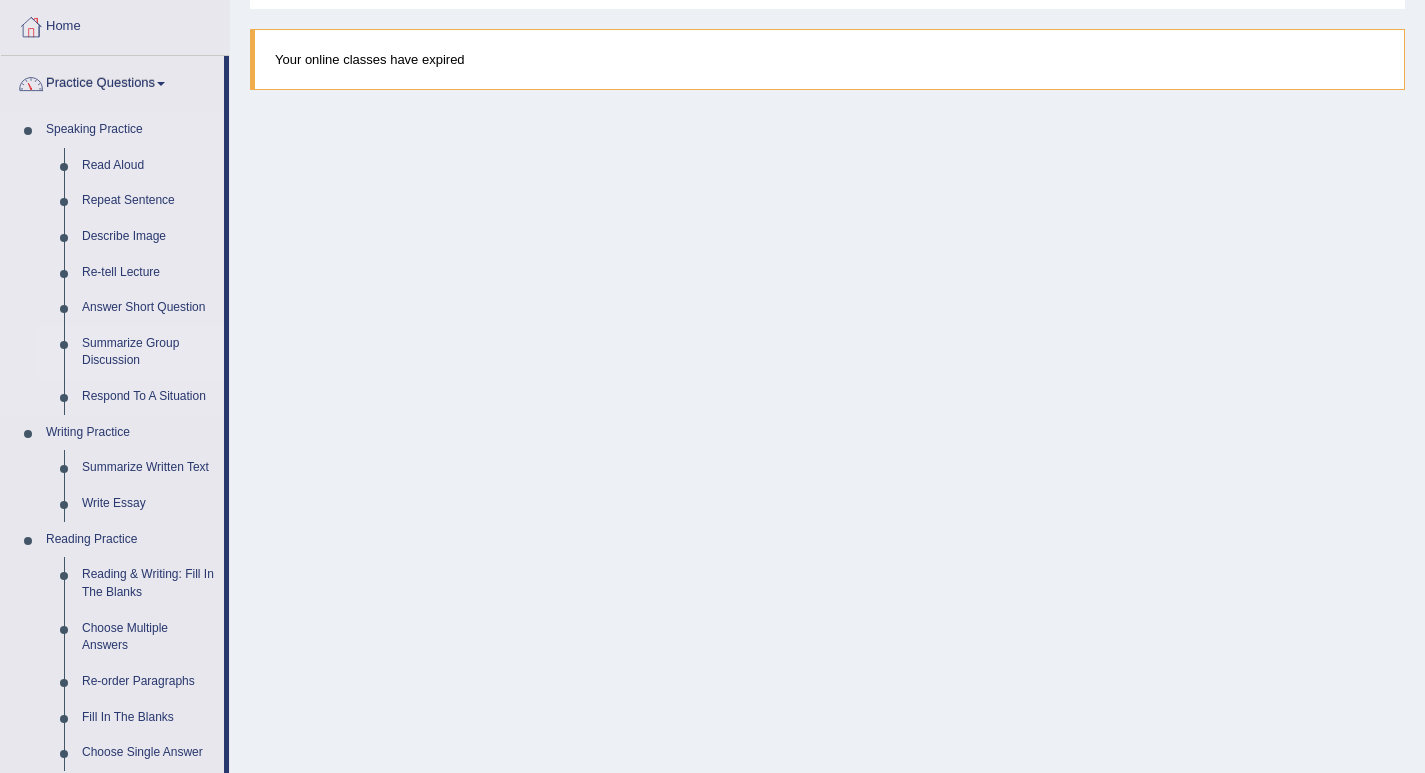 scroll, scrollTop: 200, scrollLeft: 0, axis: vertical 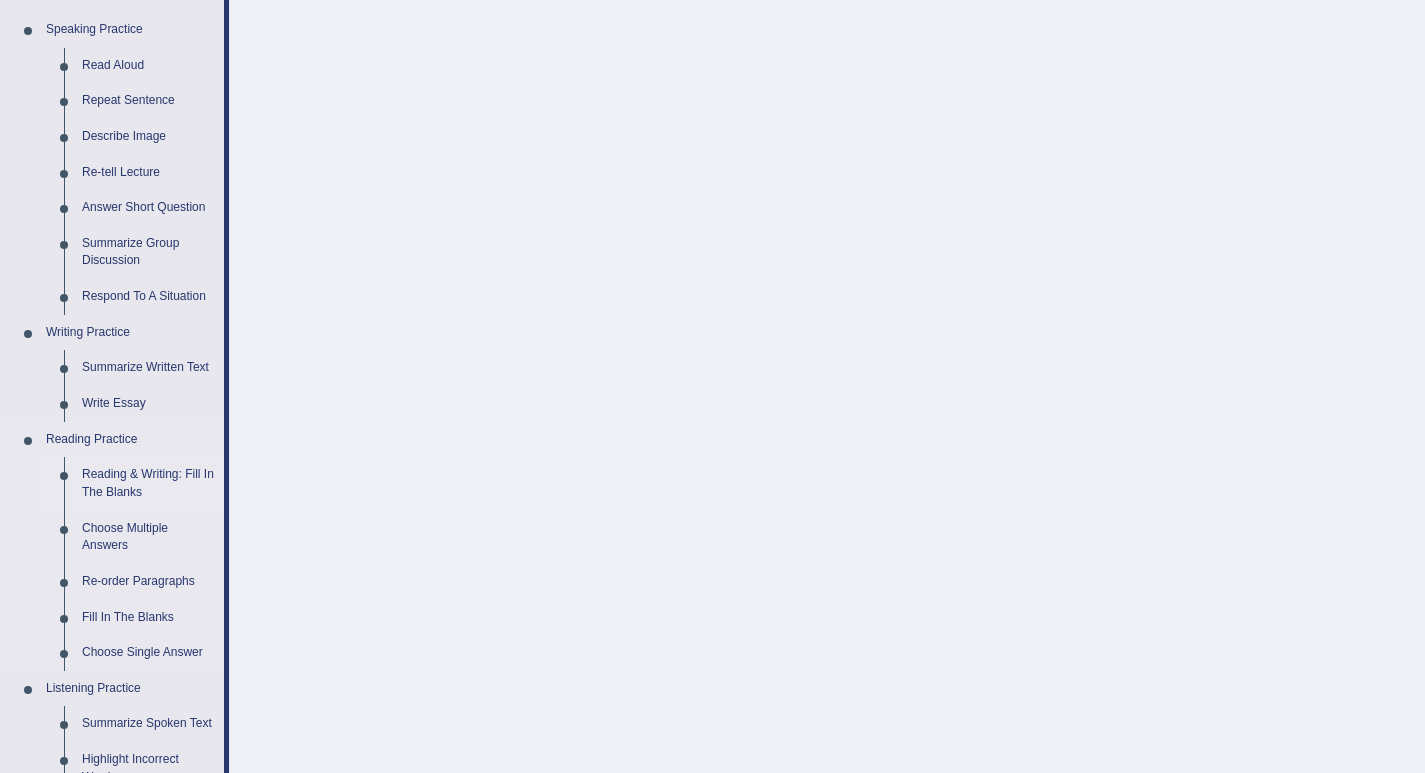 click on "Reading & Writing: Fill In The Blanks" at bounding box center (148, 483) 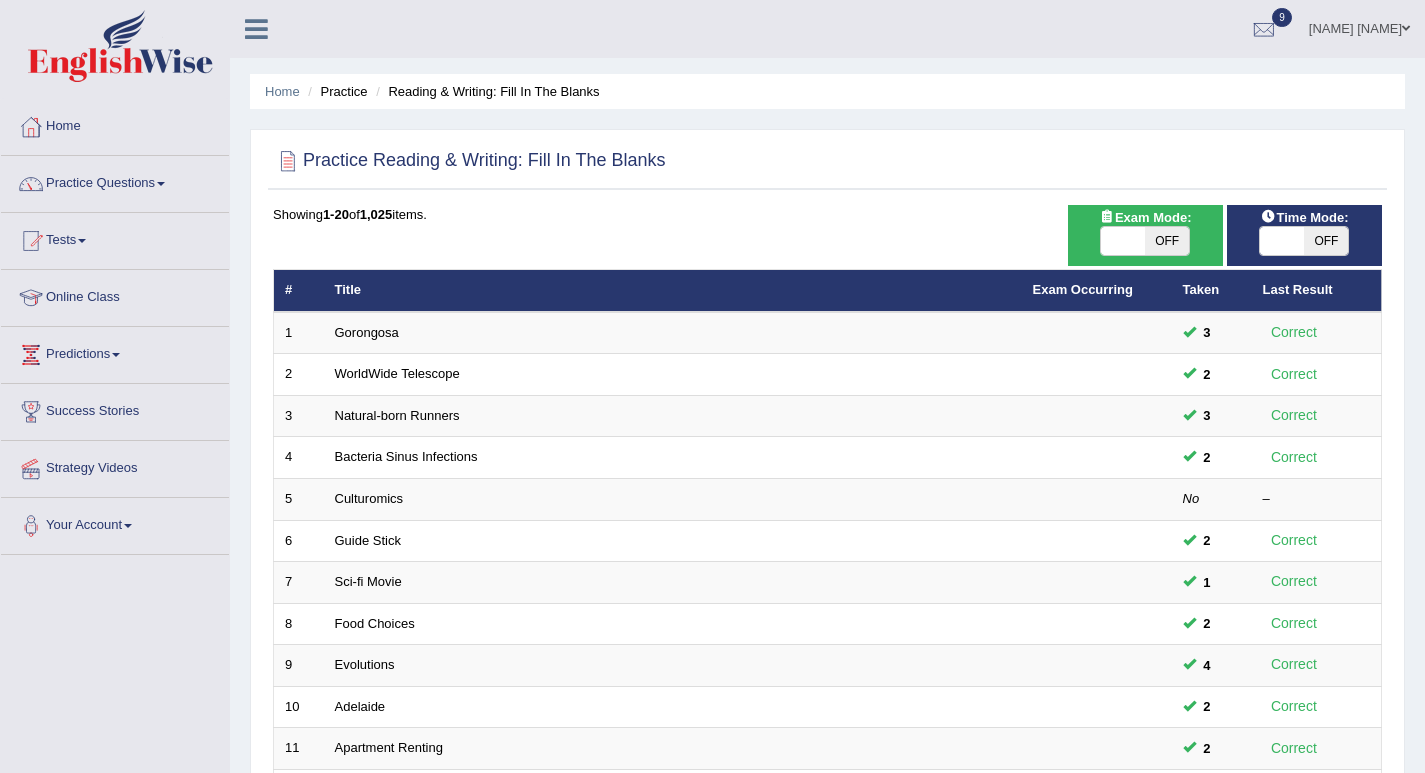 scroll, scrollTop: 0, scrollLeft: 0, axis: both 